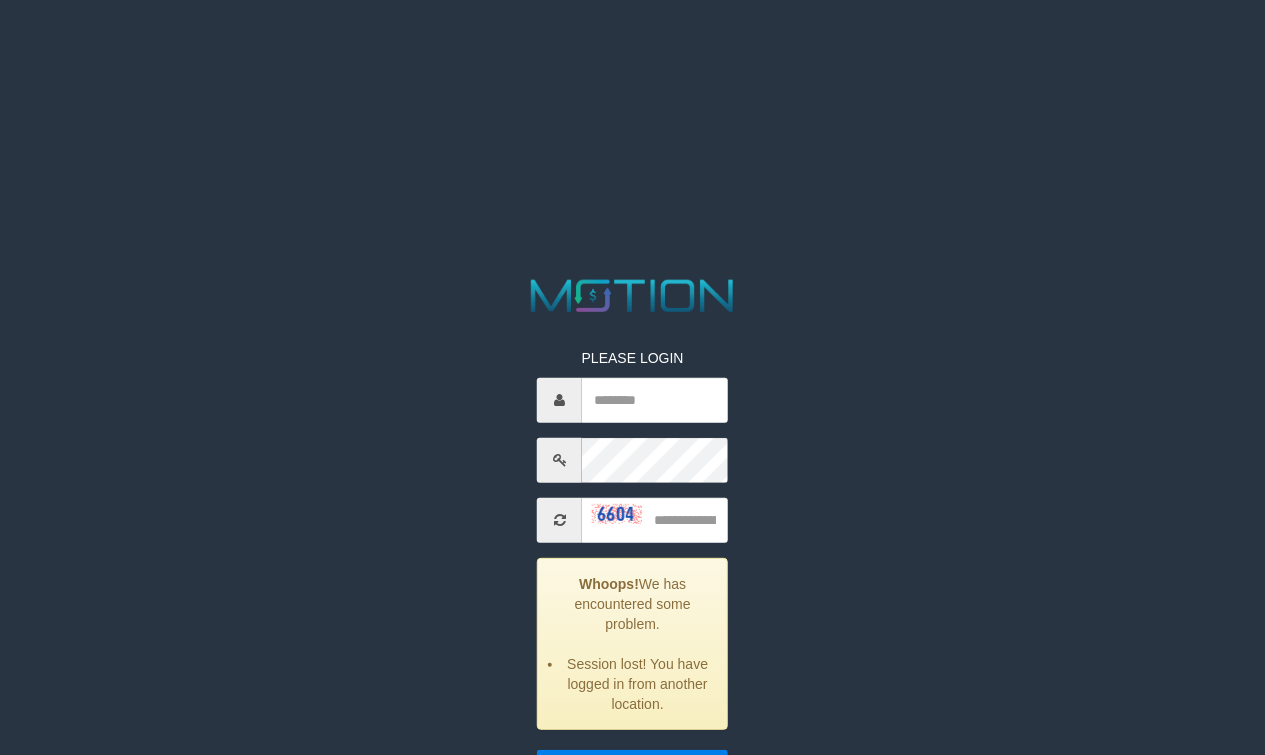 scroll, scrollTop: 0, scrollLeft: 0, axis: both 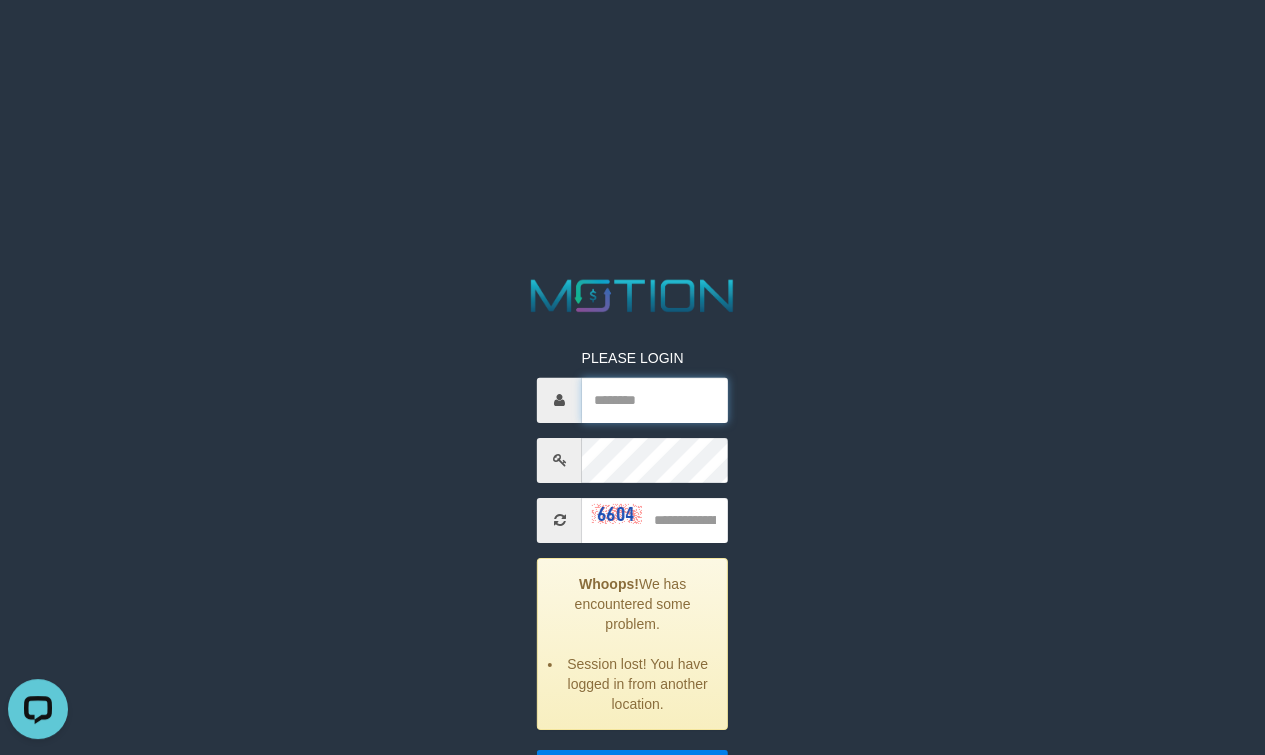 type on "******" 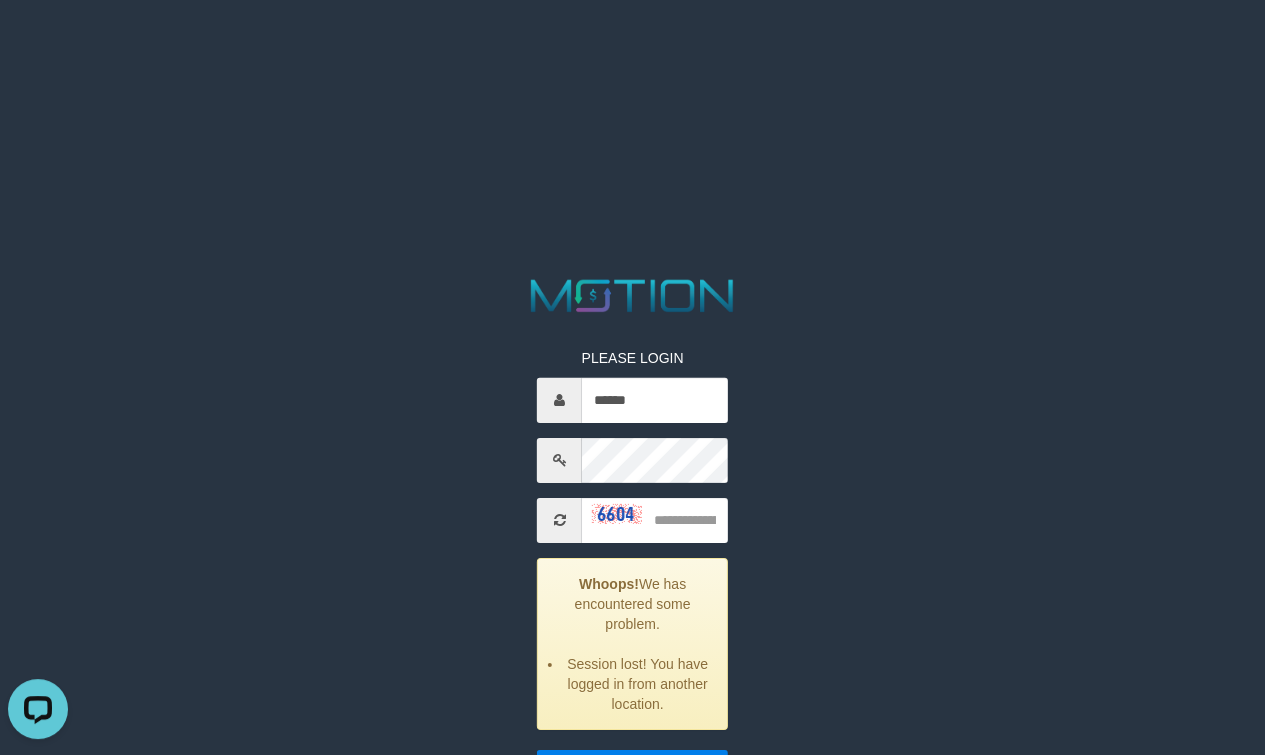 click on "PLEASE LOGIN
******
Whoops!  We has encountered some problem.
Session lost! You have logged in from another location.
*****
code © [YEAR]-[YEAR] dwg" at bounding box center [632, 548] 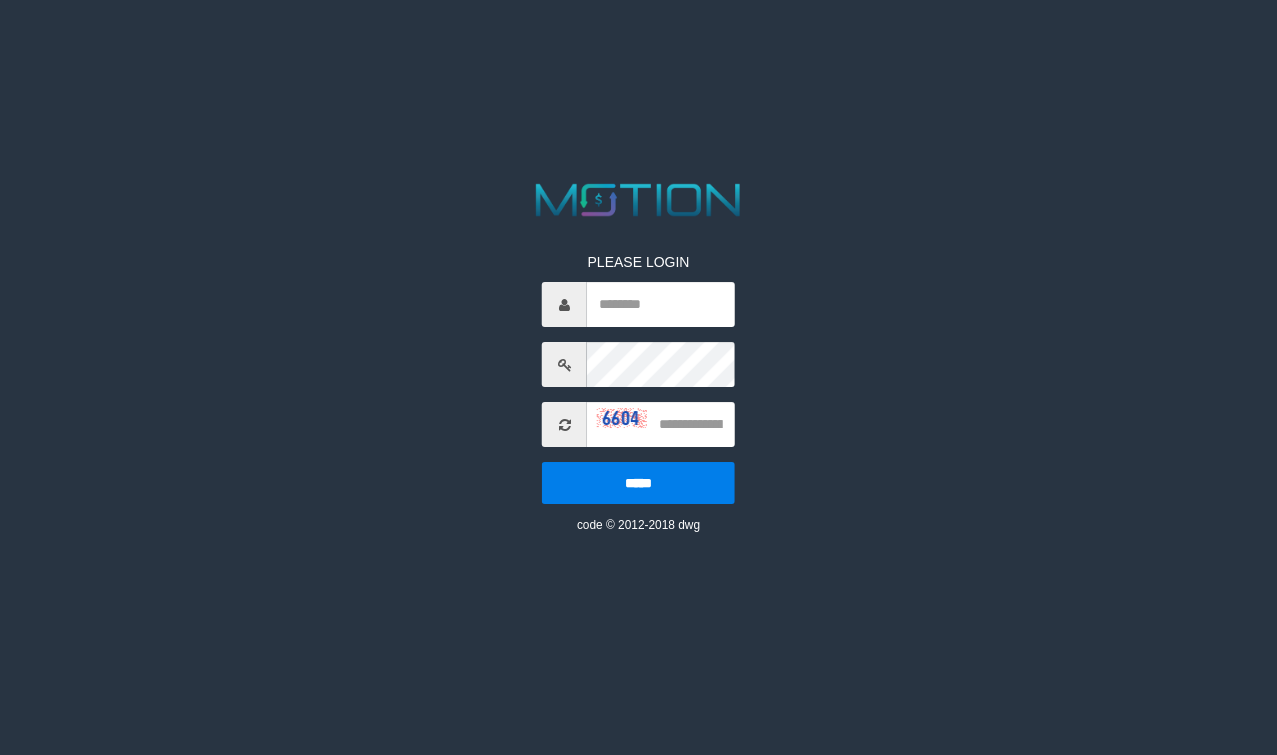 scroll, scrollTop: 0, scrollLeft: 0, axis: both 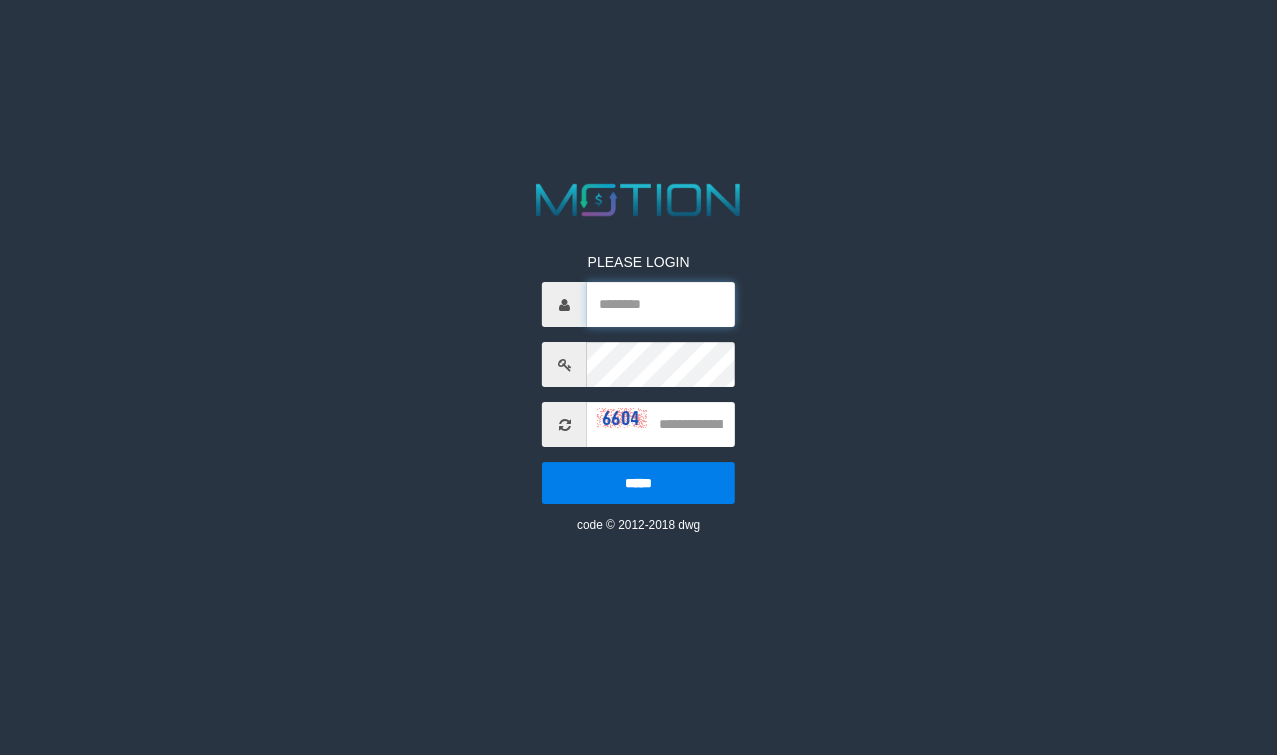 type on "******" 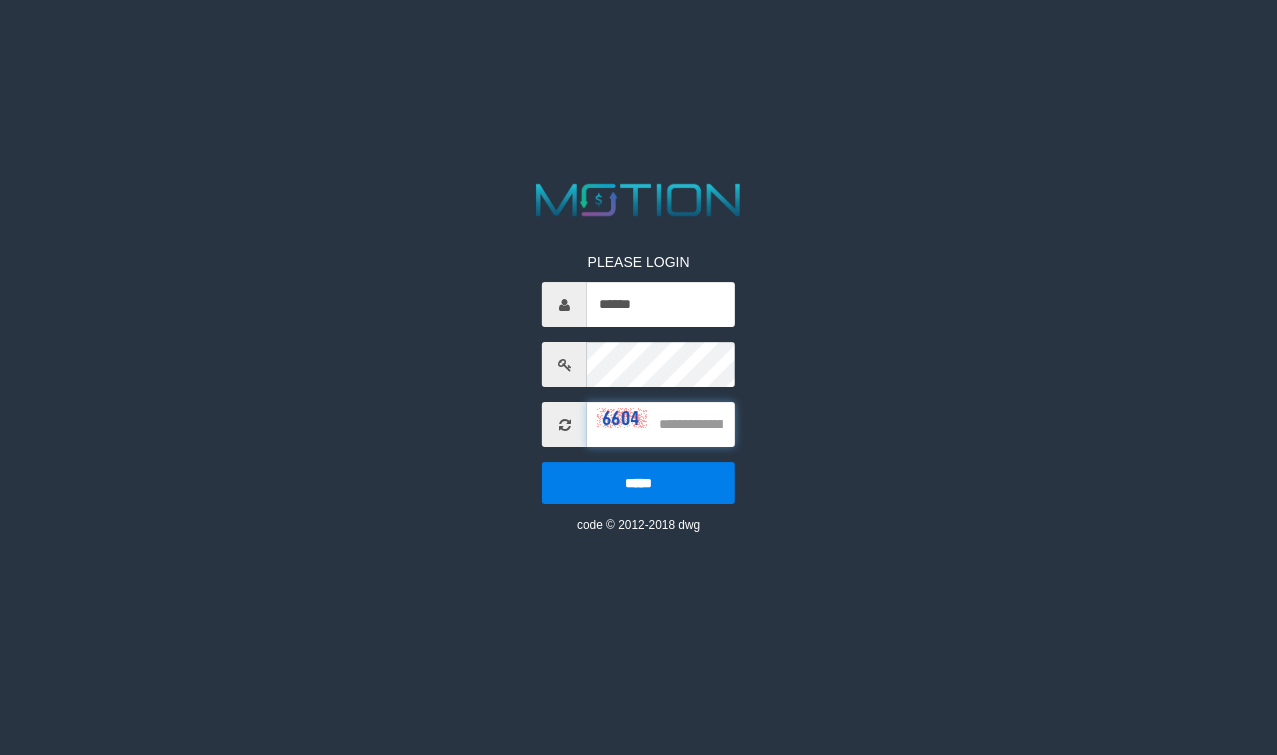 click at bounding box center [661, 424] 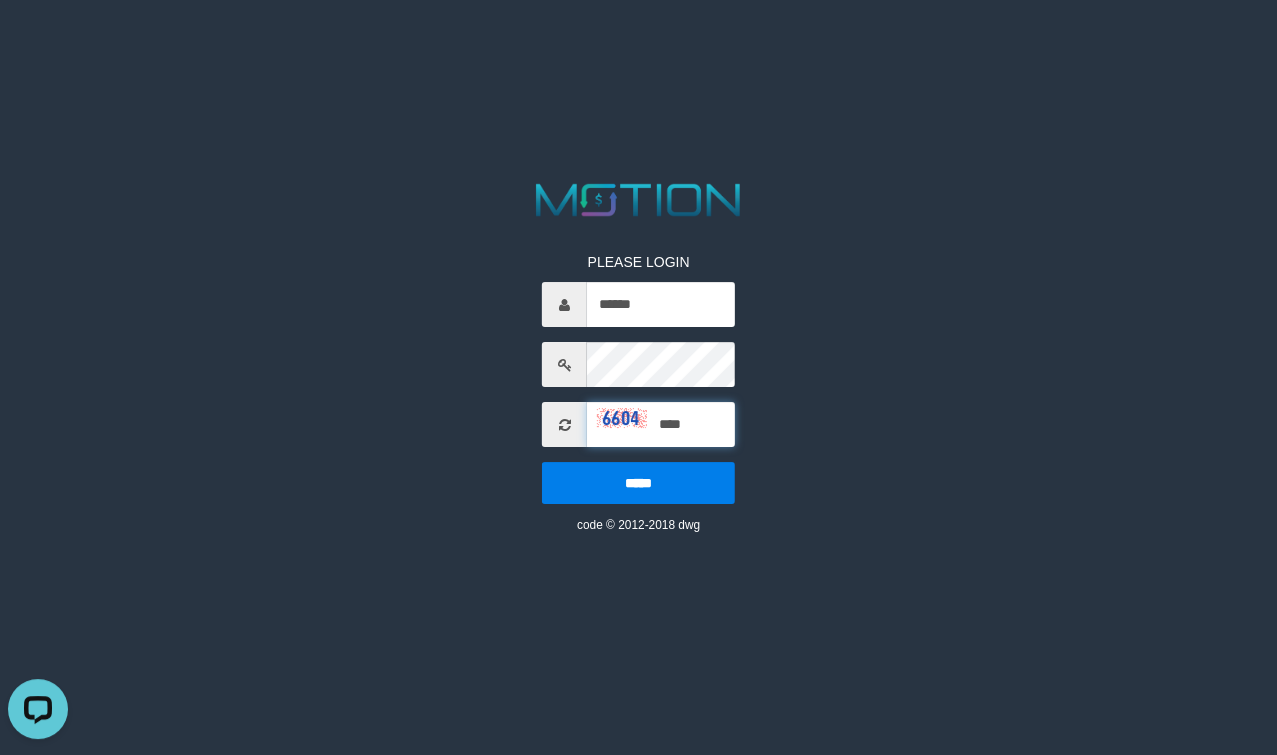 scroll, scrollTop: 0, scrollLeft: 0, axis: both 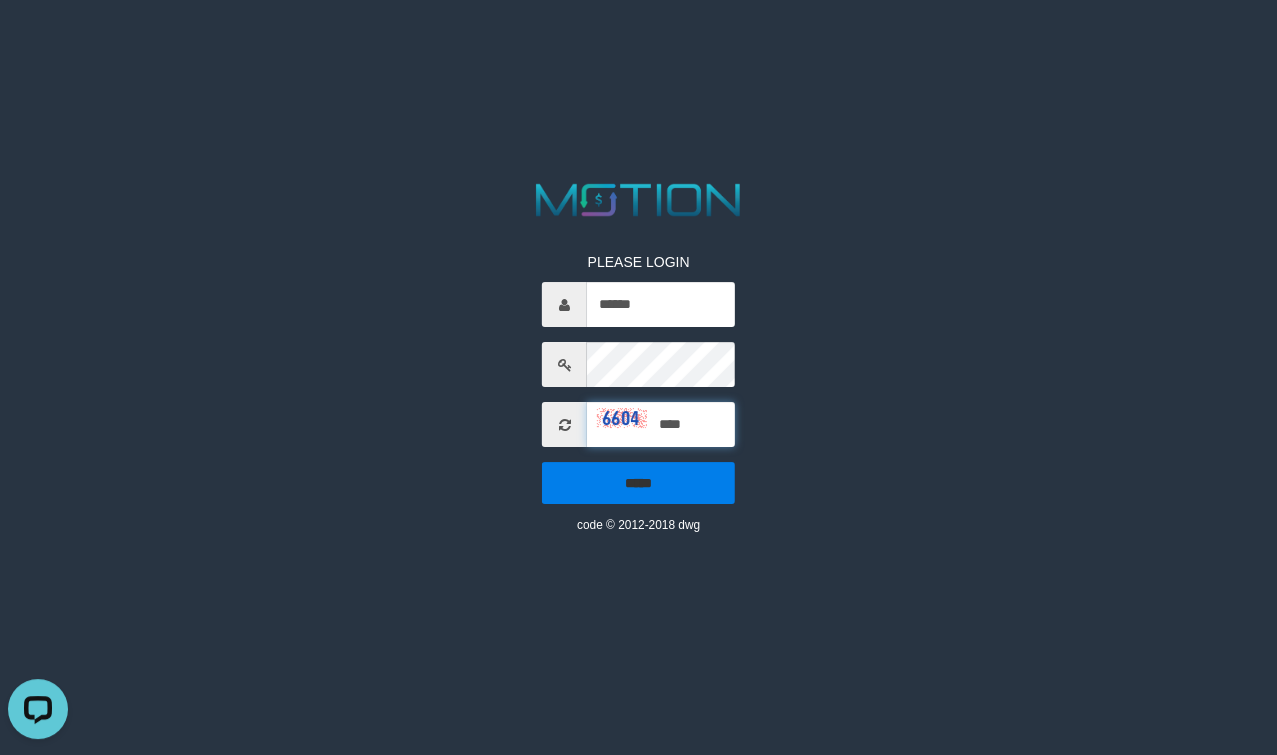 type on "****" 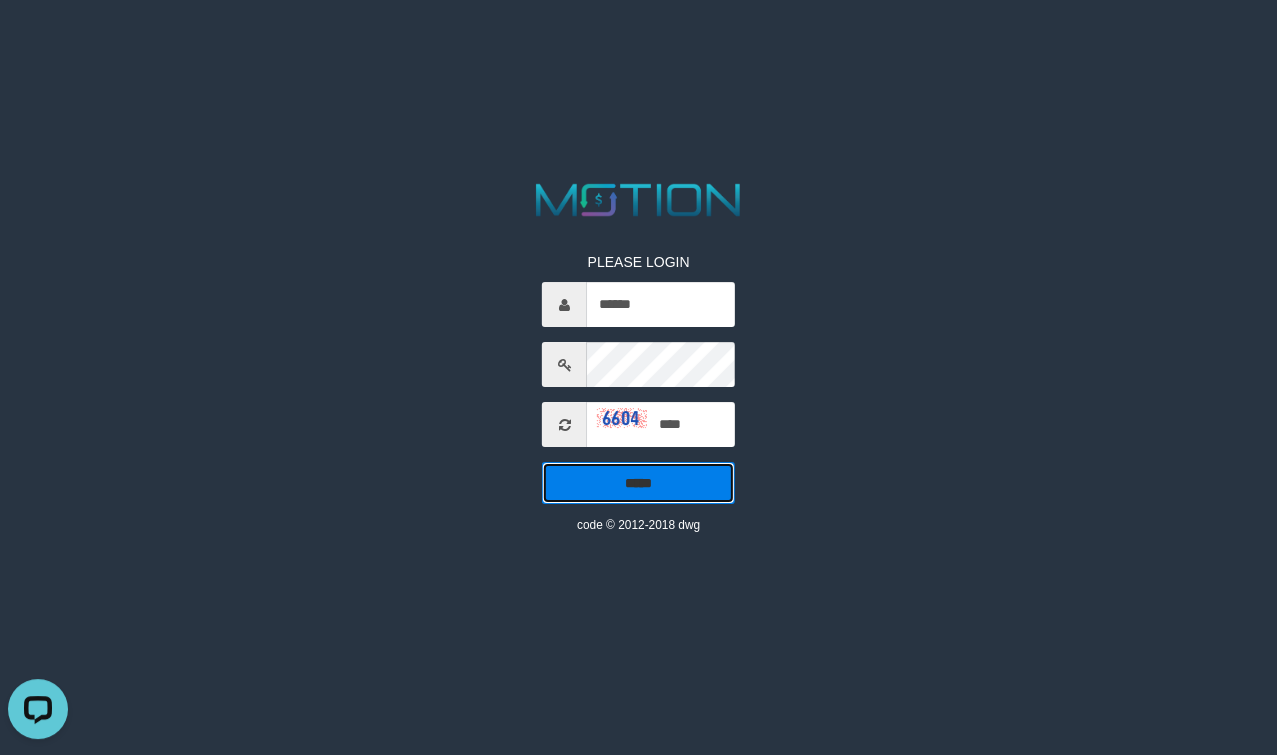 click on "*****" at bounding box center (638, 483) 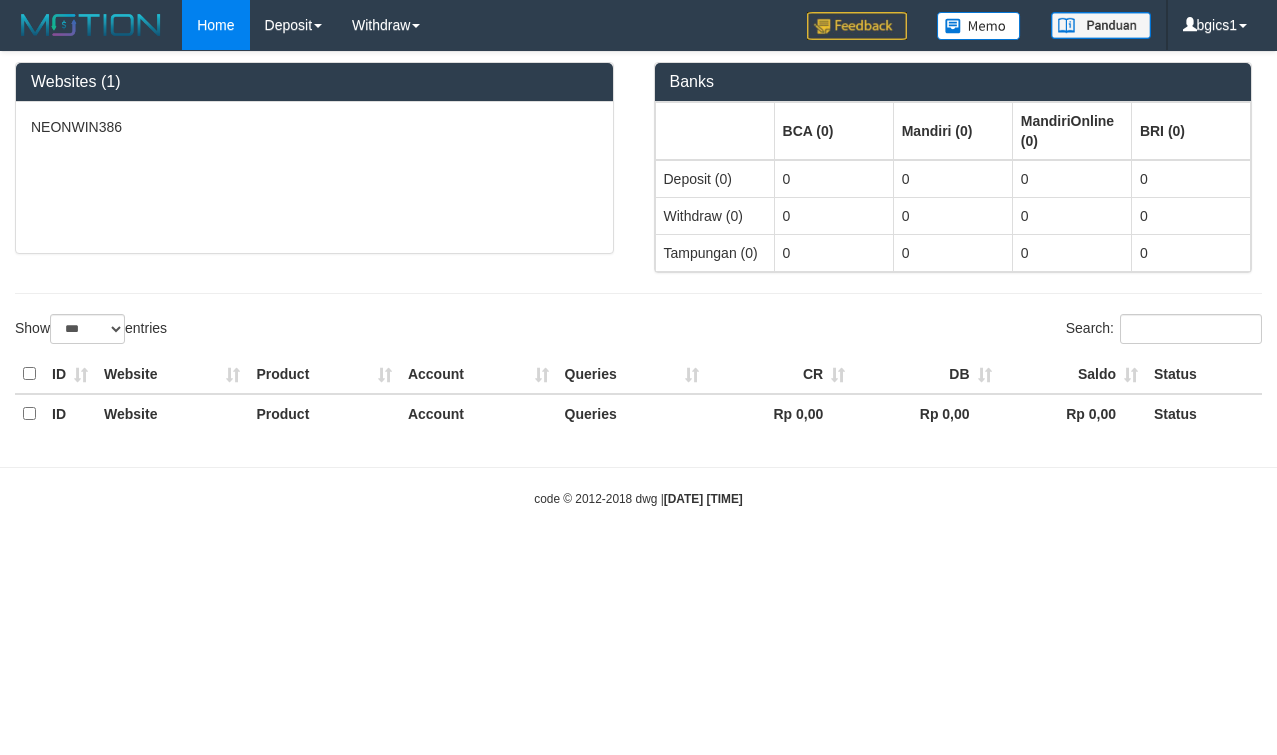 select on "***" 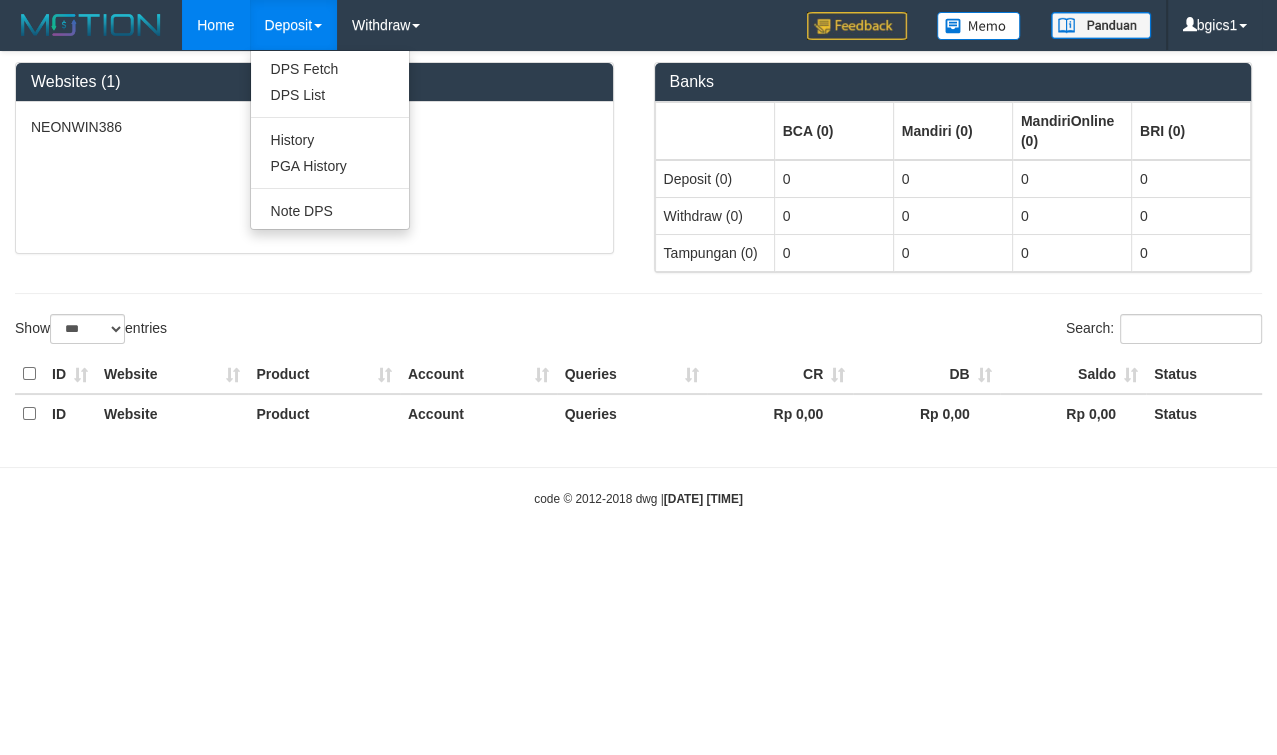 click on "Deposit" at bounding box center (293, 25) 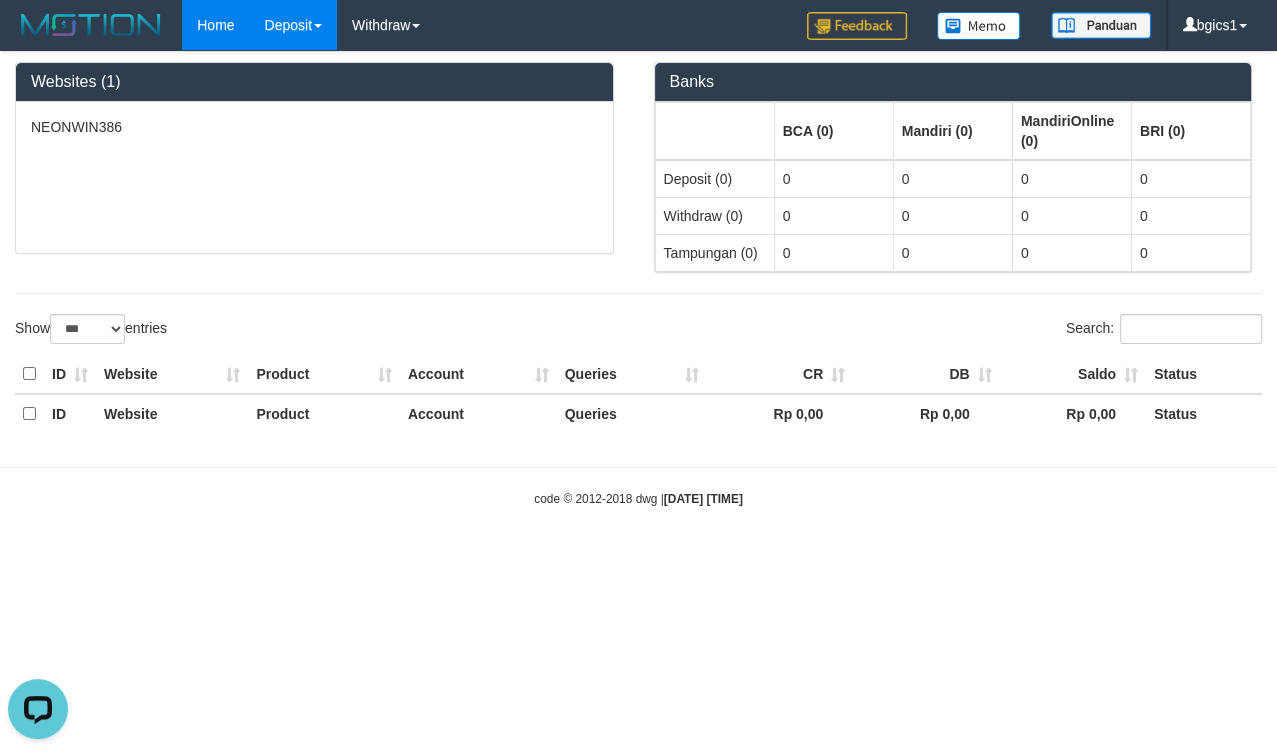 scroll, scrollTop: 0, scrollLeft: 0, axis: both 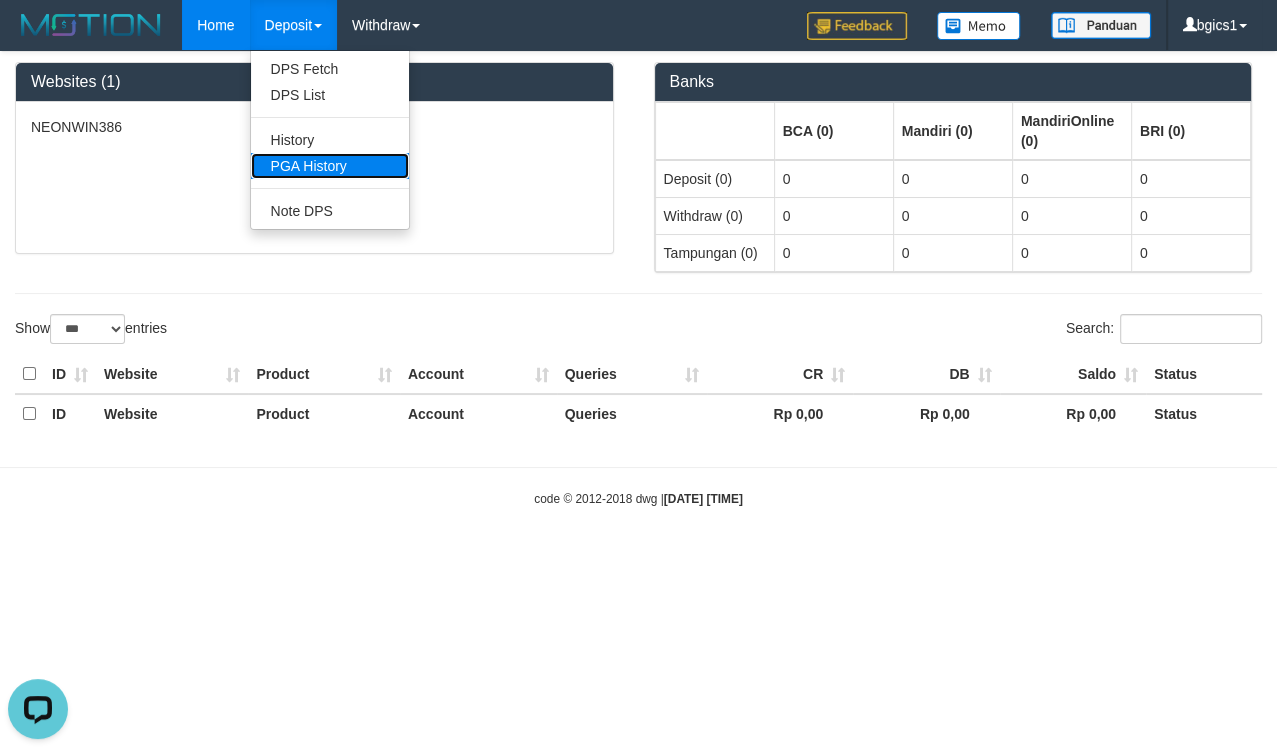 click on "PGA History" at bounding box center [330, 166] 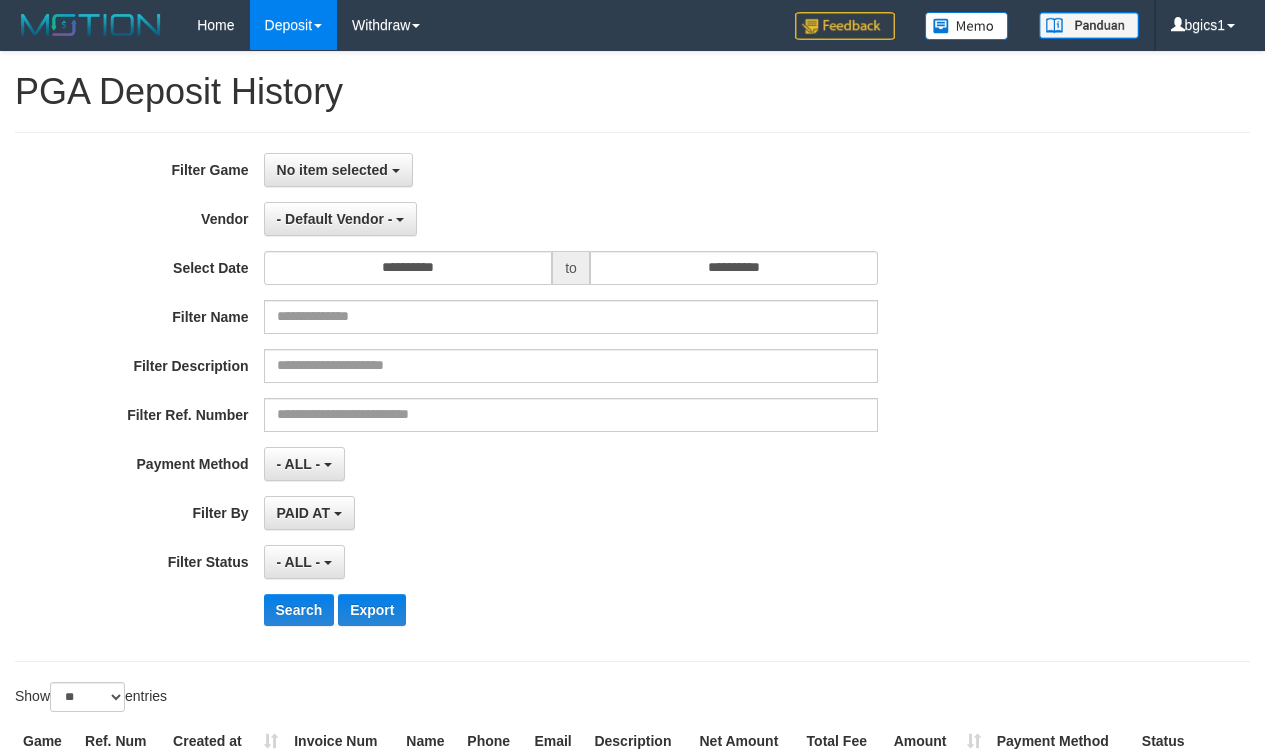 select 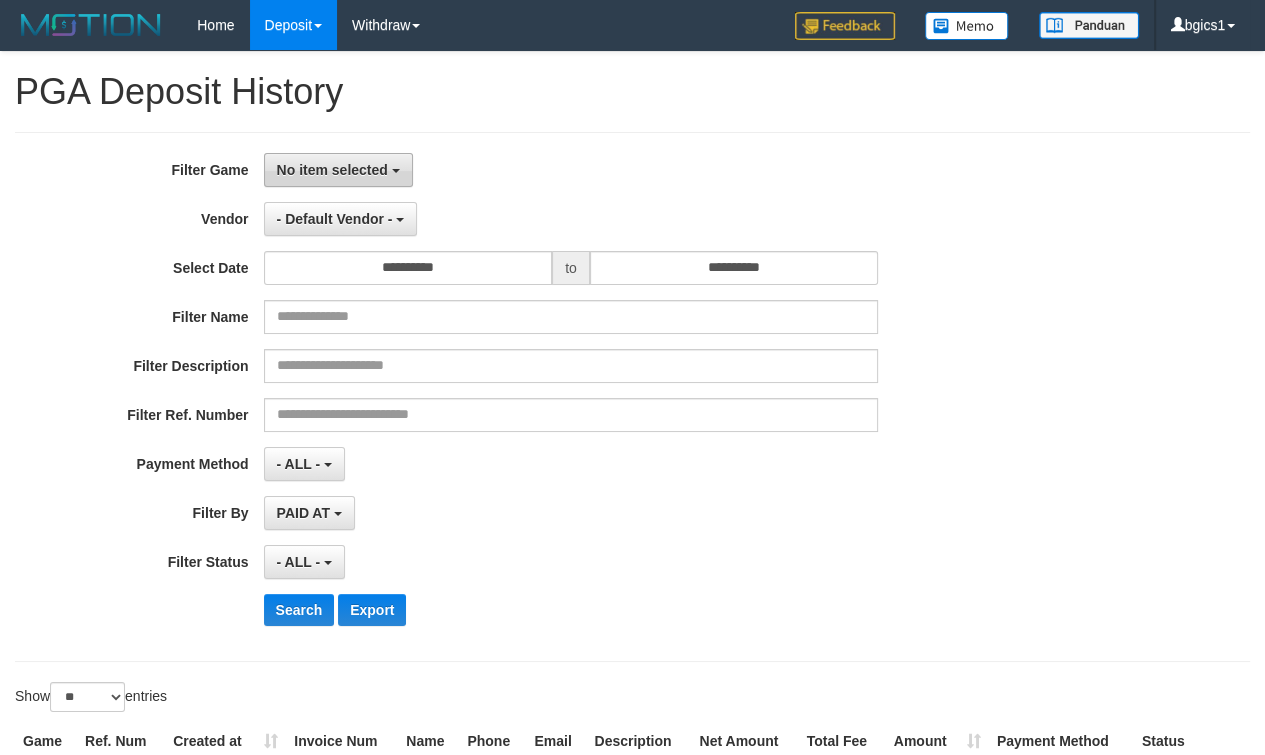click on "No item selected" at bounding box center (332, 170) 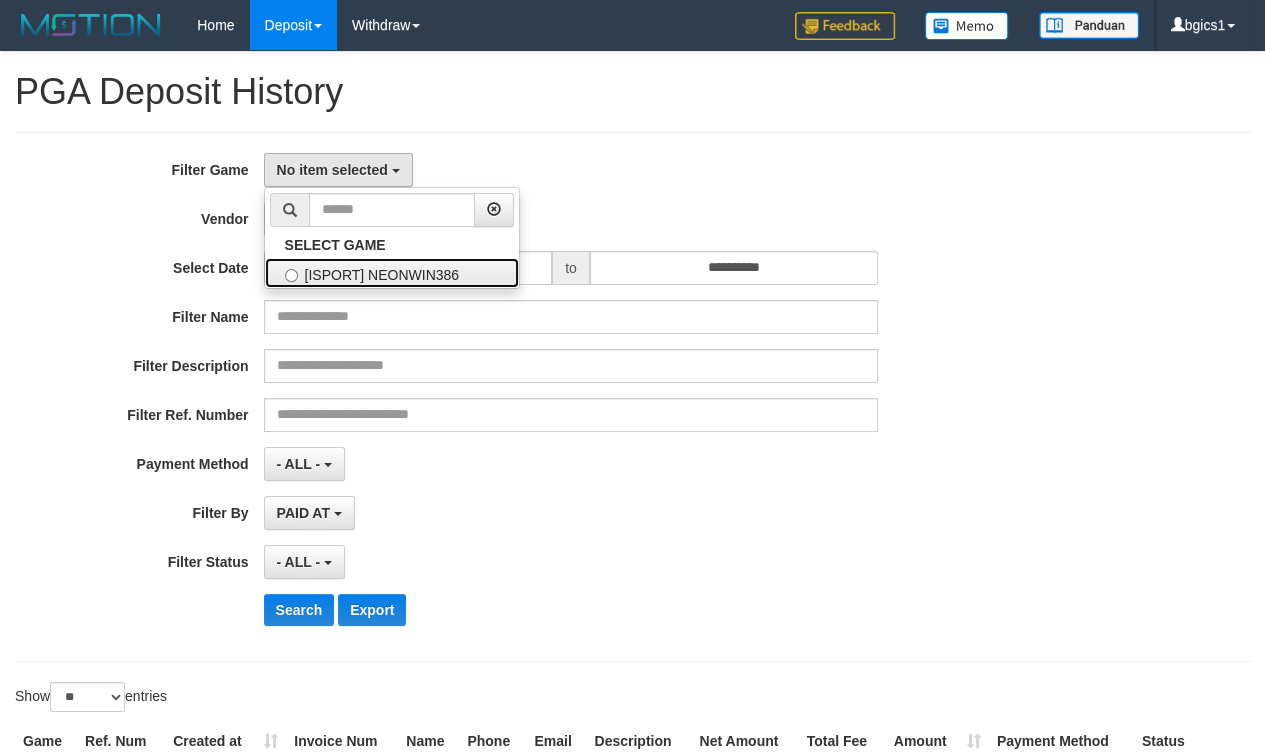 drag, startPoint x: 324, startPoint y: 262, endPoint x: 324, endPoint y: 242, distance: 20 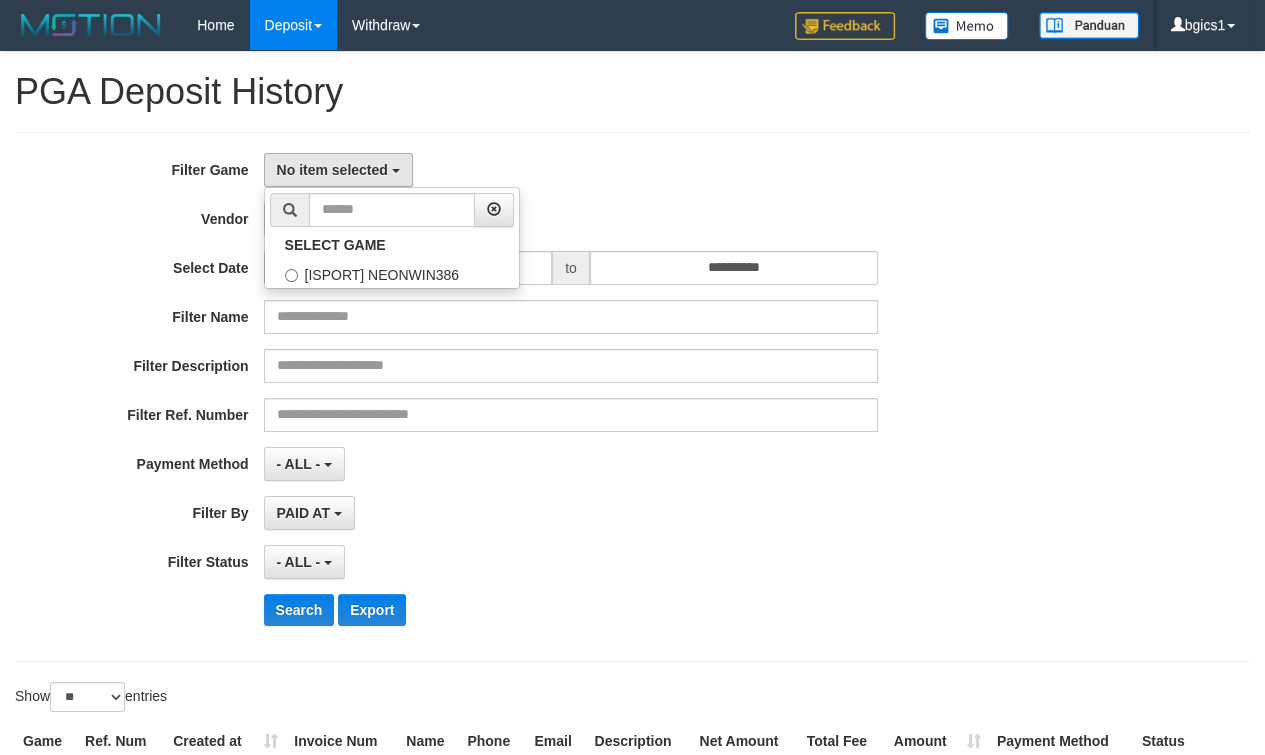 select on "****" 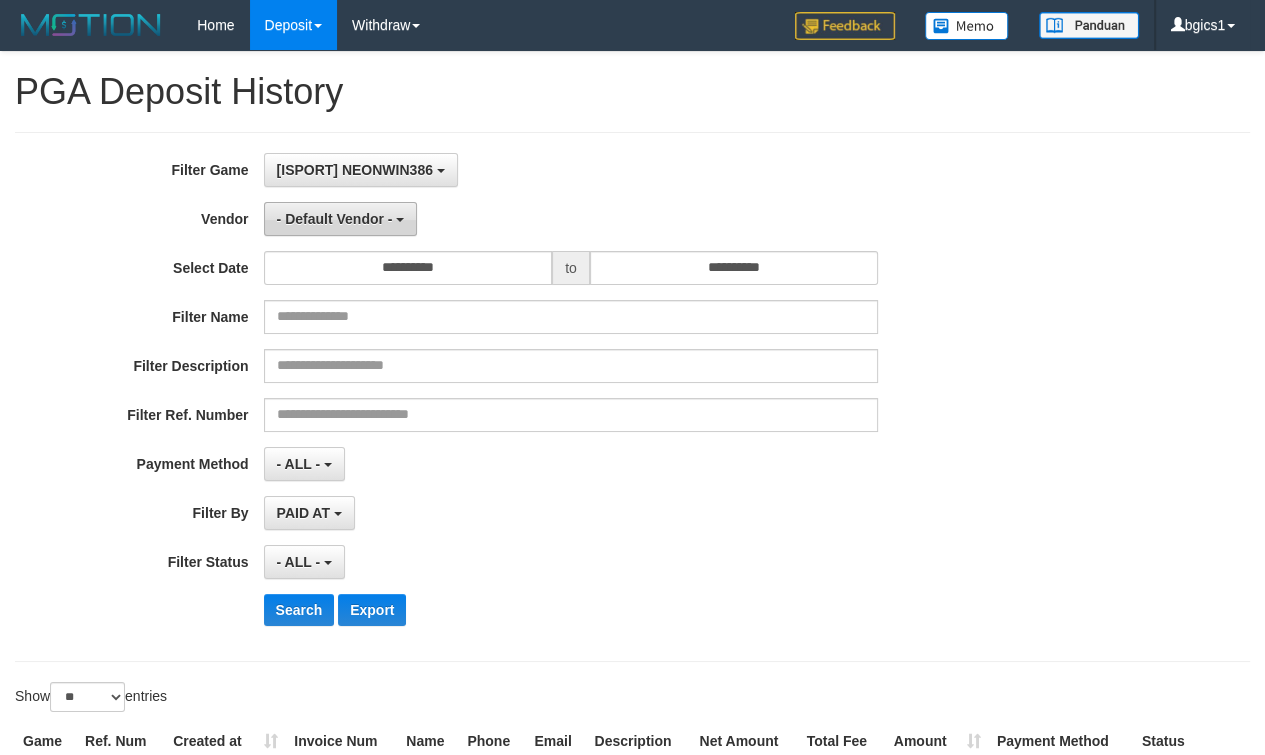 click on "- Default Vendor -" at bounding box center [335, 219] 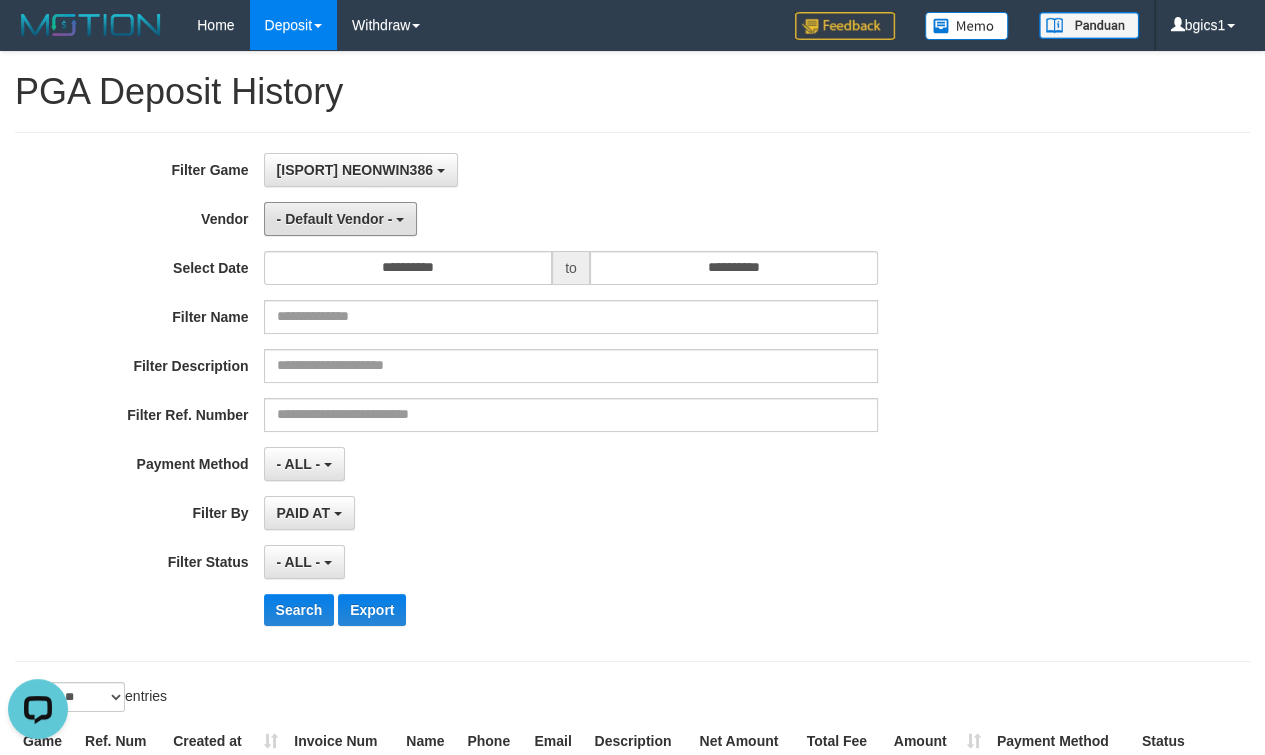 scroll, scrollTop: 0, scrollLeft: 0, axis: both 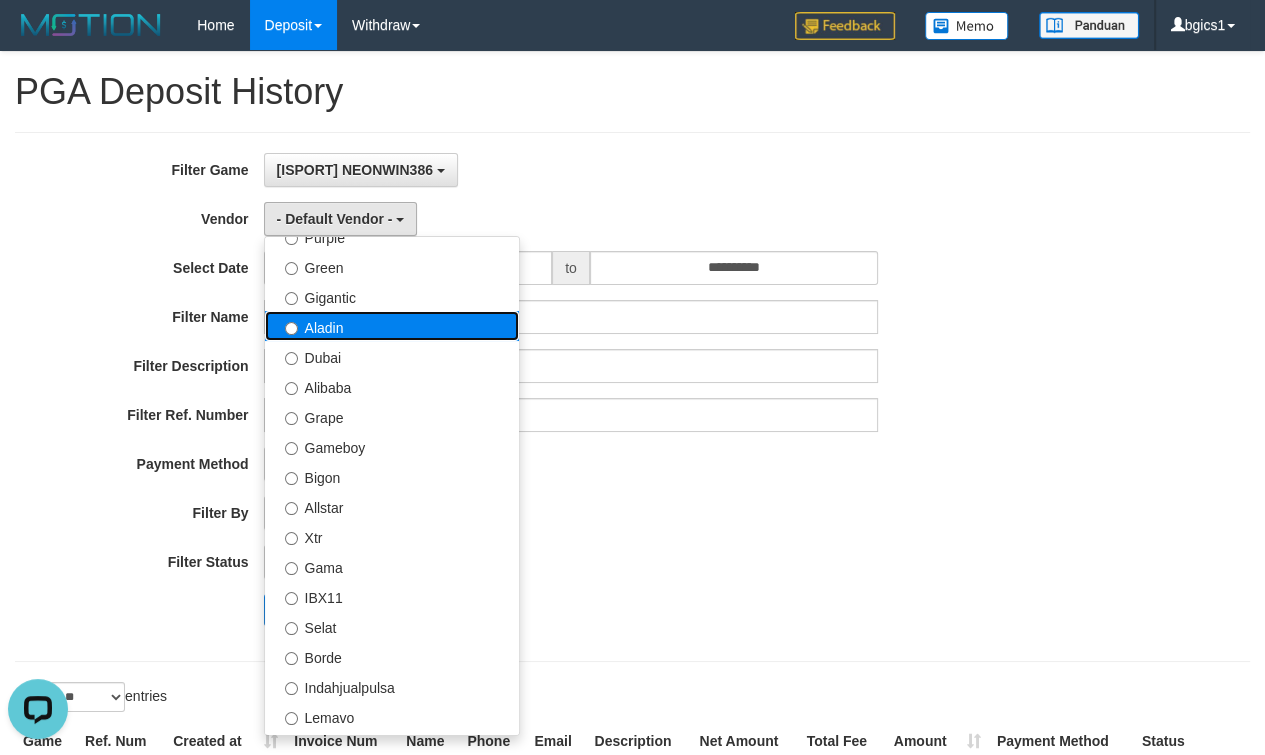 click on "Aladin" at bounding box center (392, 326) 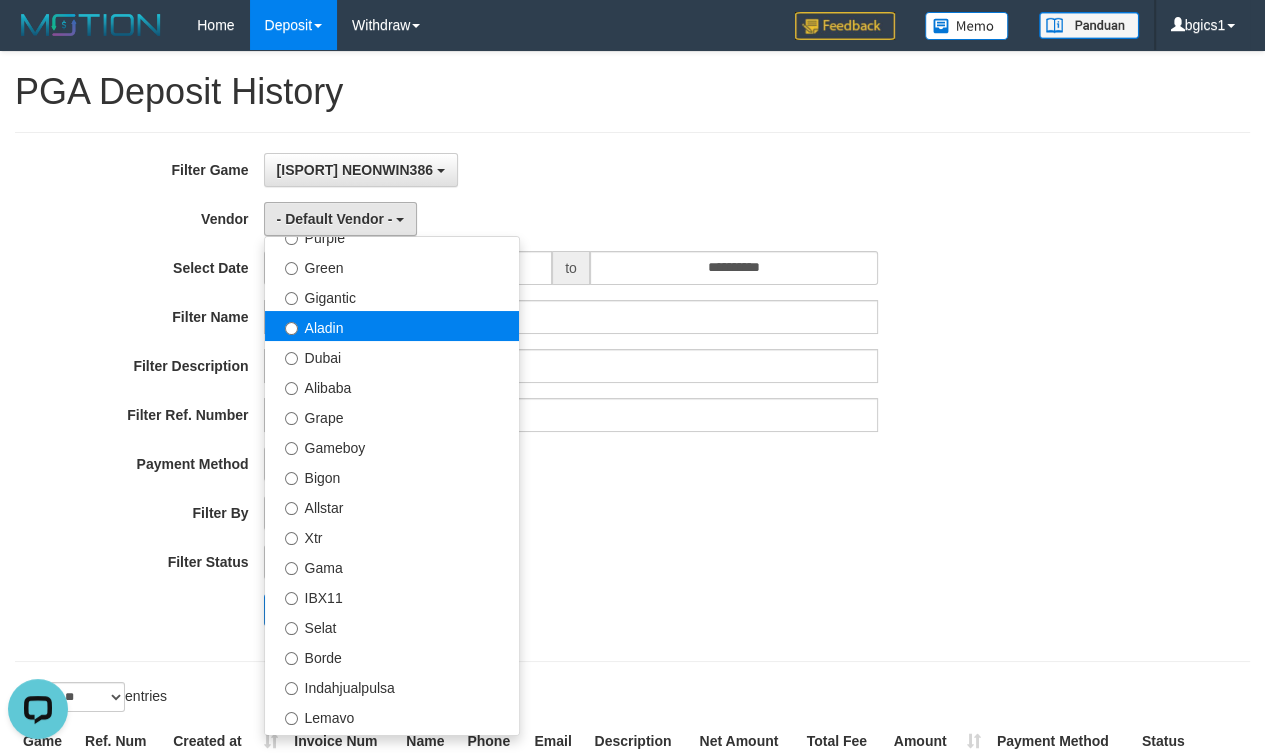 select on "**********" 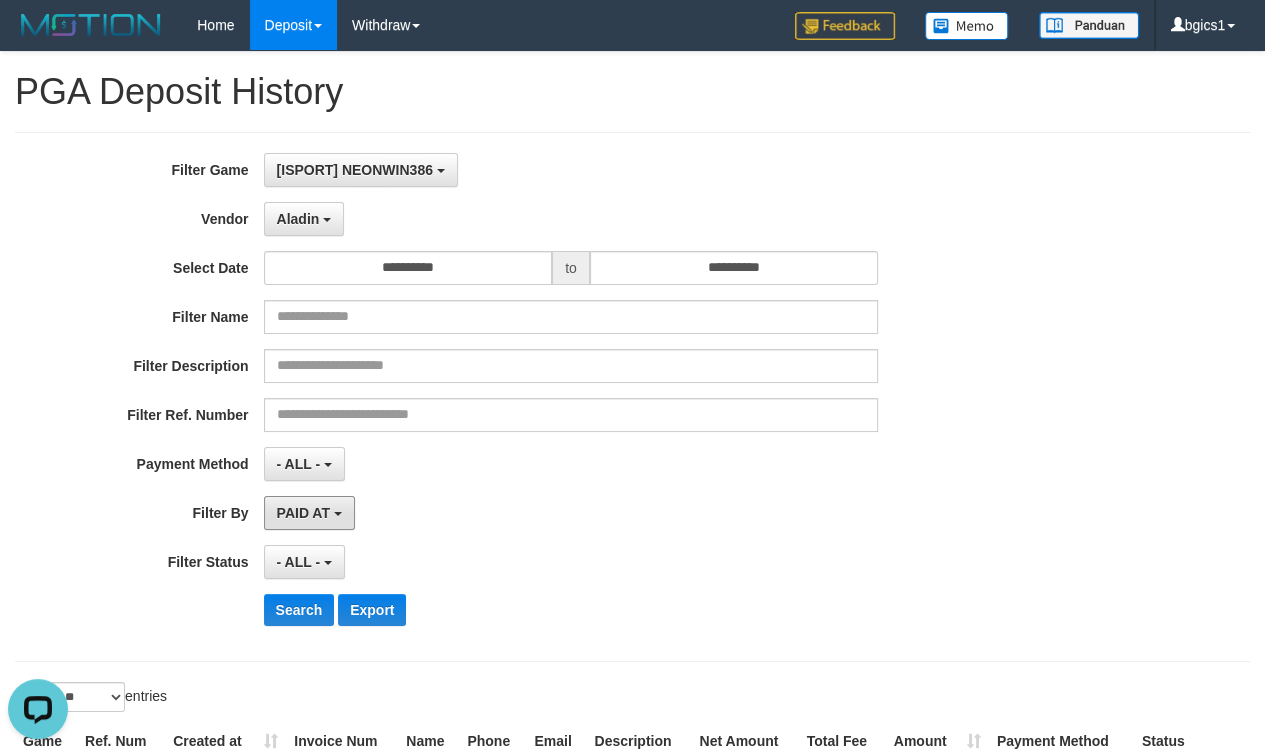 drag, startPoint x: 323, startPoint y: 511, endPoint x: 389, endPoint y: 509, distance: 66.0303 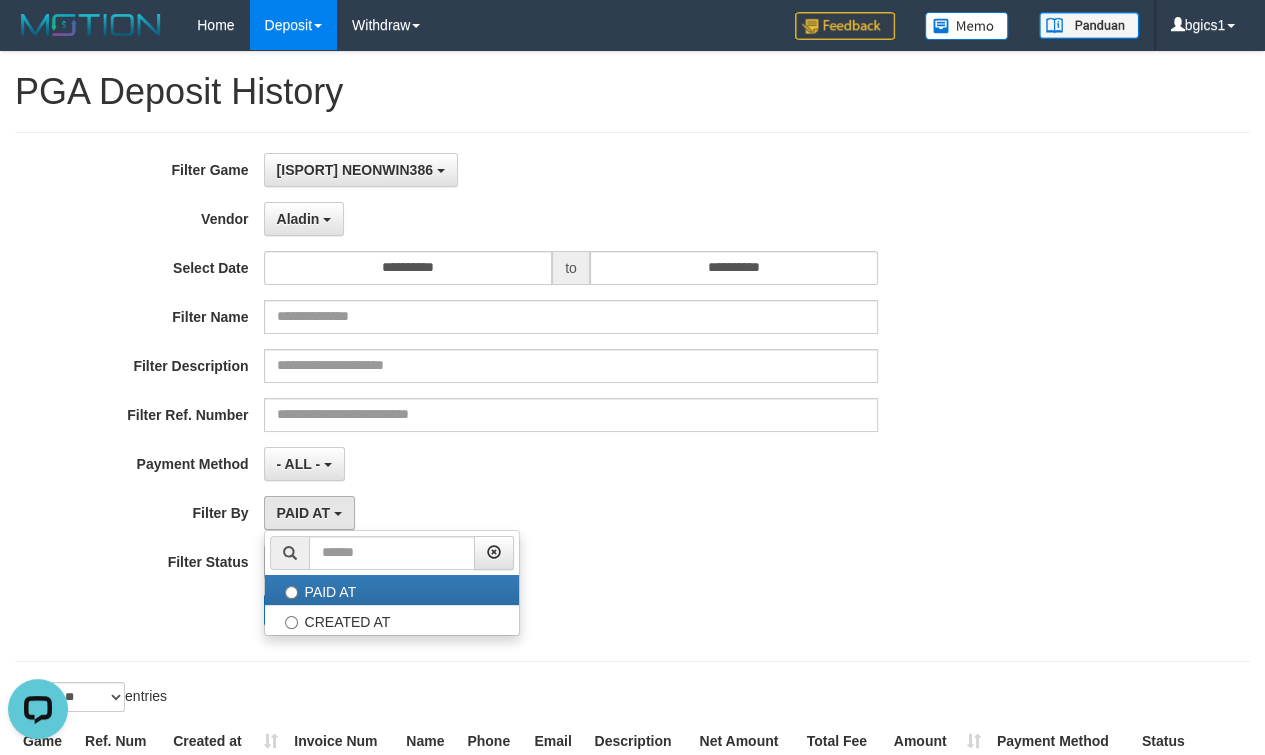 click on "PAID AT
PAID AT
CREATED AT" at bounding box center (571, 513) 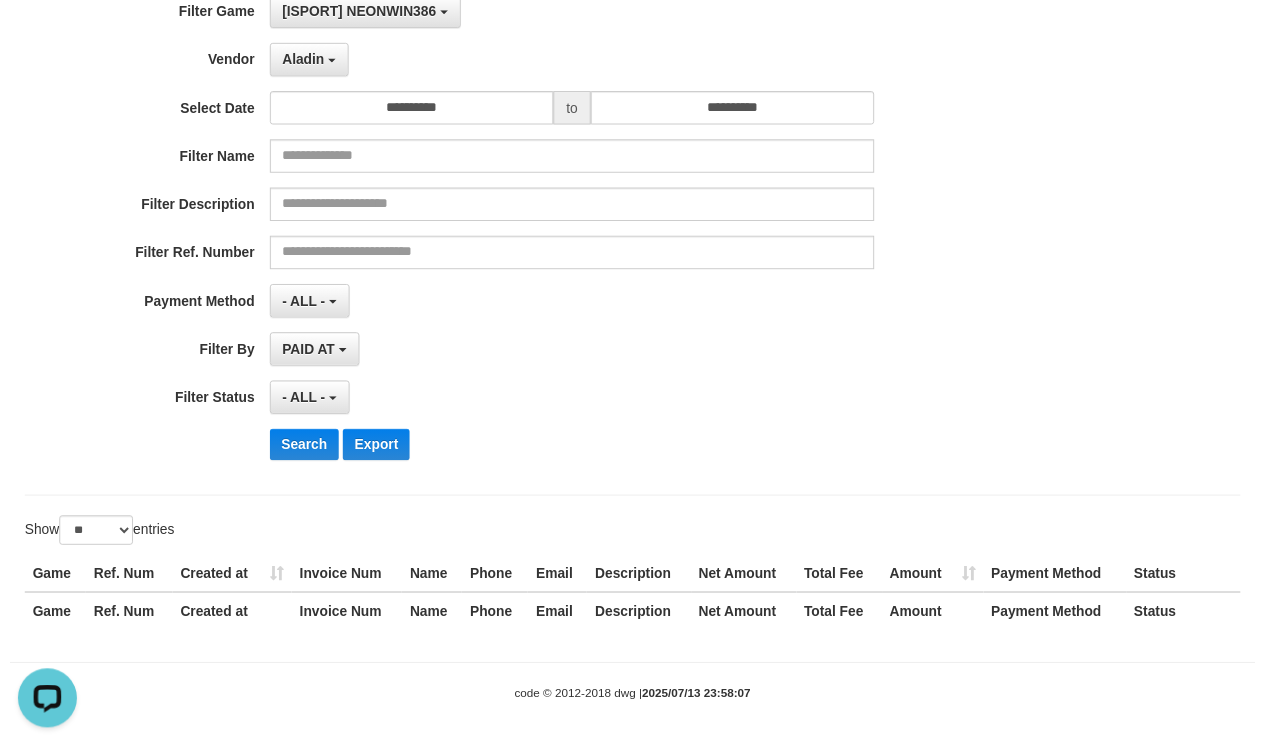 scroll, scrollTop: 160, scrollLeft: 0, axis: vertical 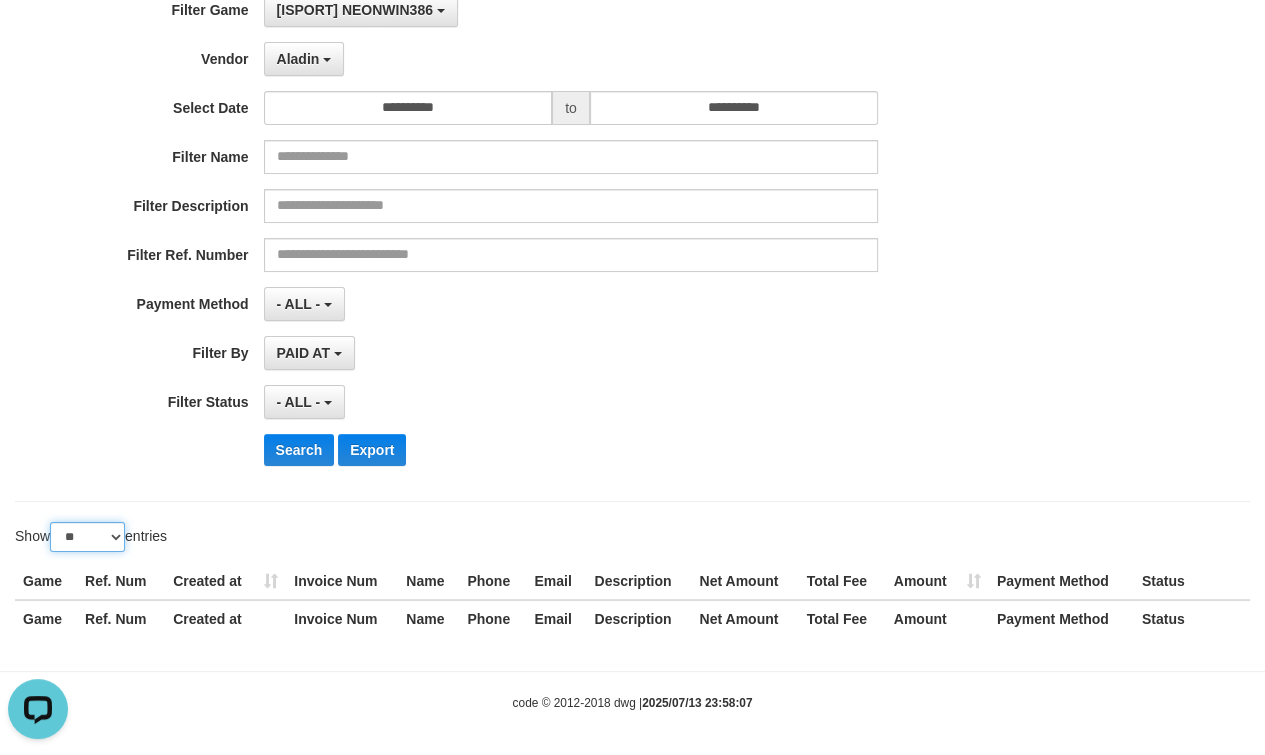 click on "** ** ** ***" at bounding box center (87, 537) 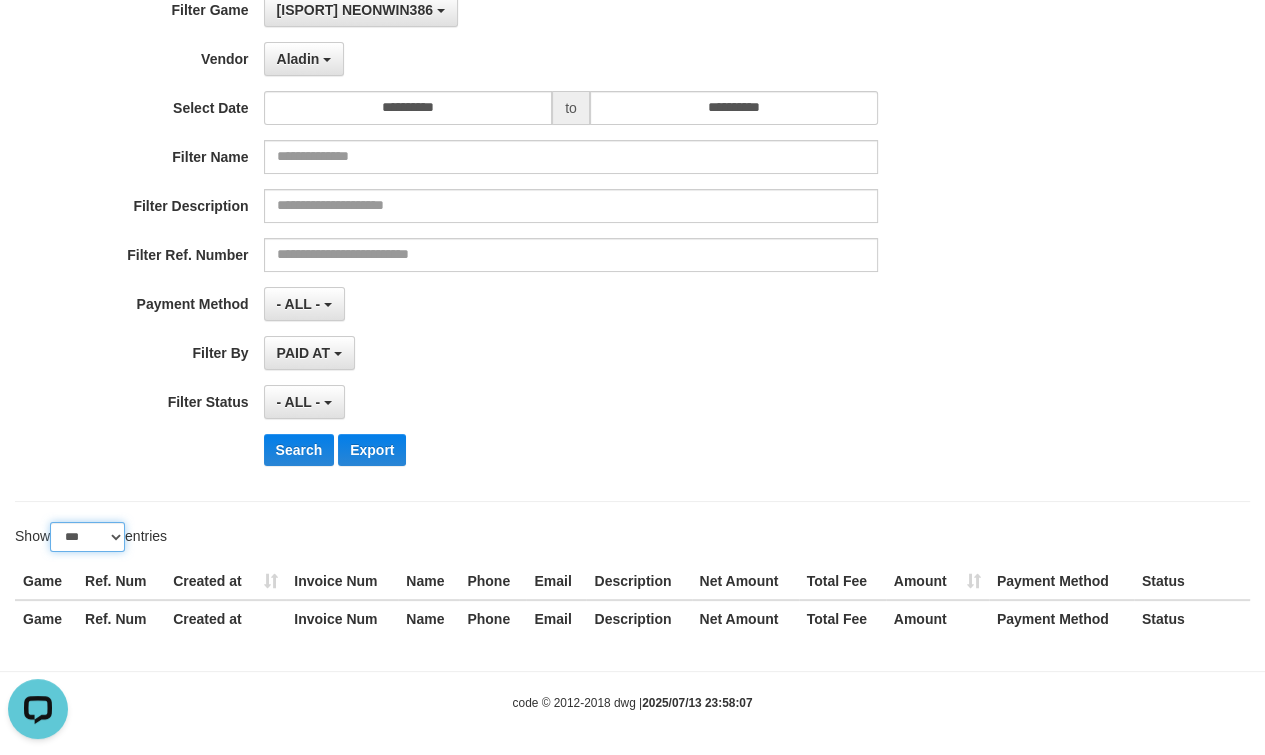 click on "** ** ** ***" at bounding box center (87, 537) 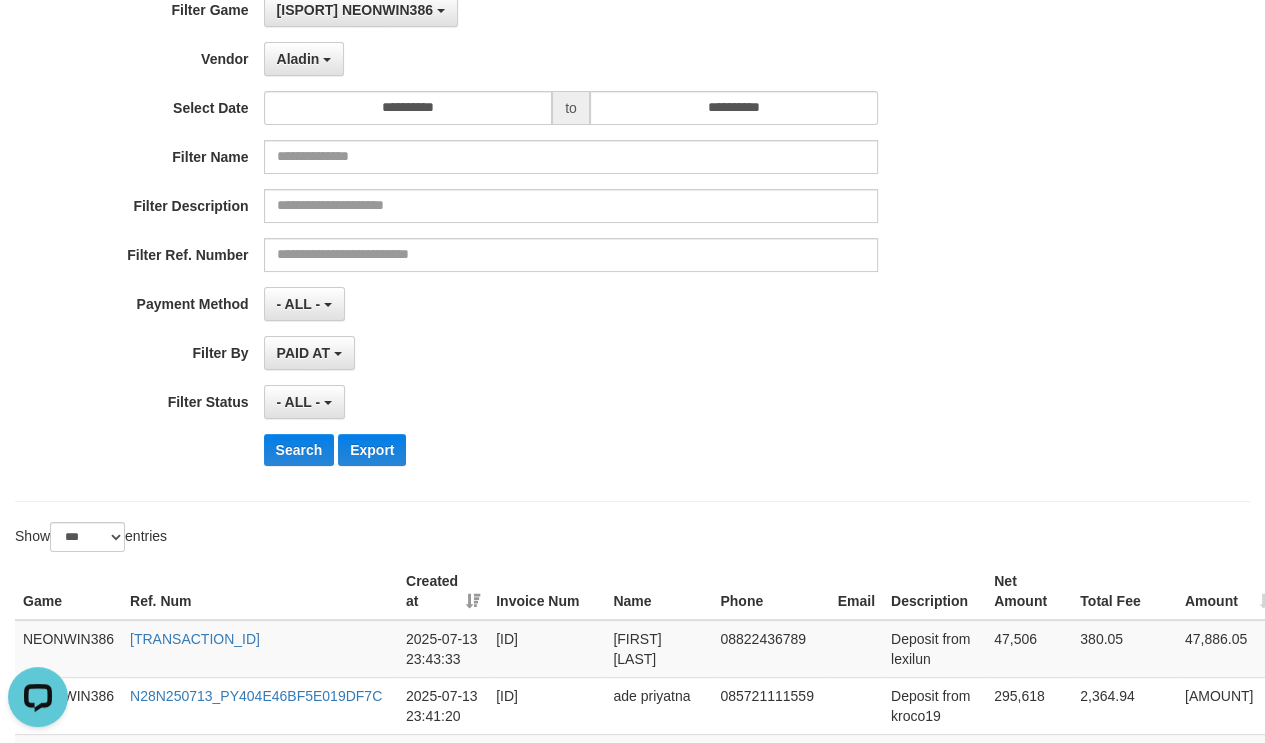 click on "Search
Export" at bounding box center [659, 450] 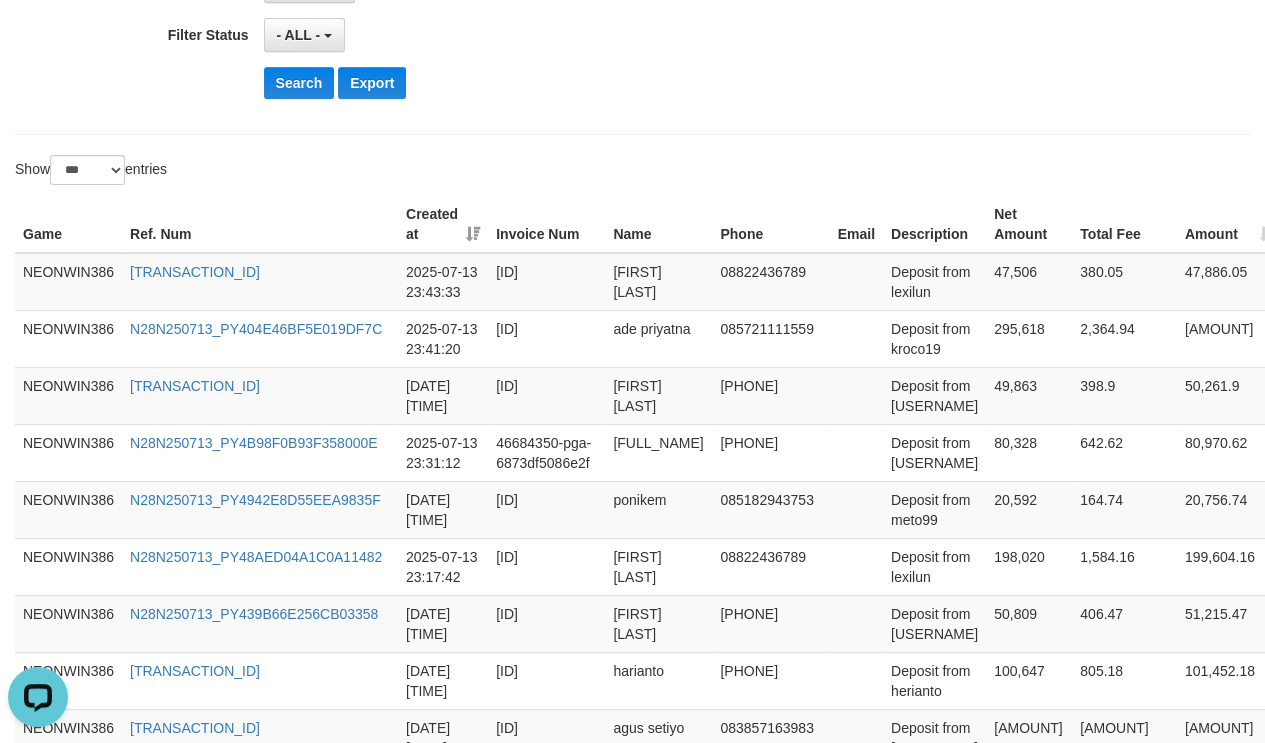 scroll, scrollTop: 615, scrollLeft: 0, axis: vertical 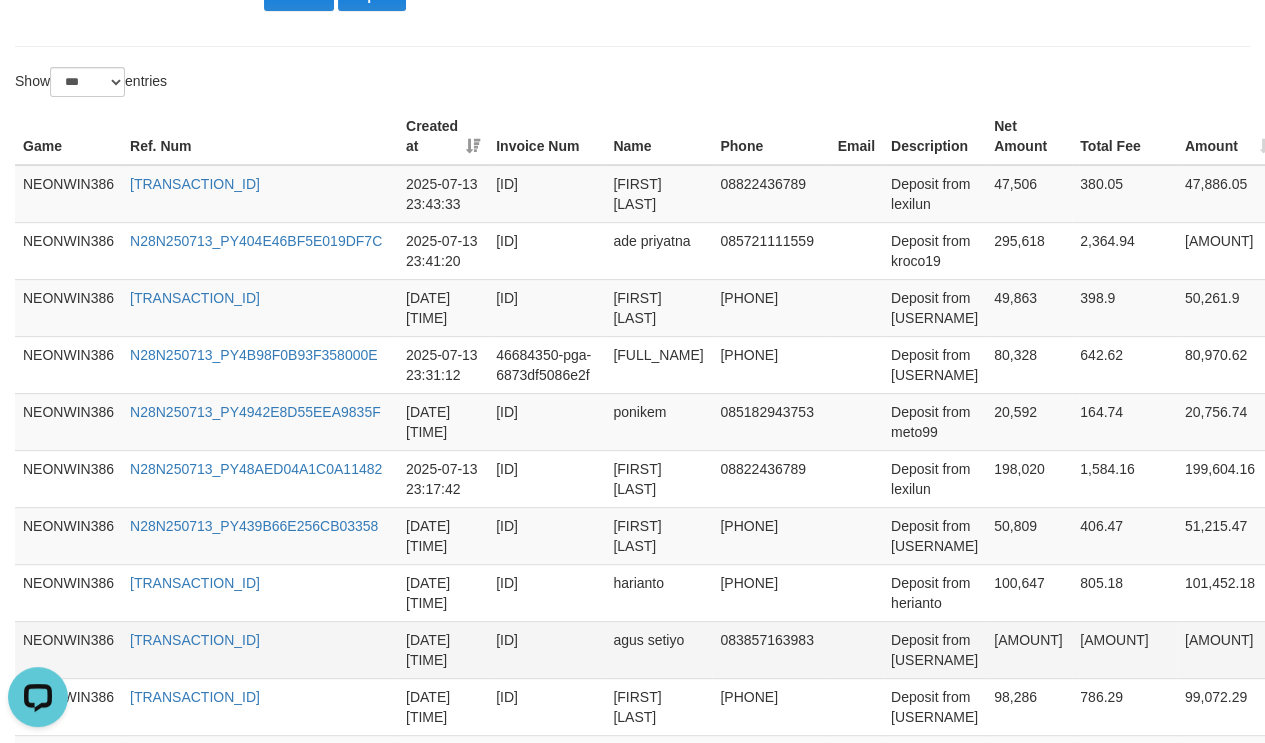 click on "agus setiyo" at bounding box center [658, 649] 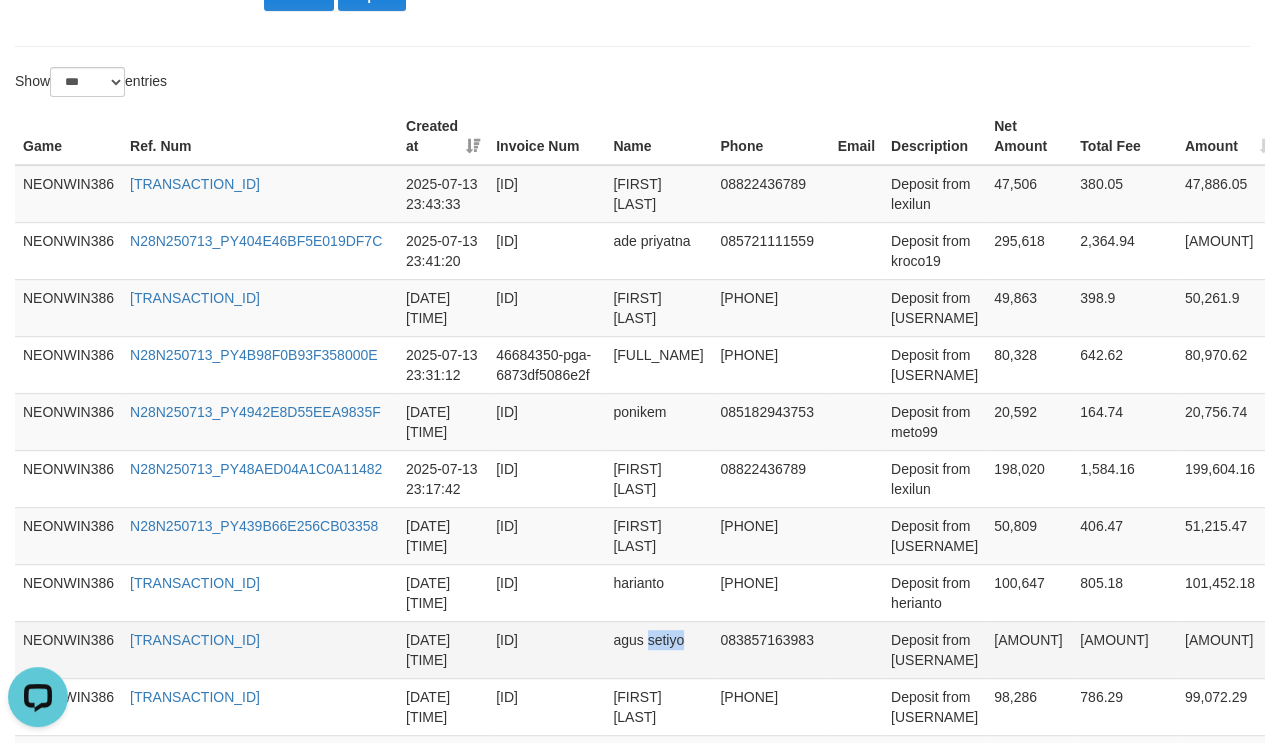 click on "agus setiyo" at bounding box center (658, 649) 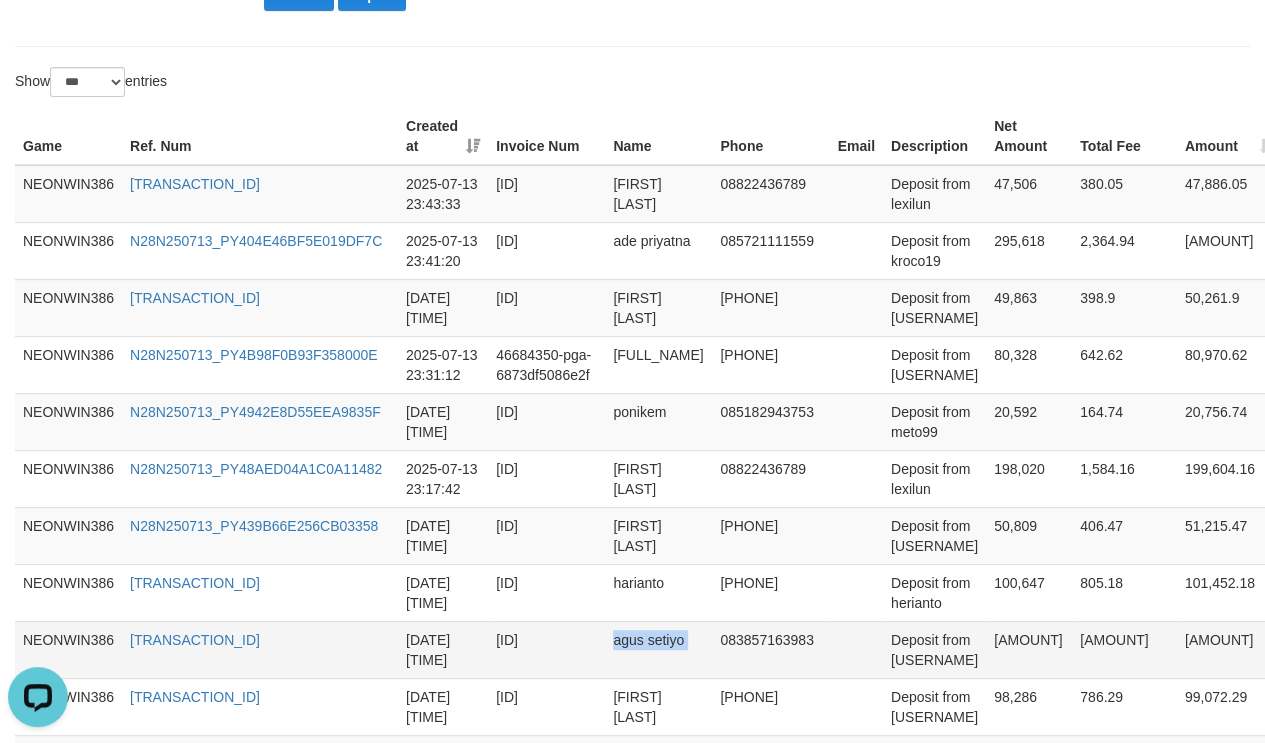 click on "agus setiyo" at bounding box center [658, 649] 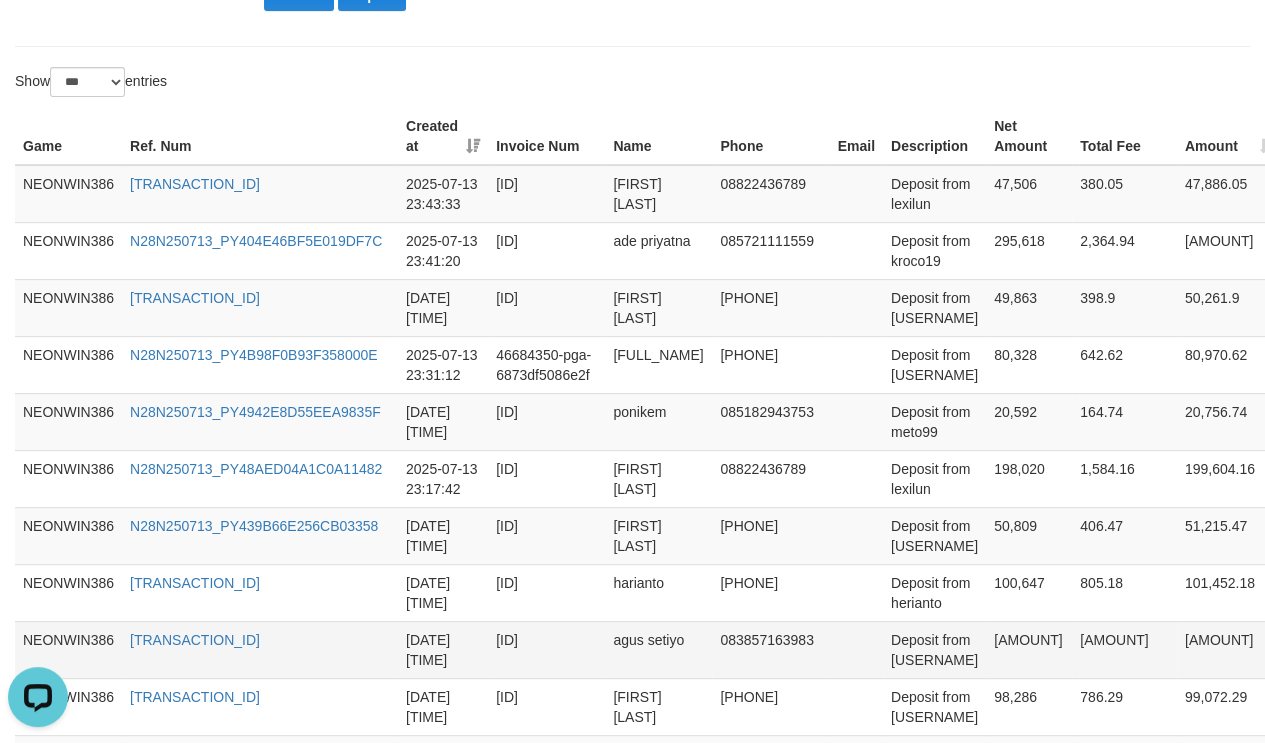 click on "Deposit from [USERNAME]" at bounding box center [934, 649] 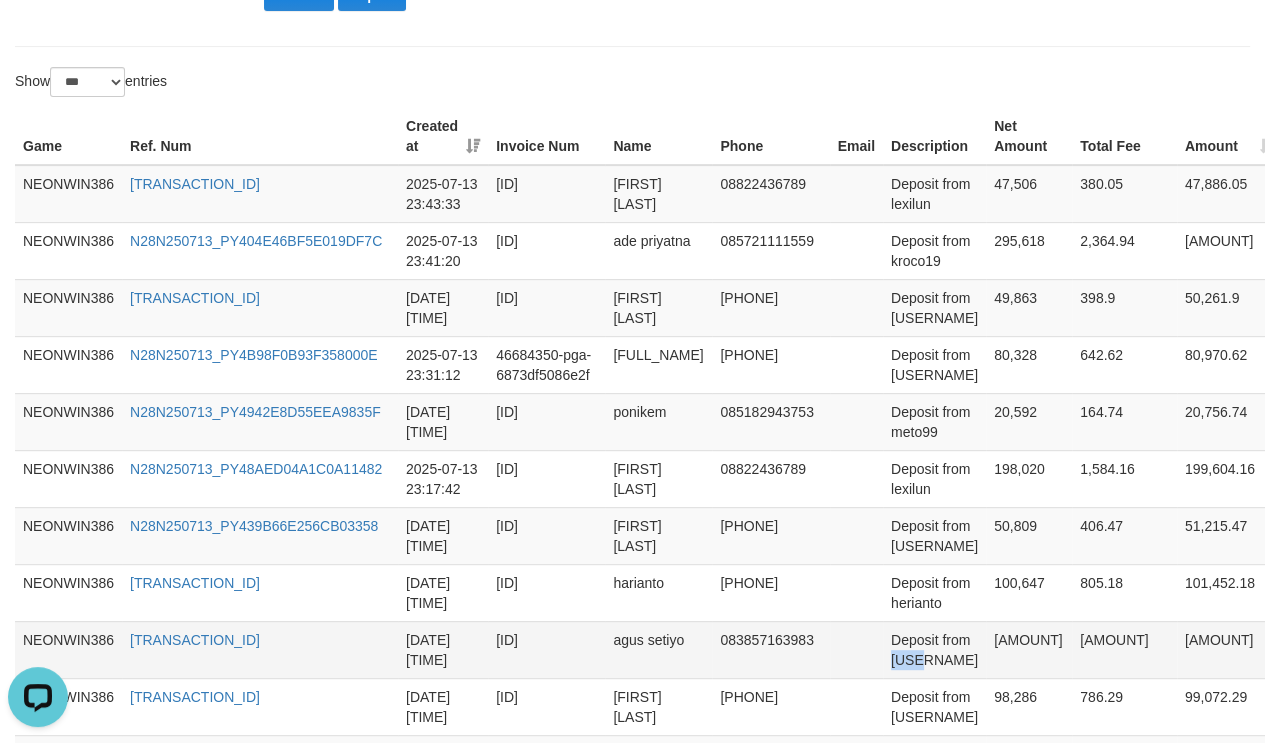 drag, startPoint x: 906, startPoint y: 653, endPoint x: 1055, endPoint y: 644, distance: 149.27156 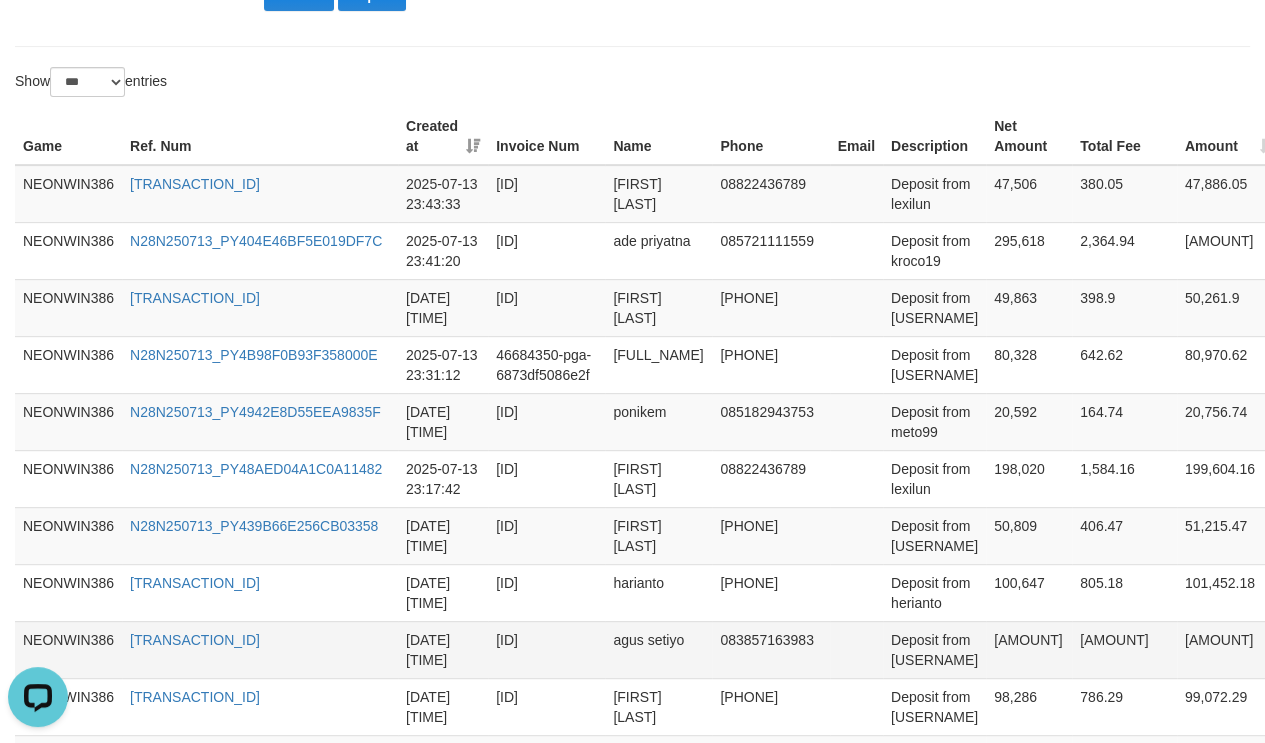 click on "[AMOUNT]" at bounding box center [1029, 649] 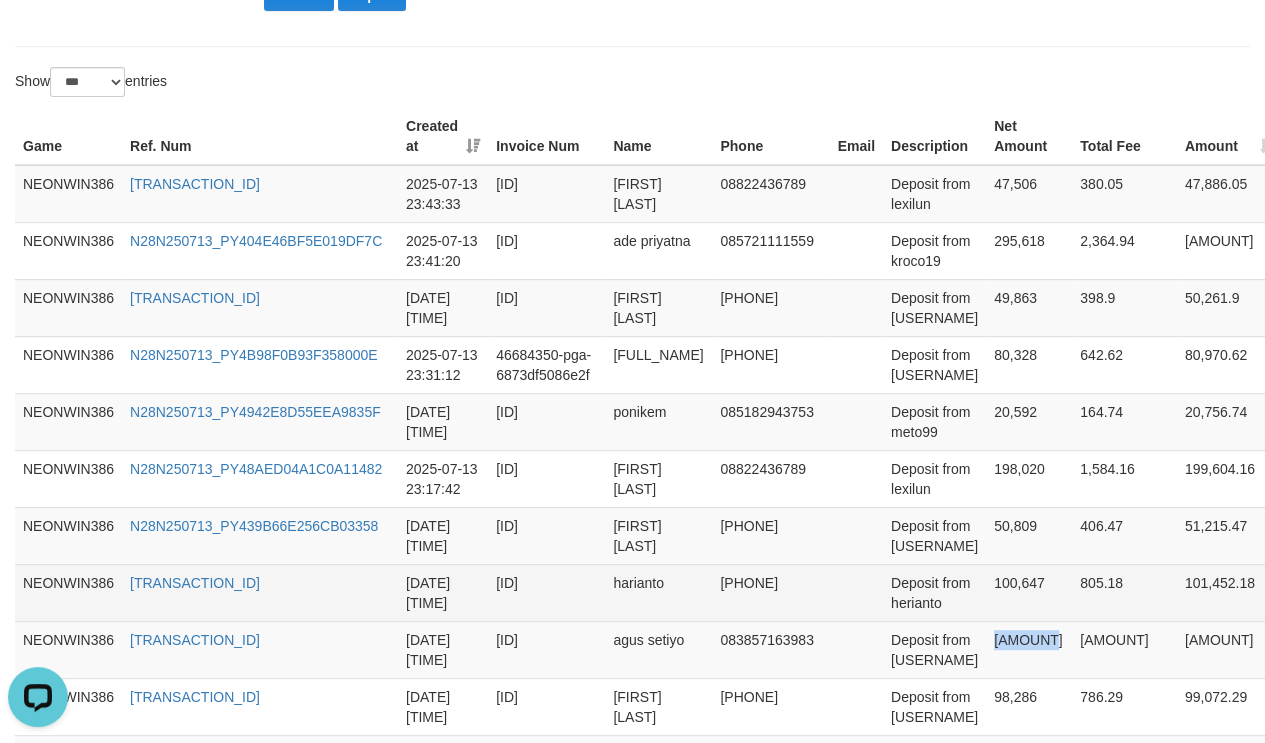 drag, startPoint x: 1010, startPoint y: 636, endPoint x: 1258, endPoint y: 600, distance: 250.59929 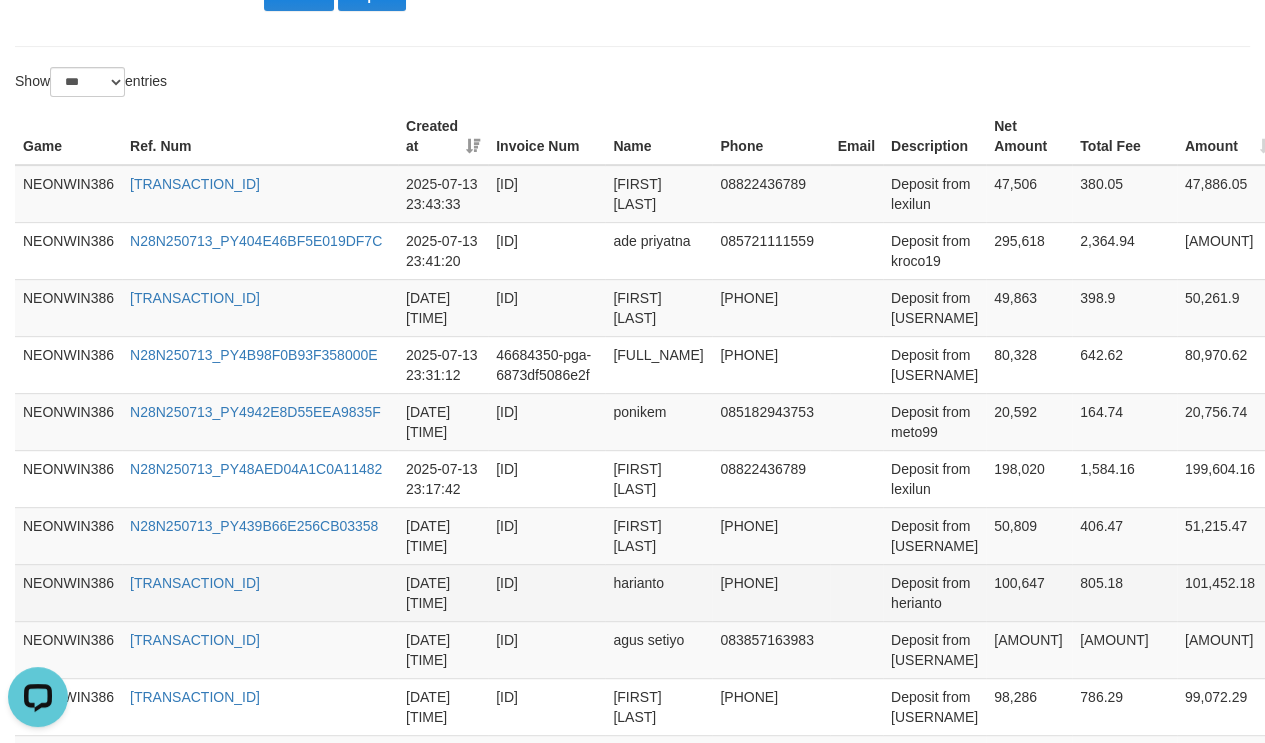 click on "harianto" at bounding box center [658, 592] 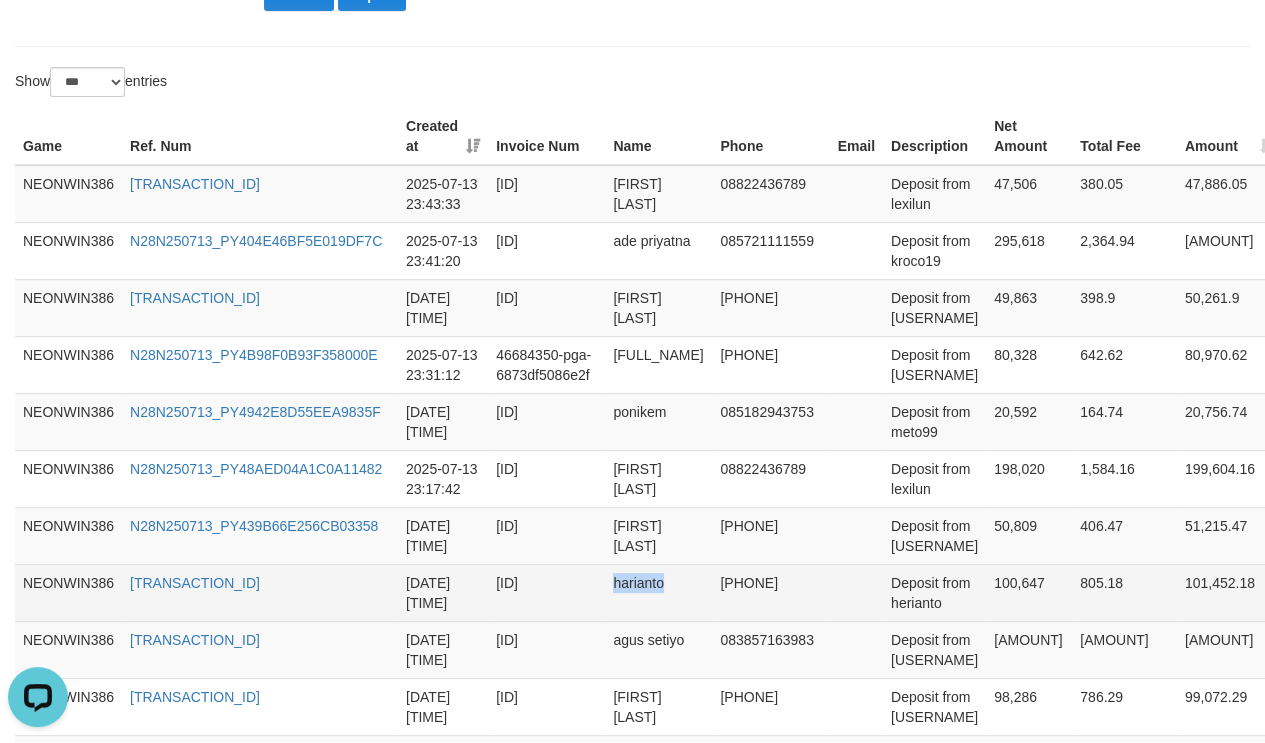click on "harianto" at bounding box center [658, 592] 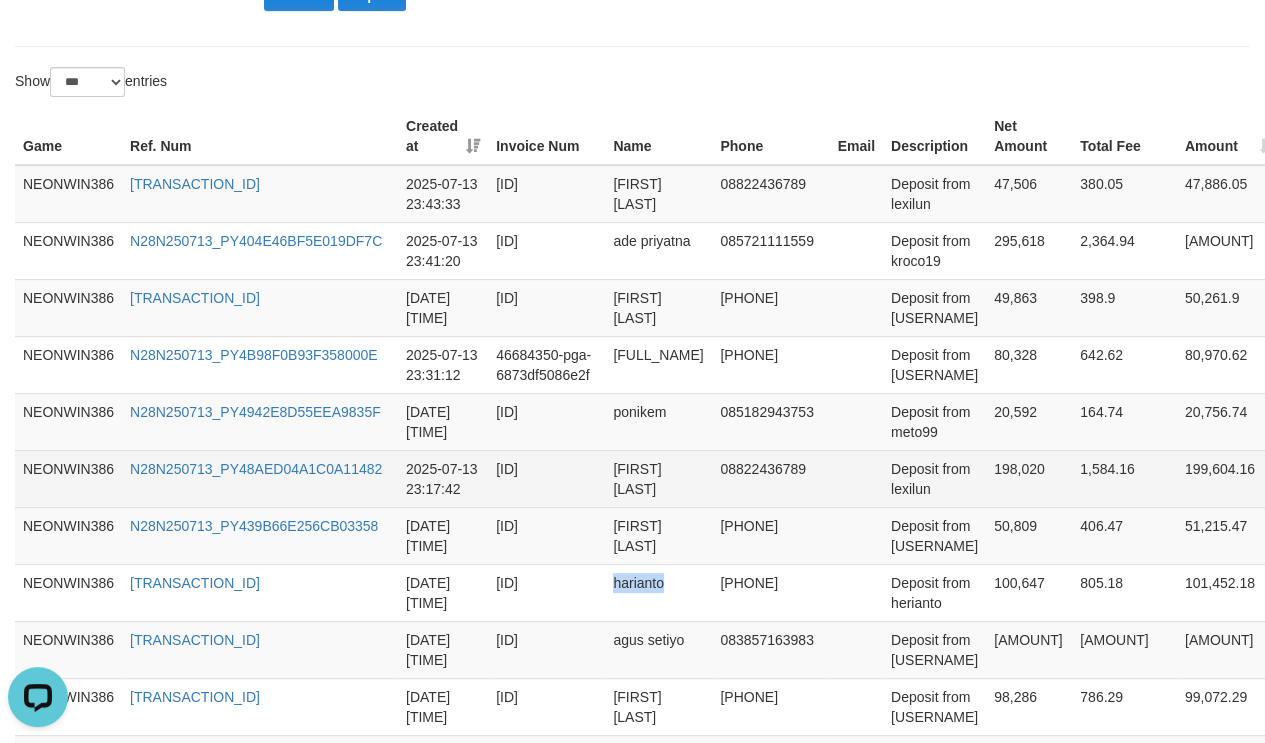 copy on "harianto" 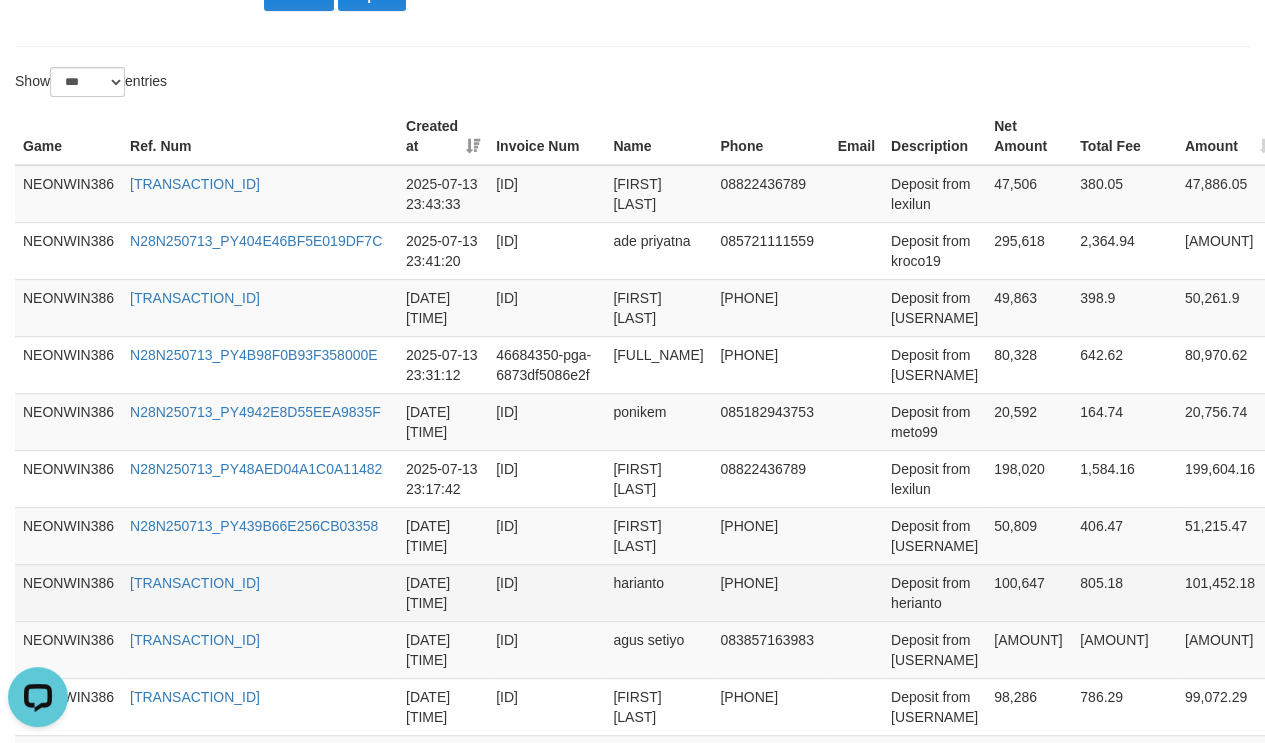 click on "Deposit from herianto" at bounding box center [934, 592] 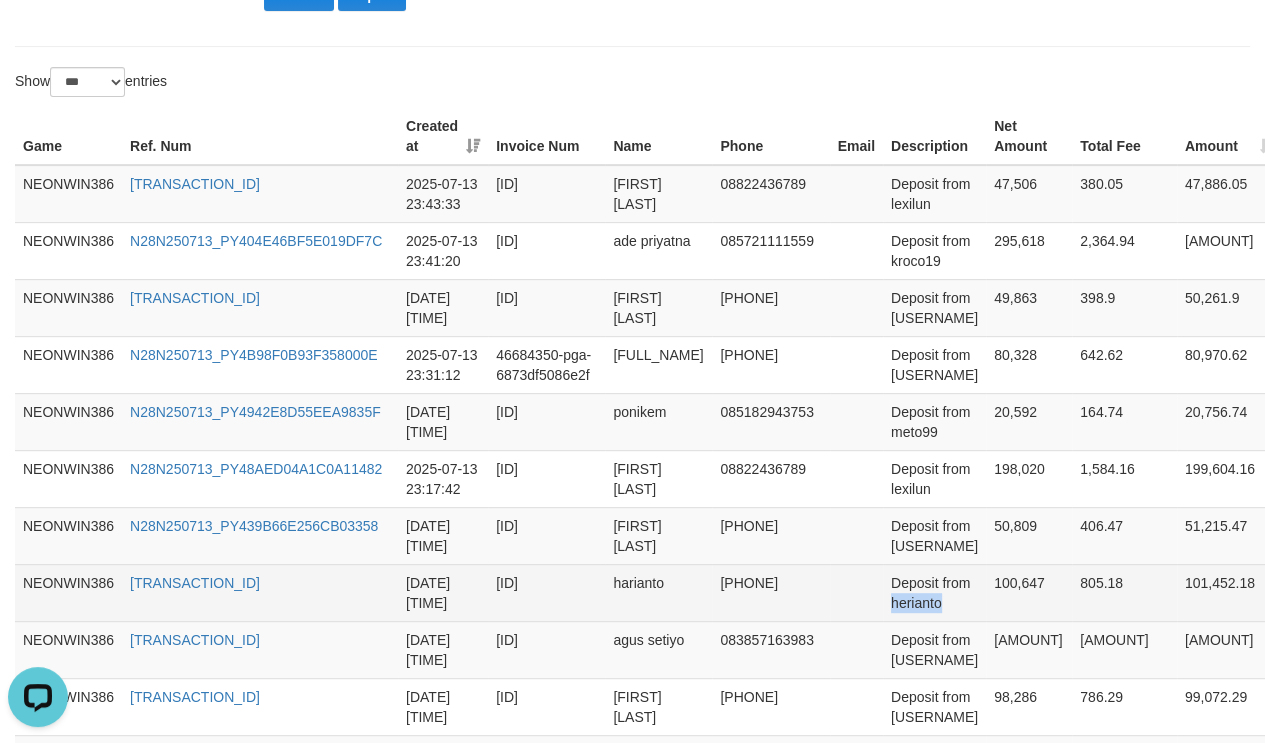 click on "Deposit from herianto" at bounding box center [934, 592] 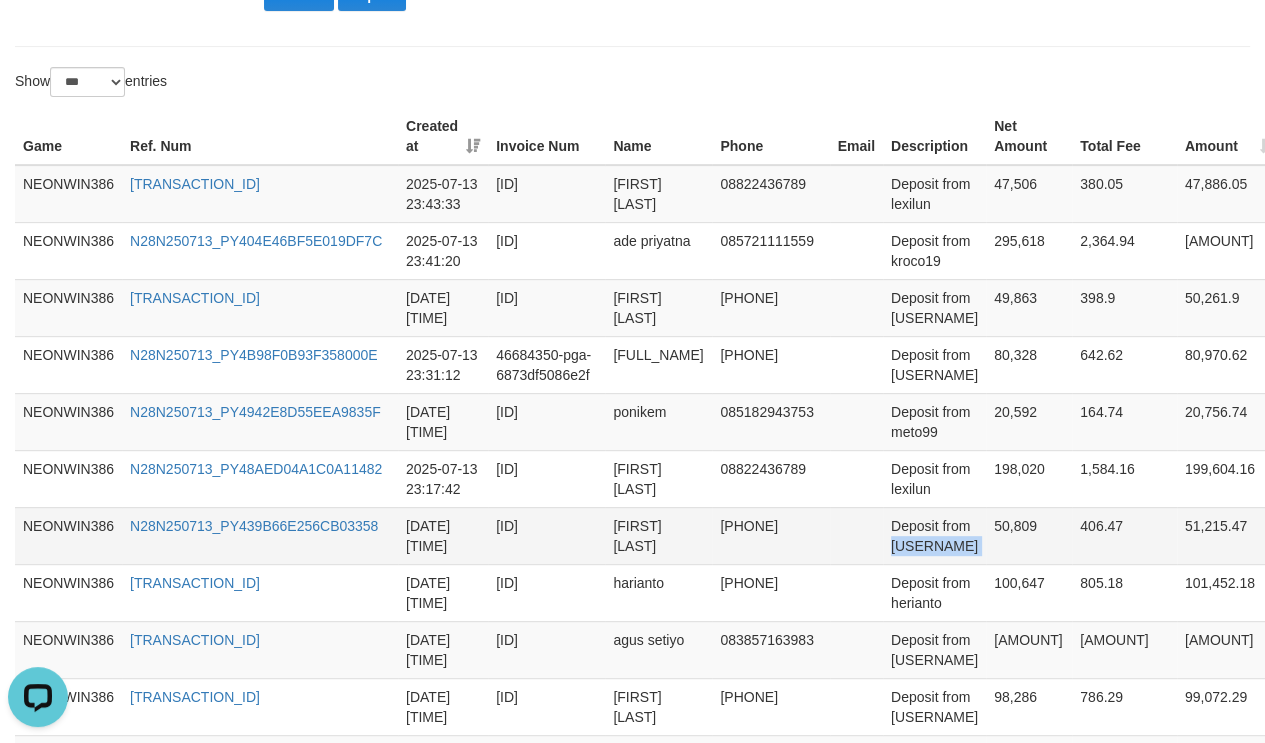 drag, startPoint x: 985, startPoint y: 520, endPoint x: 920, endPoint y: 537, distance: 67.18631 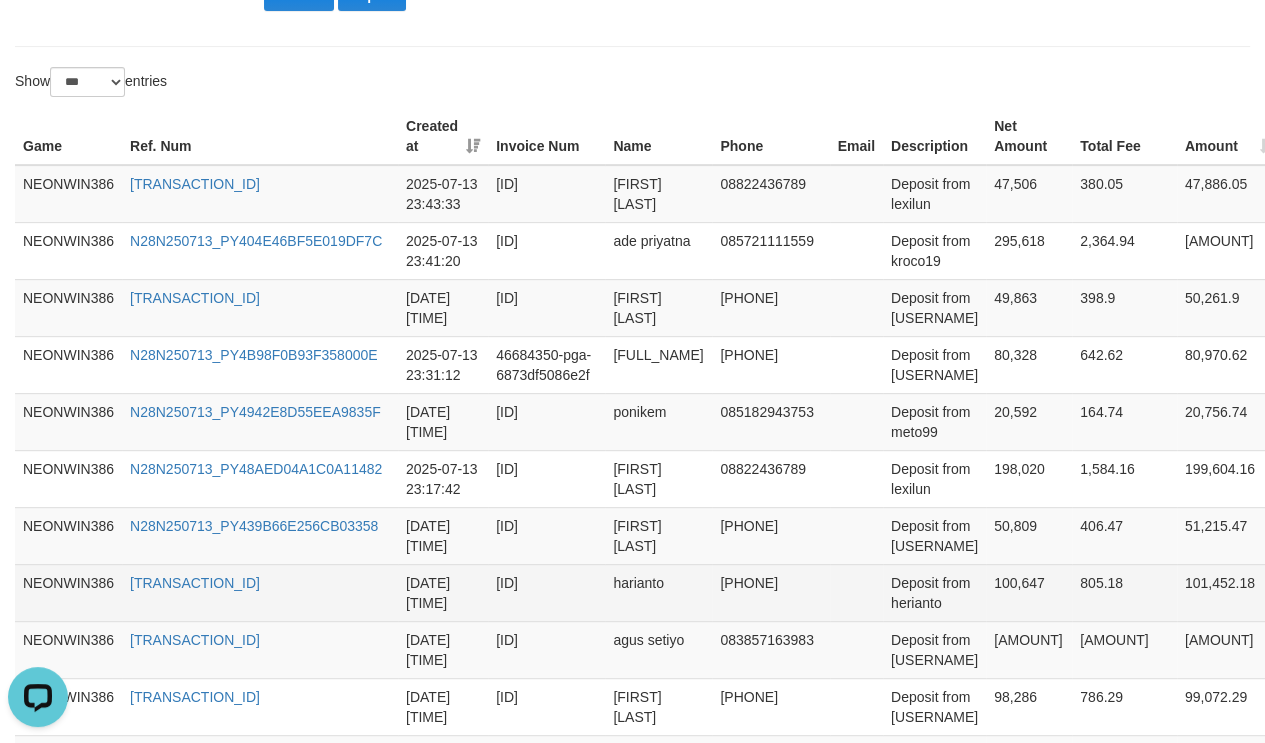 click on "100,647" at bounding box center [1029, 592] 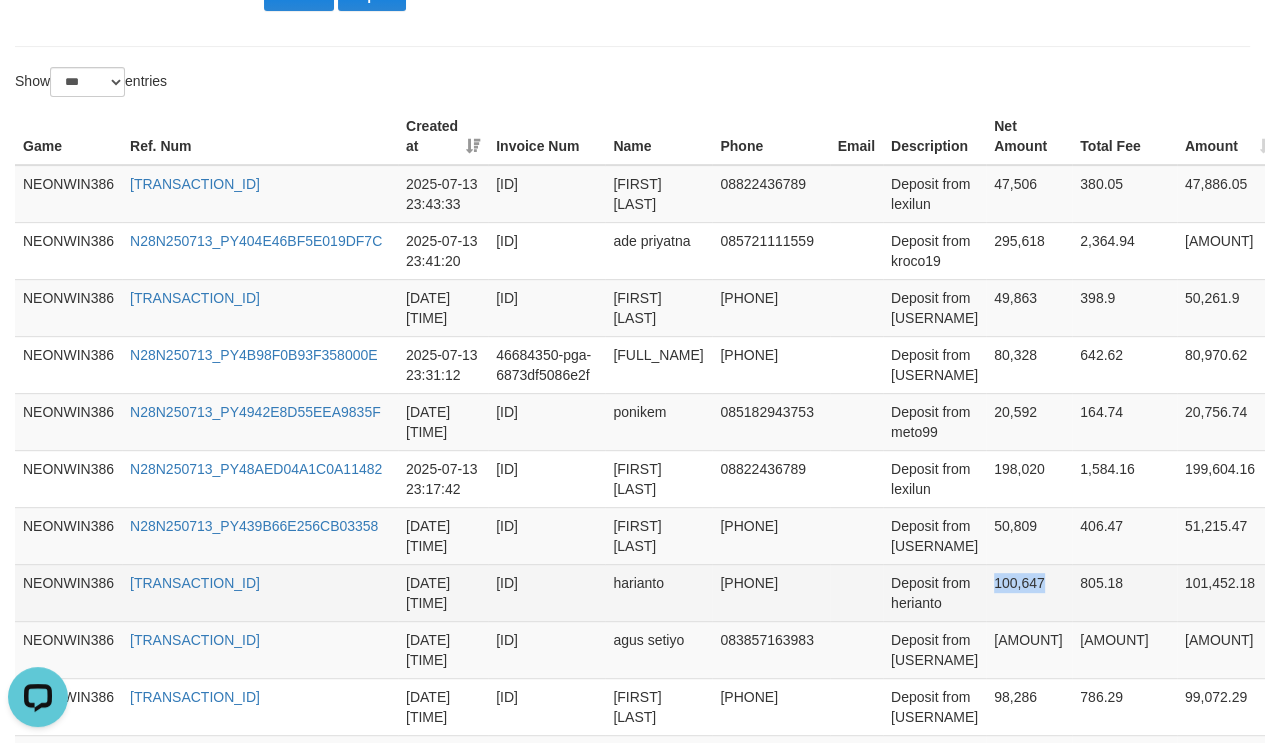 drag, startPoint x: 1002, startPoint y: 581, endPoint x: 1119, endPoint y: 580, distance: 117.00427 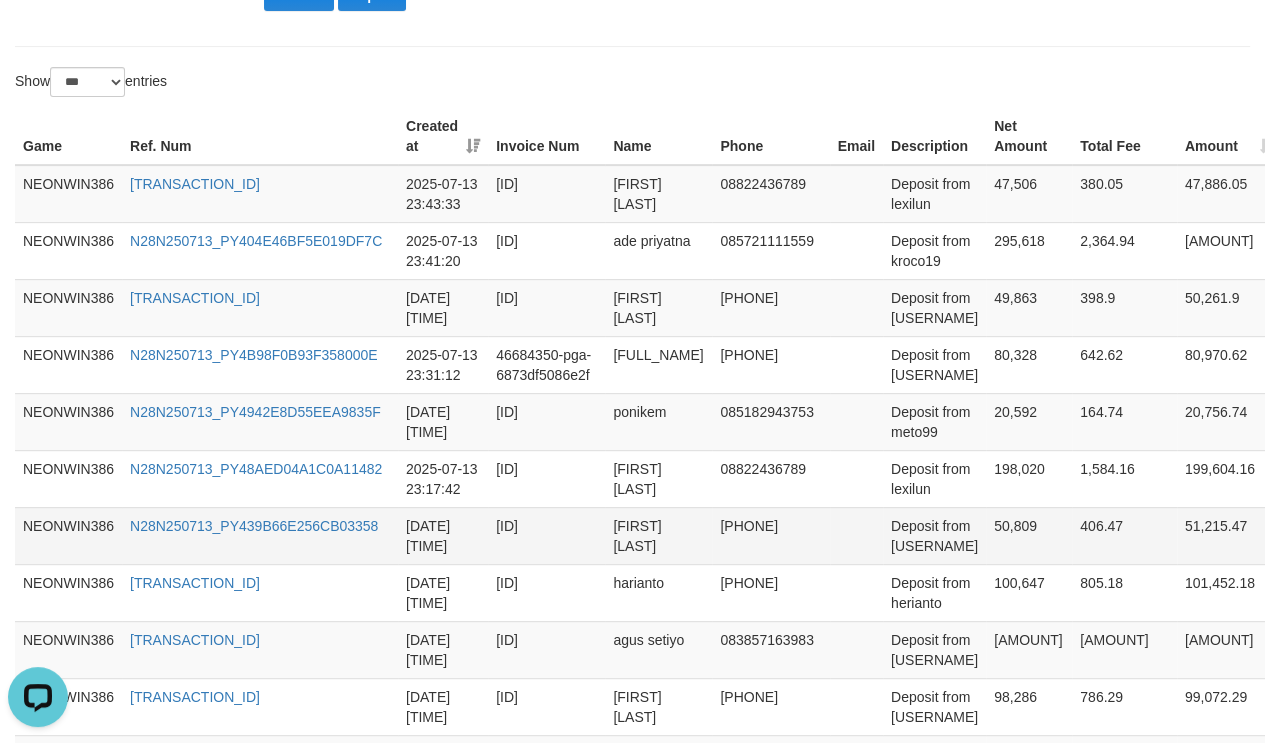 click on "[FIRST] [LAST]" at bounding box center [658, 535] 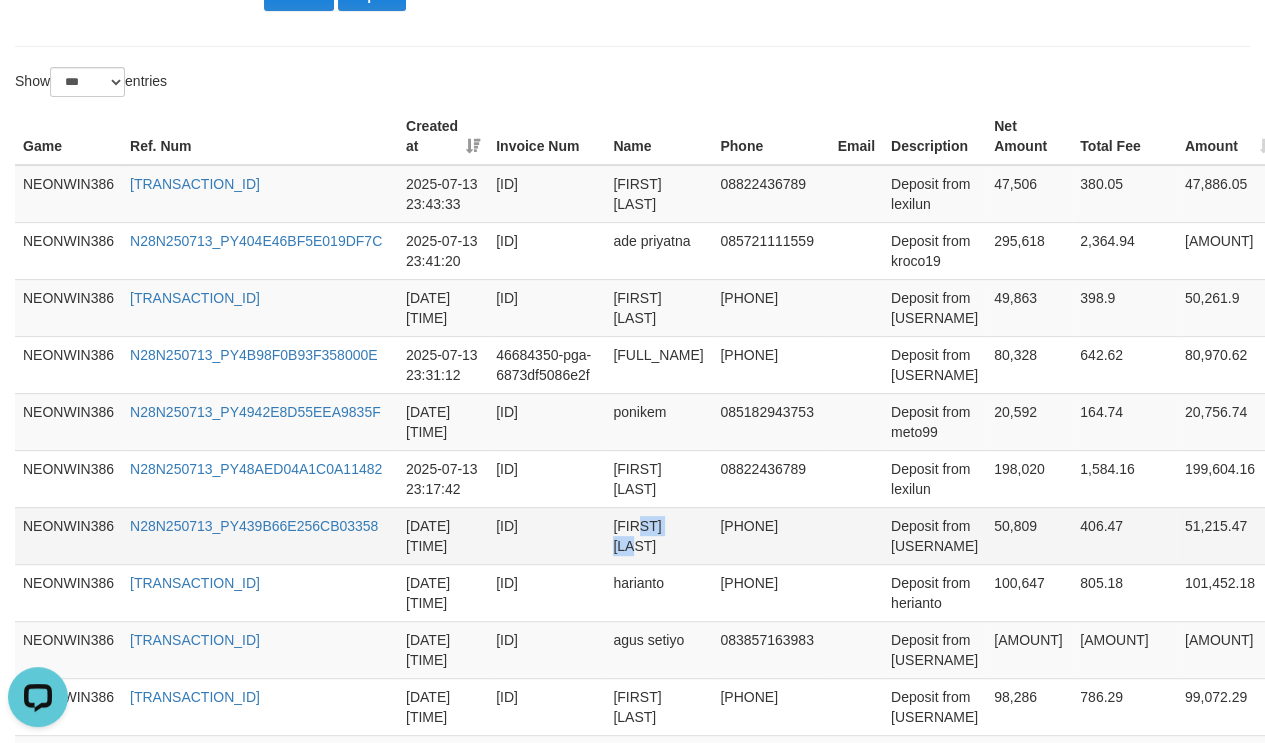 click on "[FIRST] [LAST]" at bounding box center (658, 535) 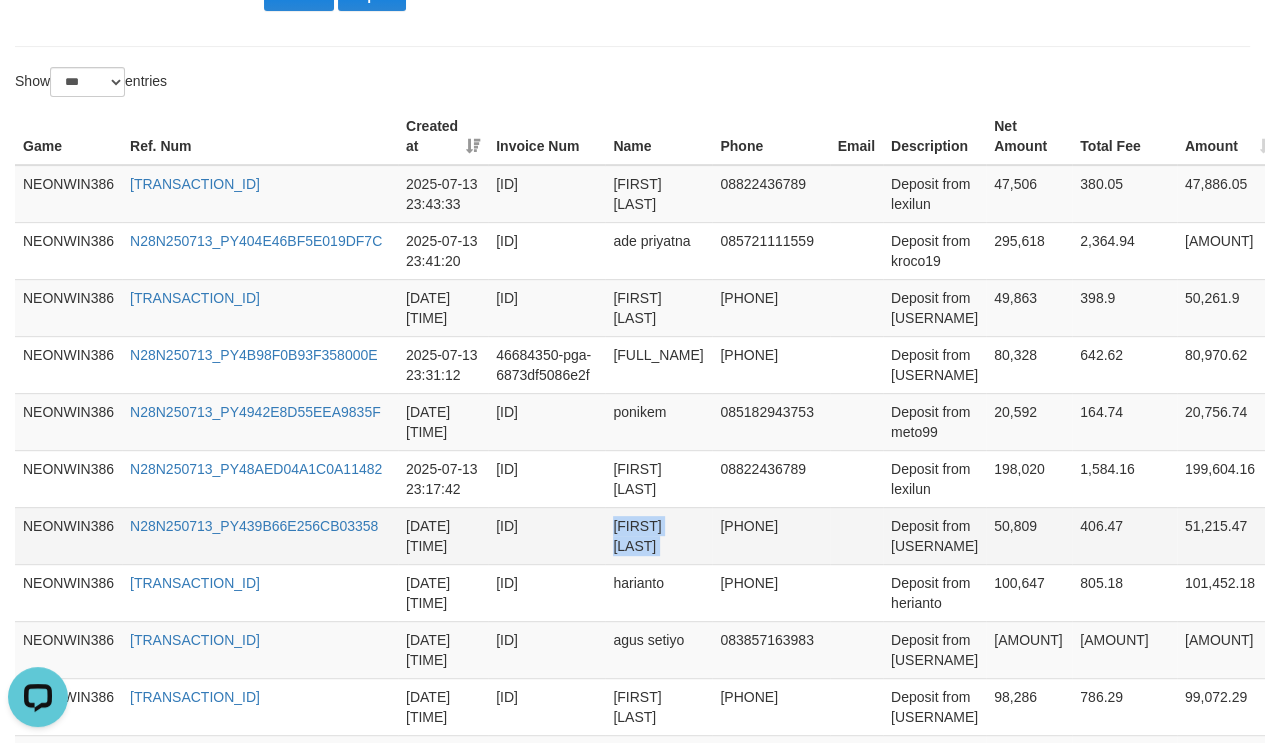 click on "[FIRST] [LAST]" at bounding box center (658, 535) 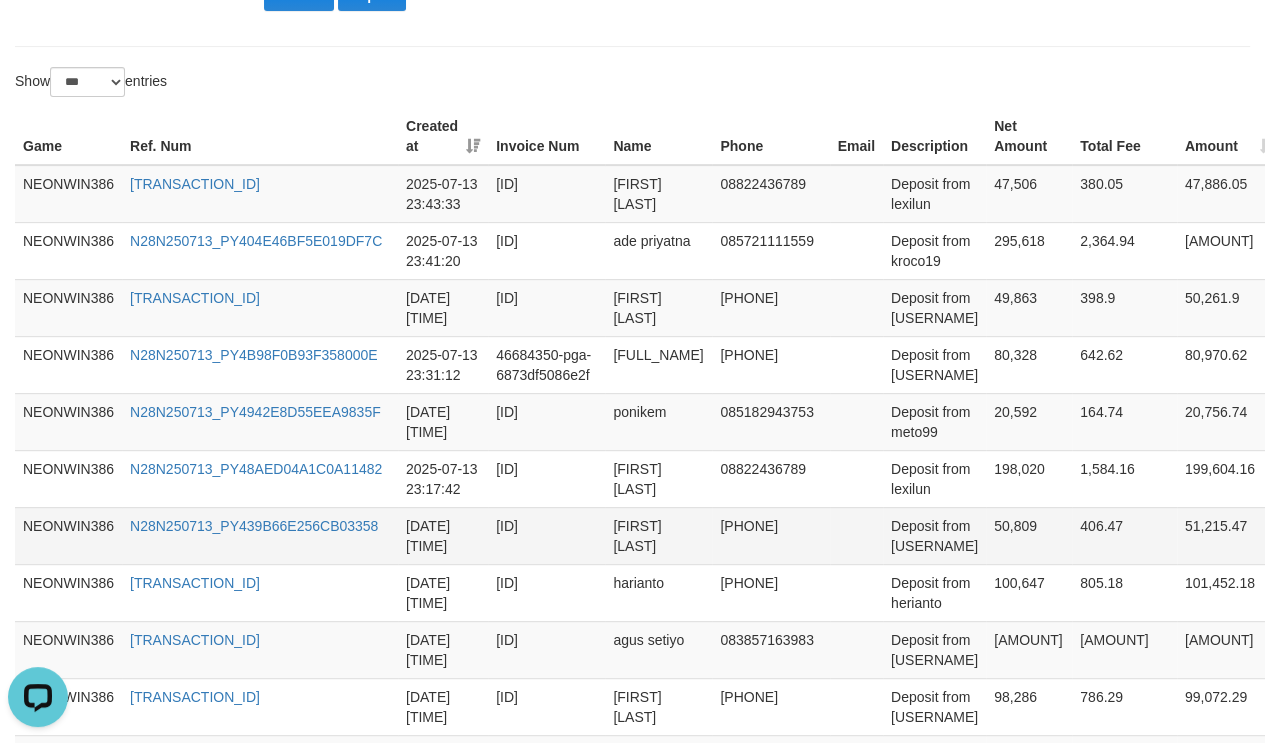 click on "Deposit from [USERNAME]" at bounding box center [934, 535] 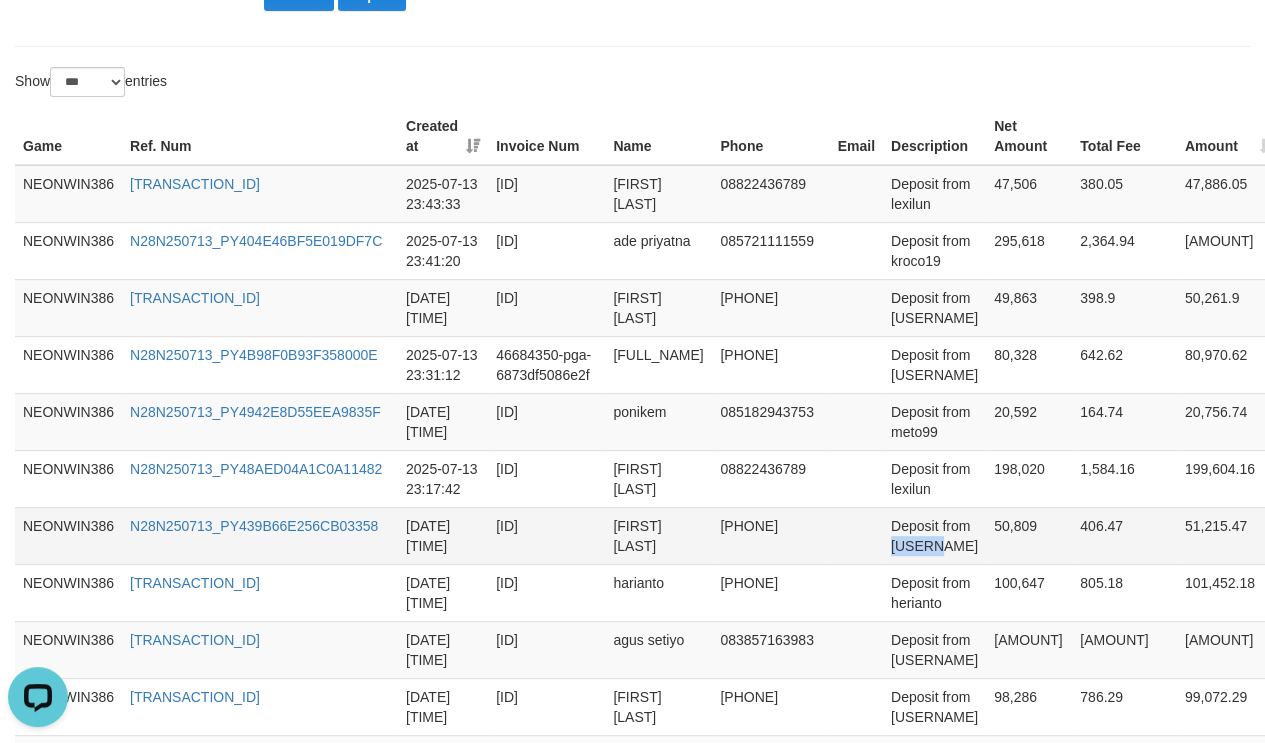 click on "Deposit from [USERNAME]" at bounding box center [934, 535] 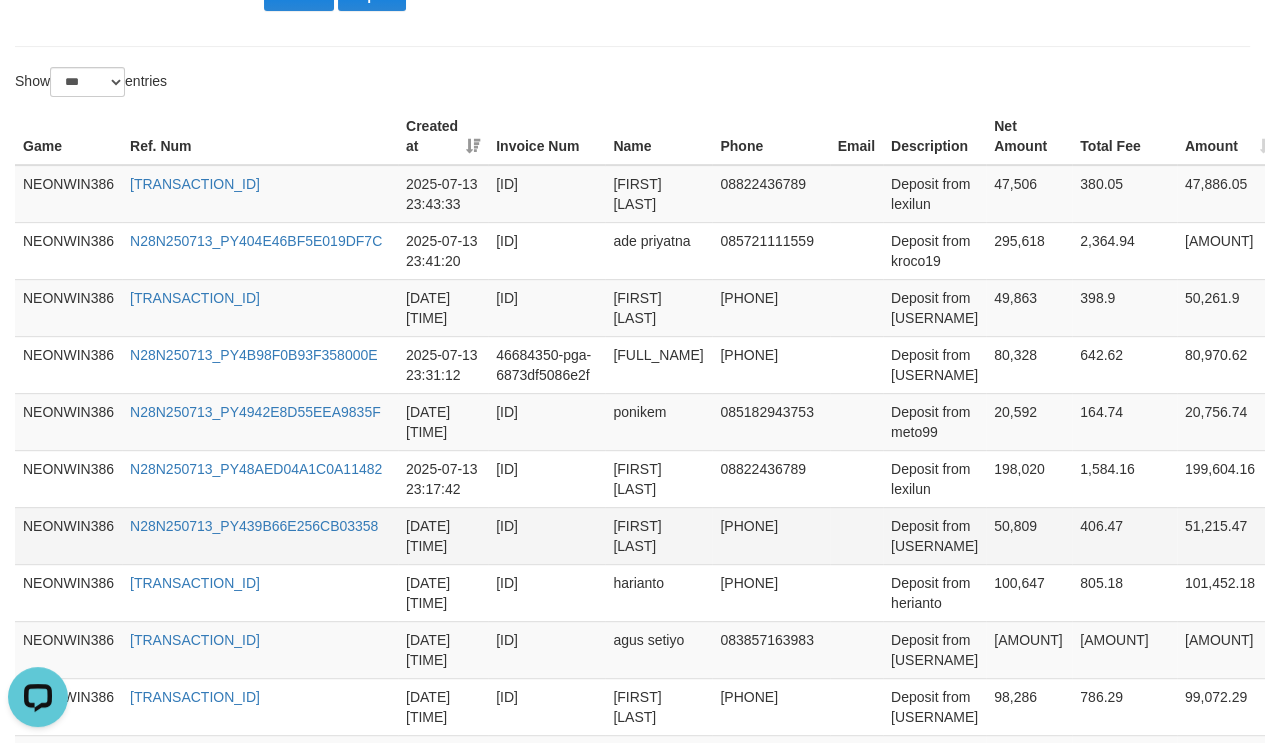 click on "50,809" at bounding box center [1029, 535] 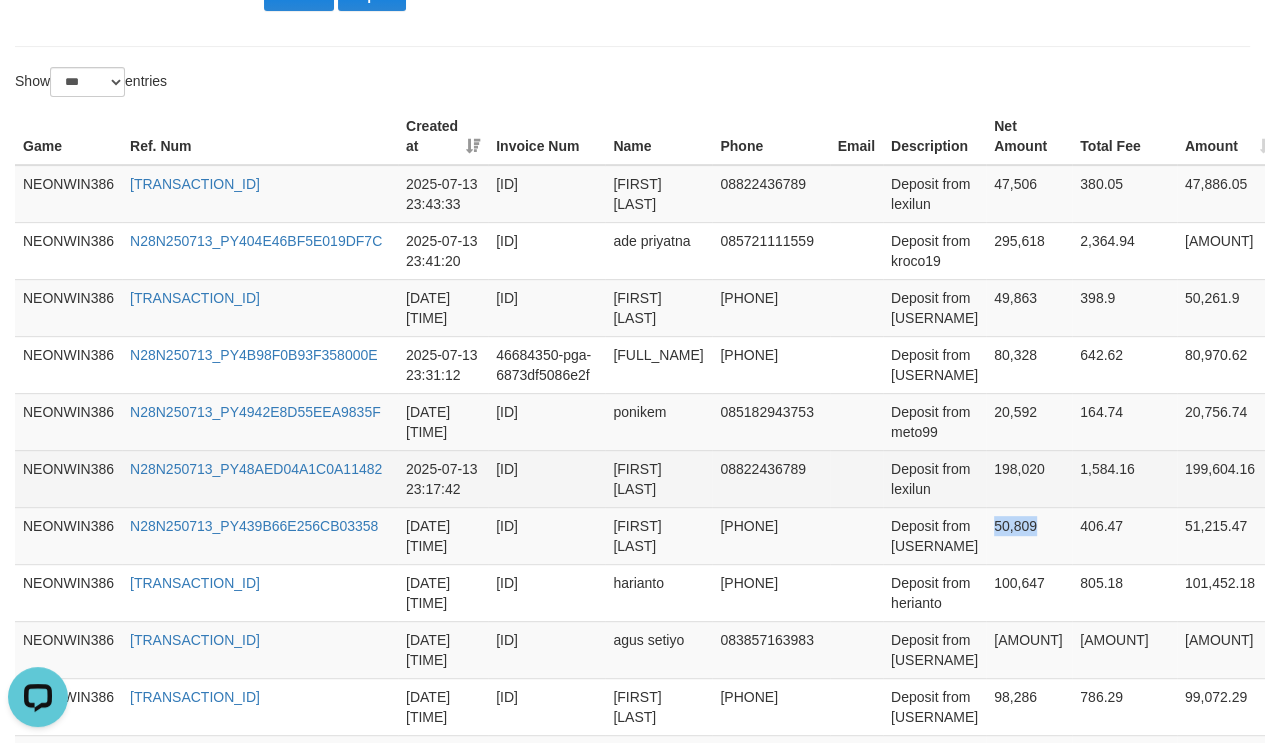 drag, startPoint x: 1005, startPoint y: 516, endPoint x: 1249, endPoint y: 458, distance: 250.79872 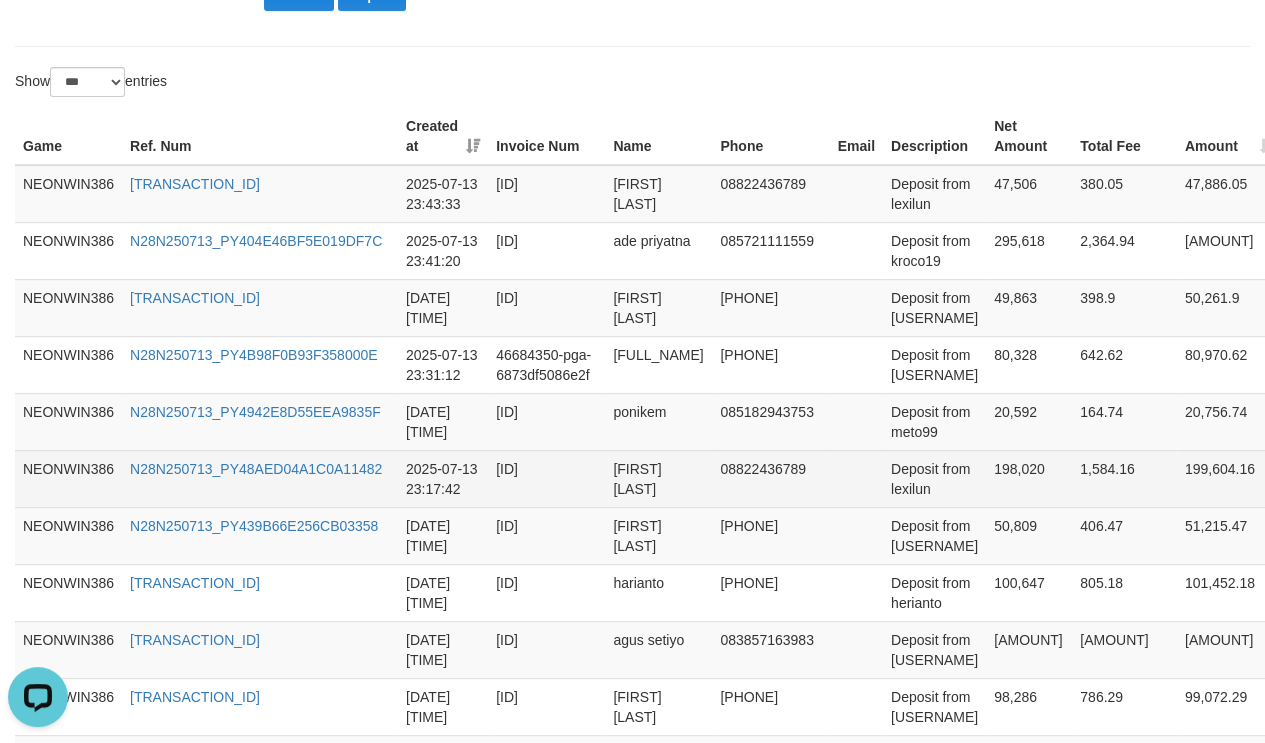 click on "[FIRST] [LAST]" at bounding box center (658, 478) 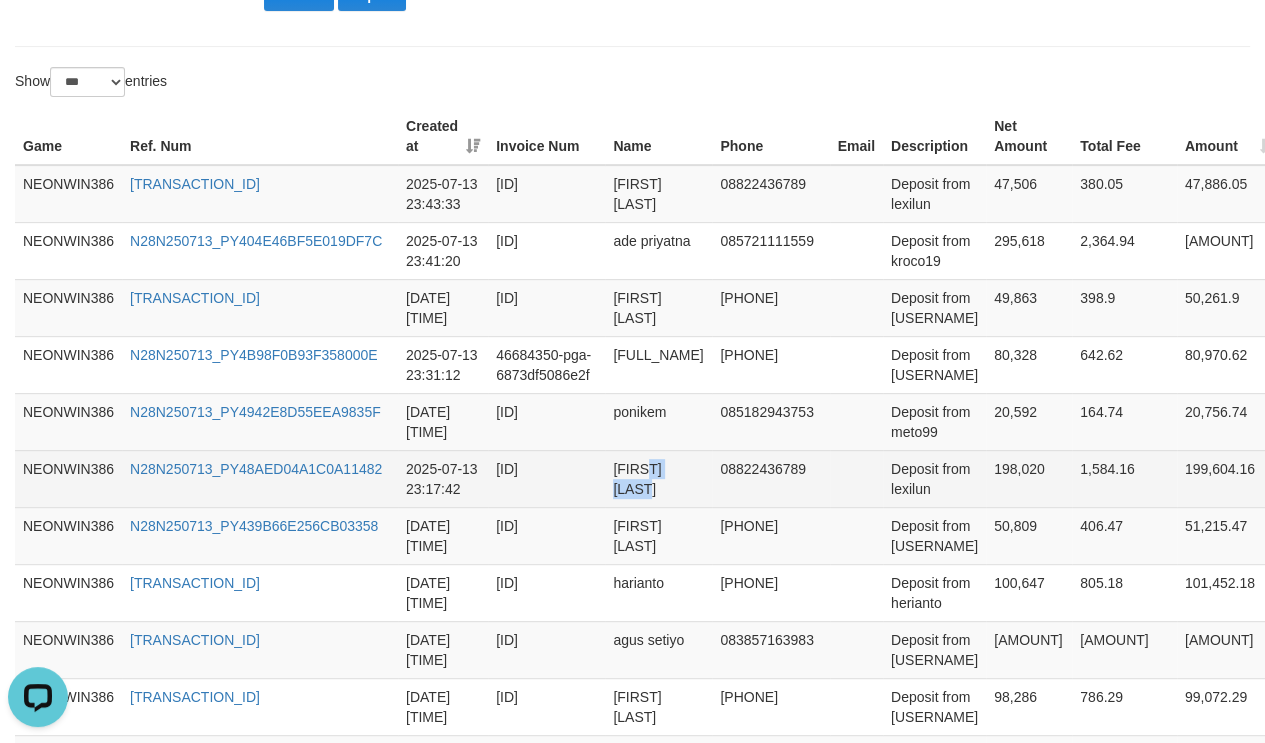 click on "[FIRST] [LAST]" at bounding box center (658, 478) 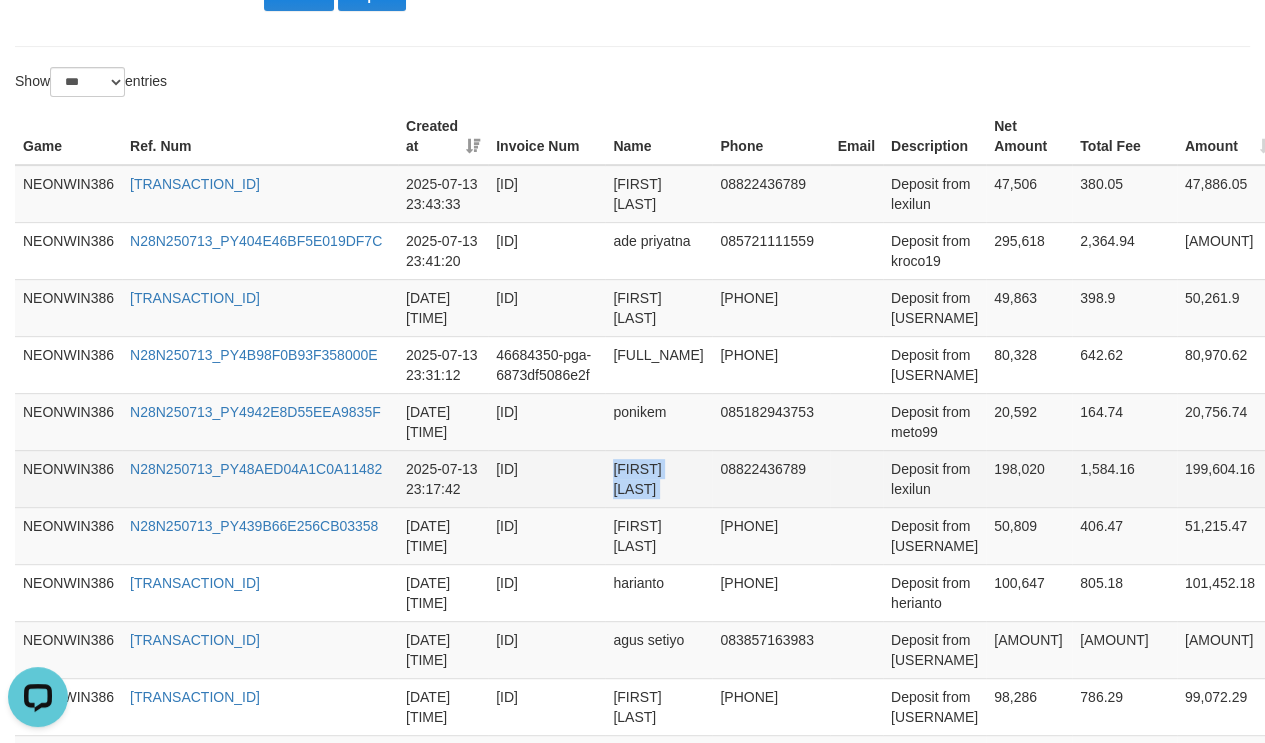 click on "[FIRST] [LAST]" at bounding box center (658, 478) 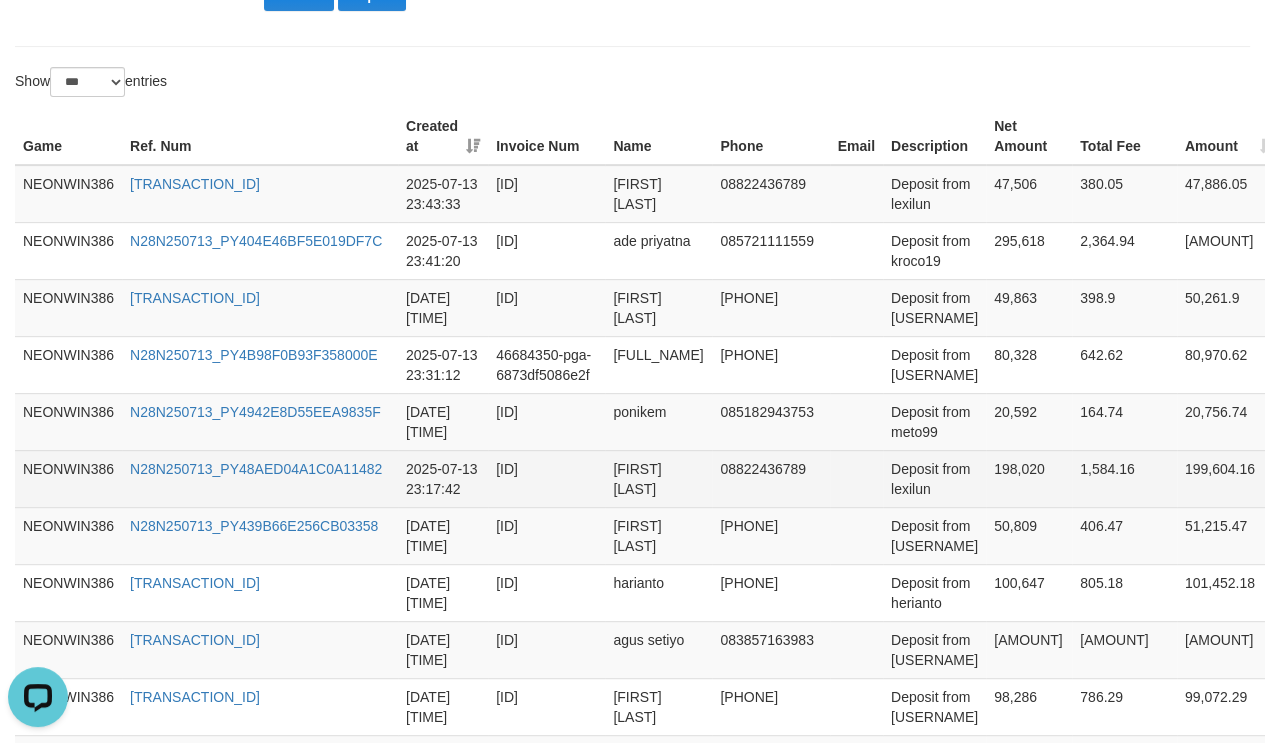 click on "Deposit from lexilun" at bounding box center (934, 478) 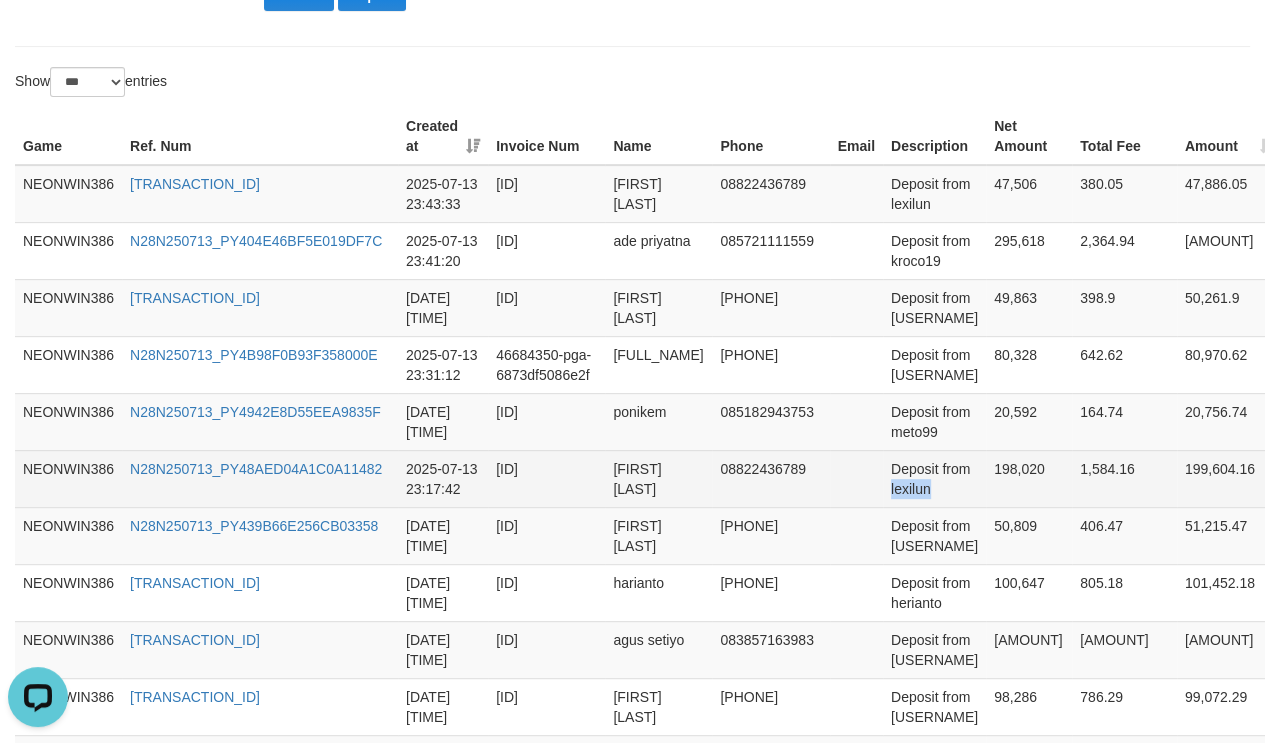 click on "Deposit from lexilun" at bounding box center [934, 478] 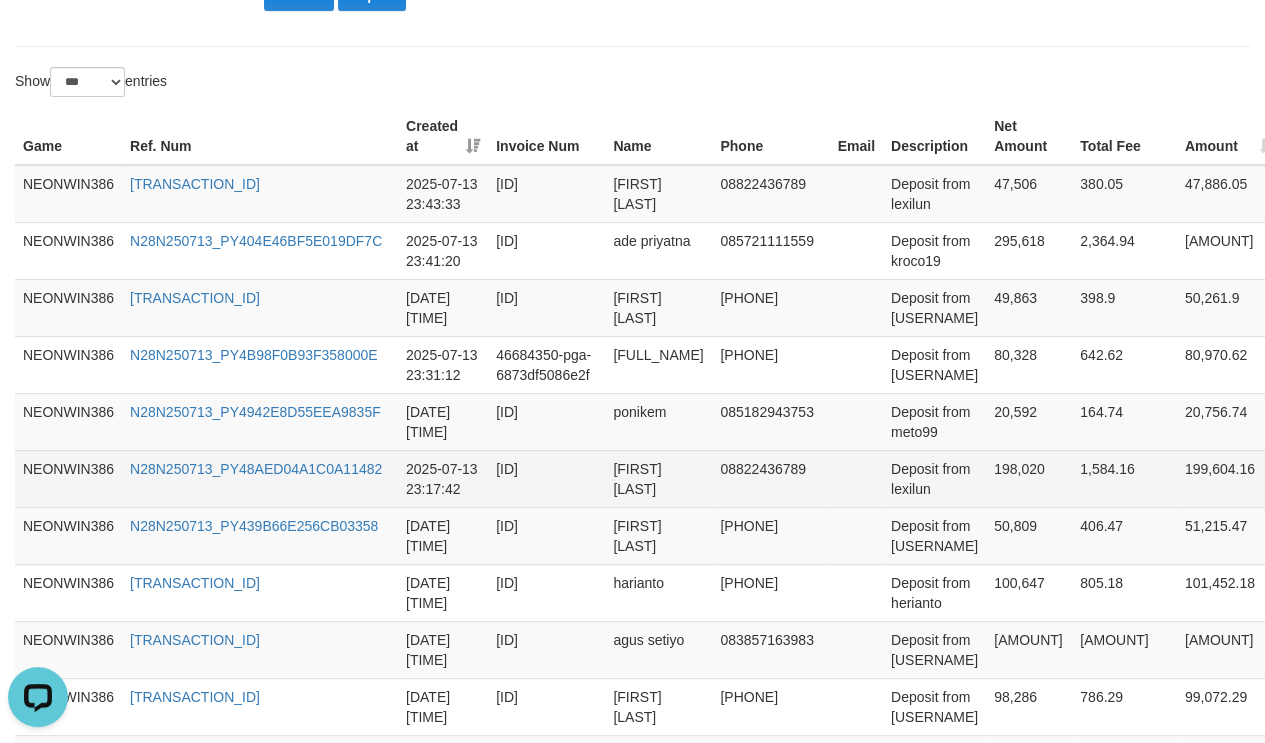 click on "198,020" at bounding box center [1029, 478] 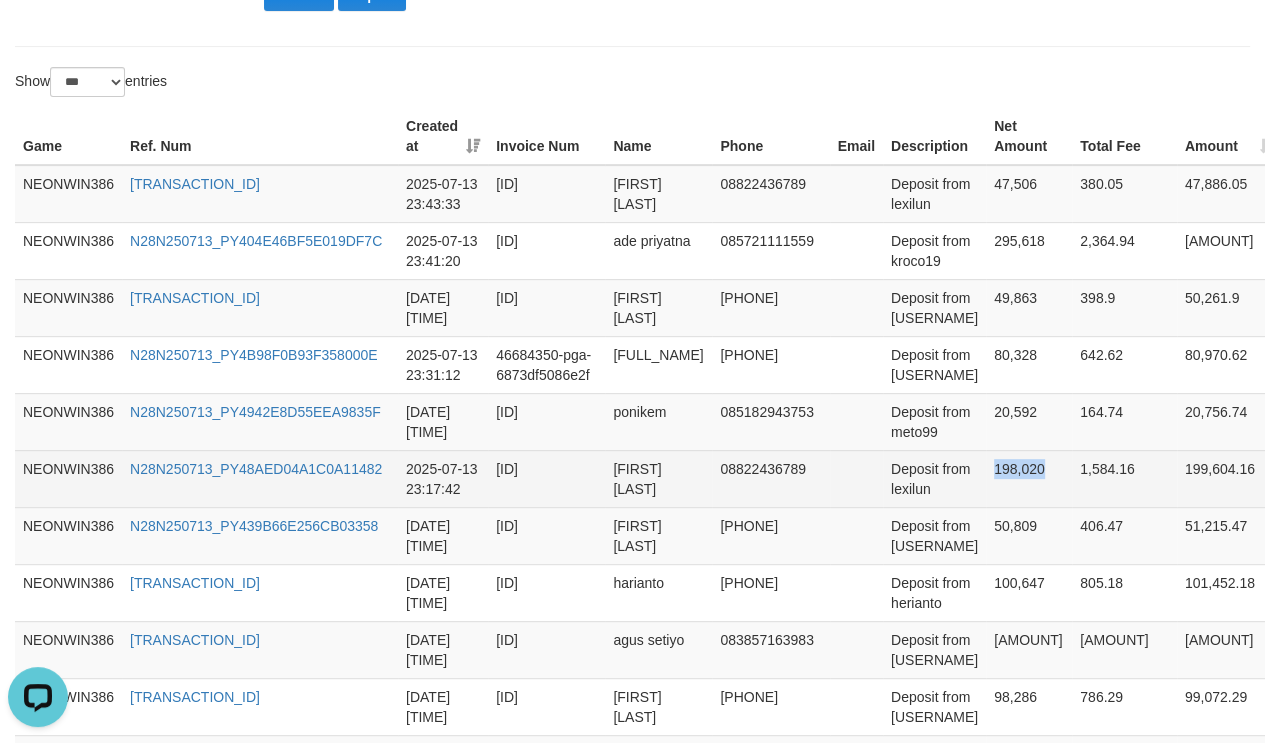 click on "198,020" at bounding box center (1029, 478) 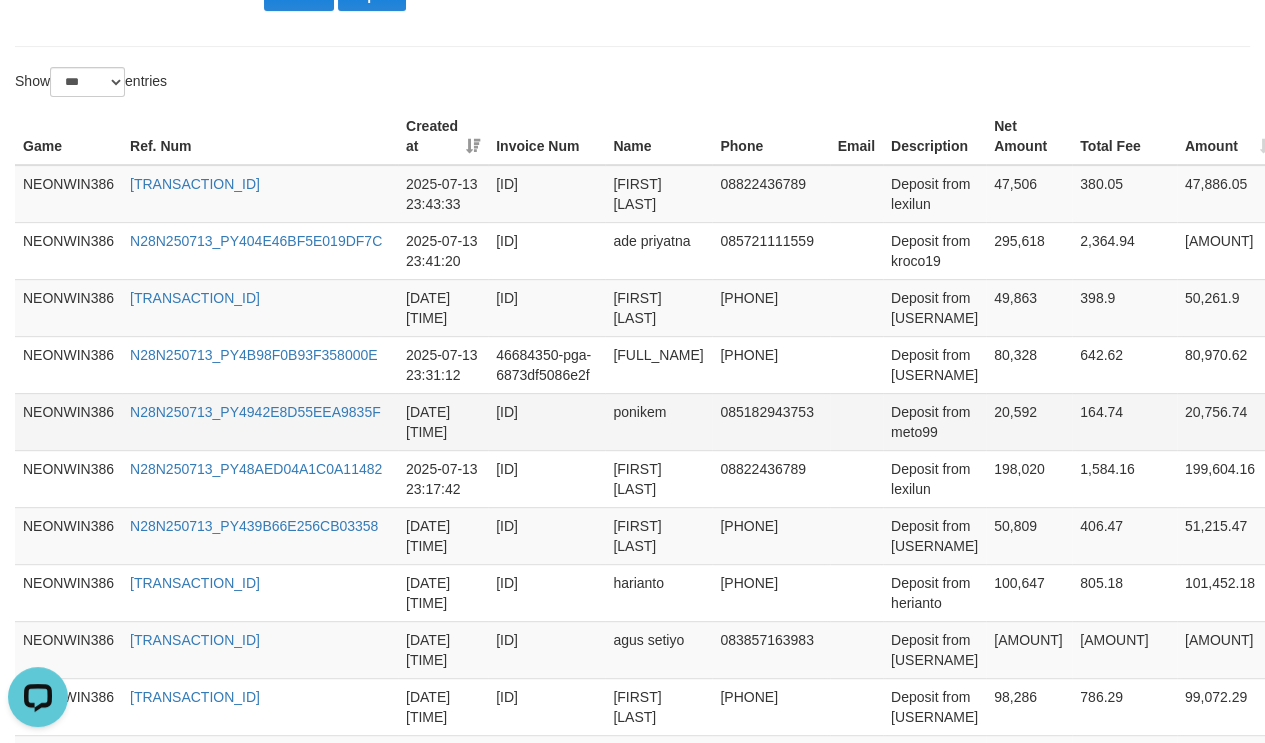 click on "ponikem" at bounding box center (658, 421) 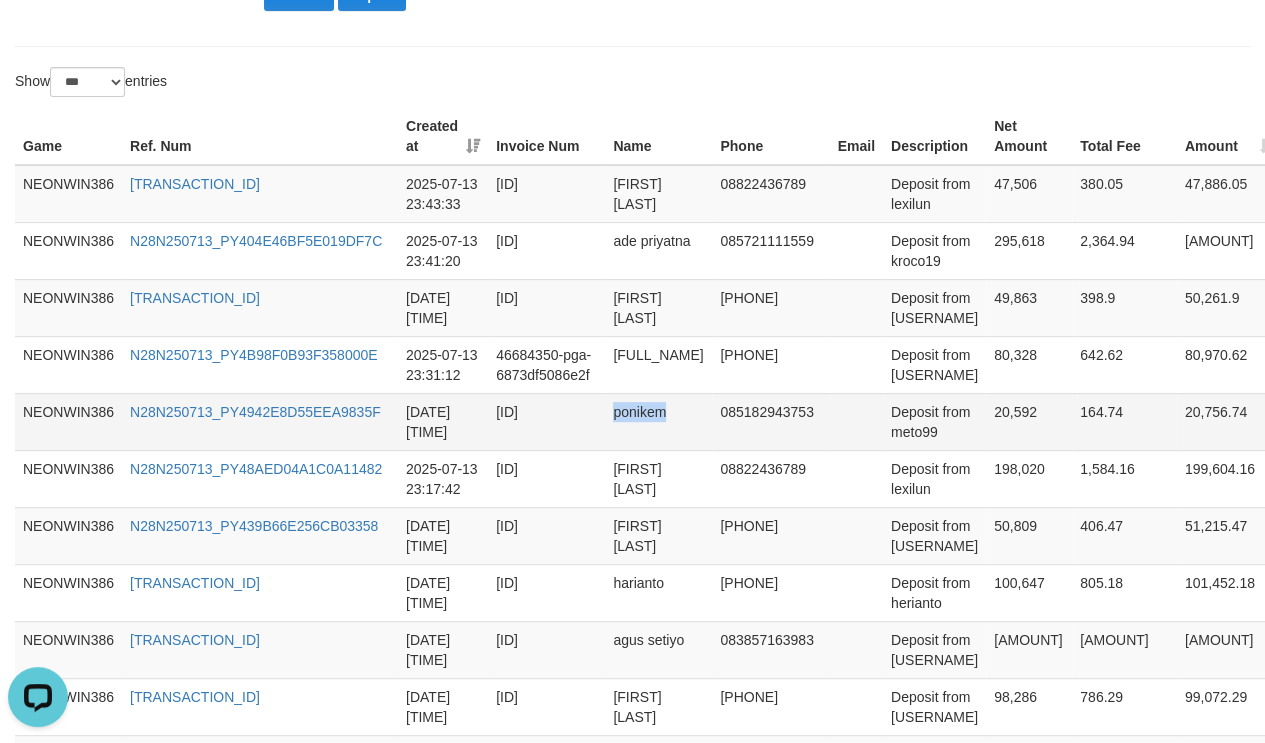 click on "ponikem" at bounding box center (658, 421) 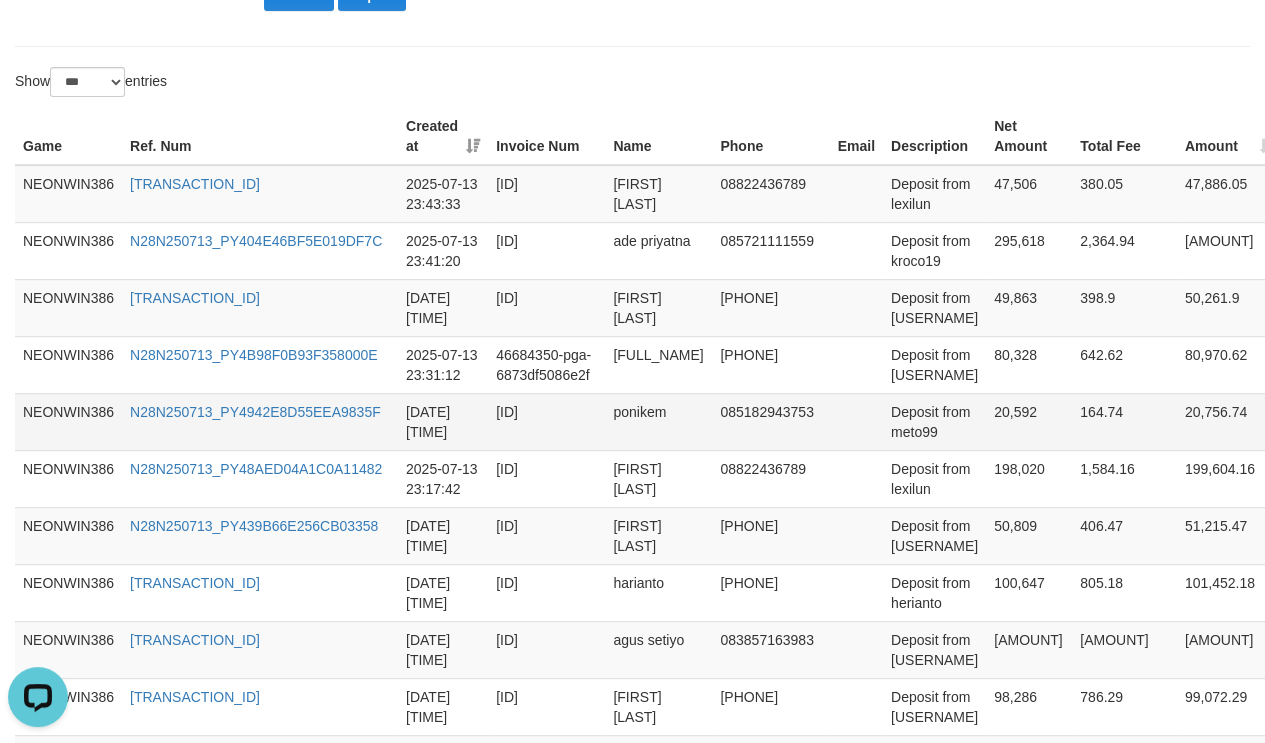 click on "Deposit from meto99" at bounding box center (934, 421) 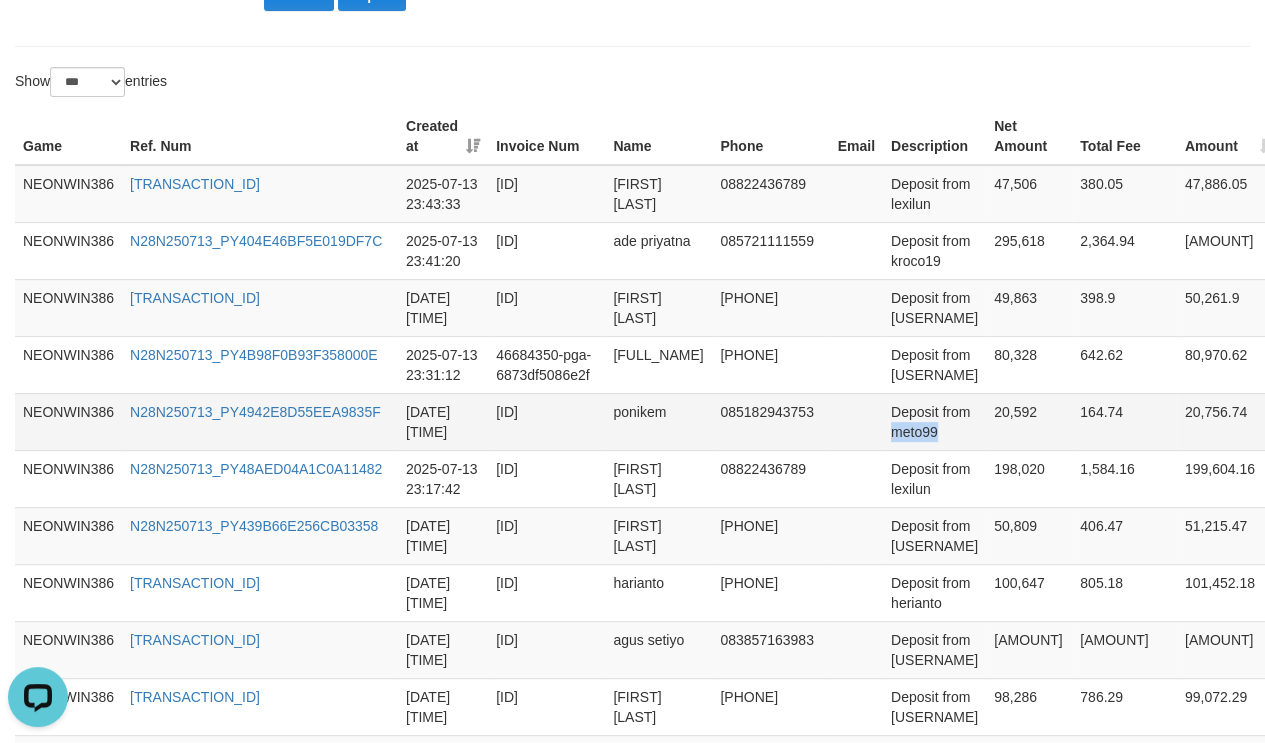 click on "Deposit from meto99" at bounding box center [934, 421] 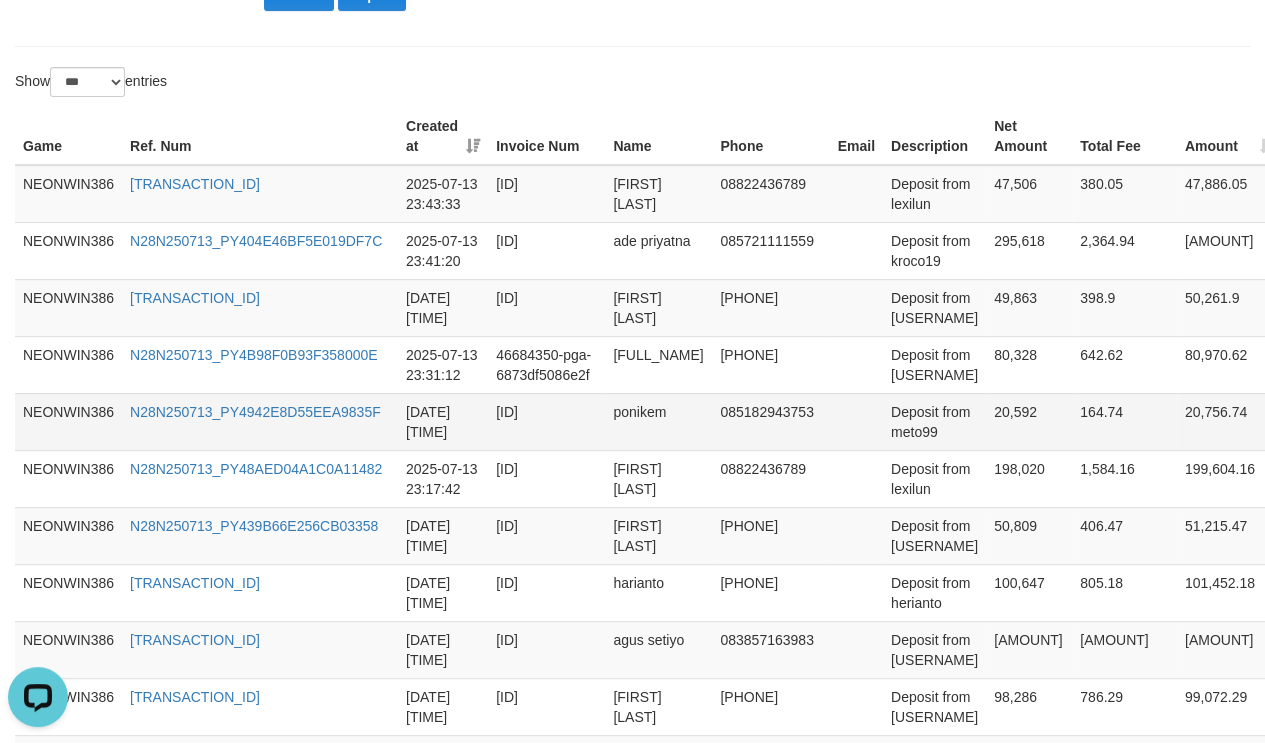 click on "20,592" at bounding box center (1029, 421) 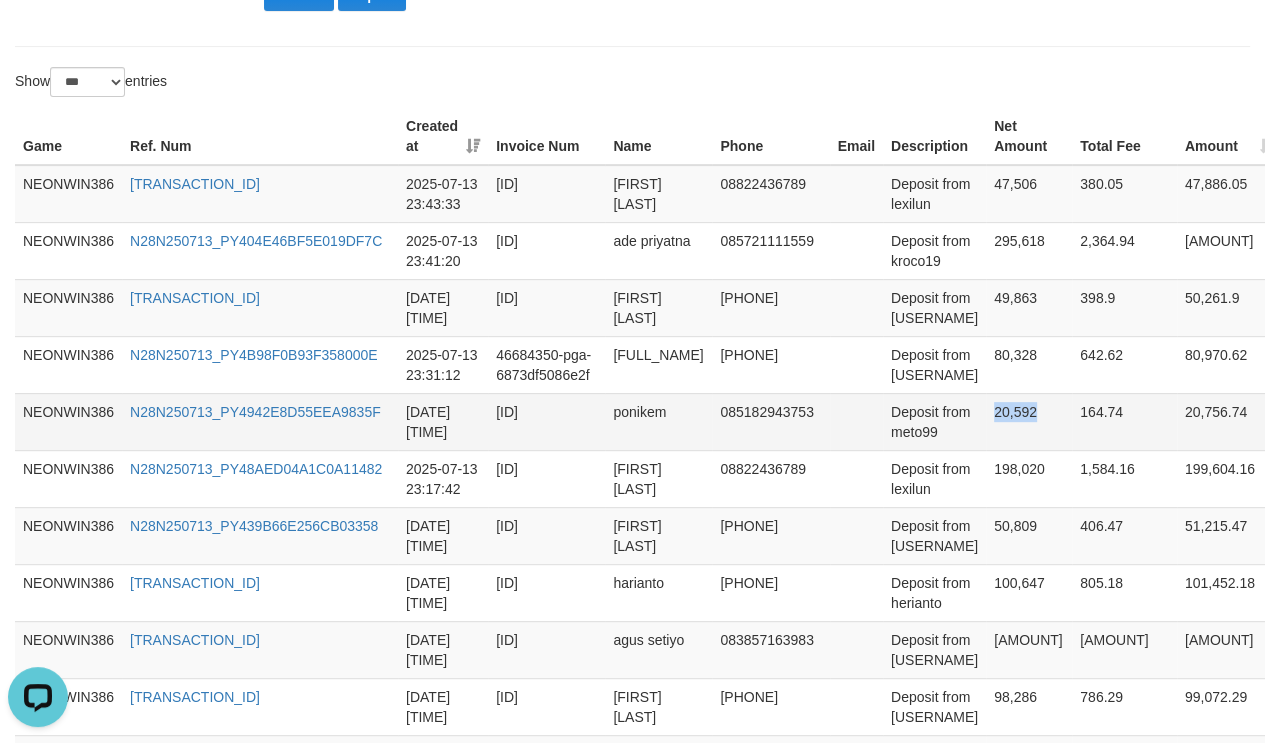 click on "20,592" at bounding box center (1029, 421) 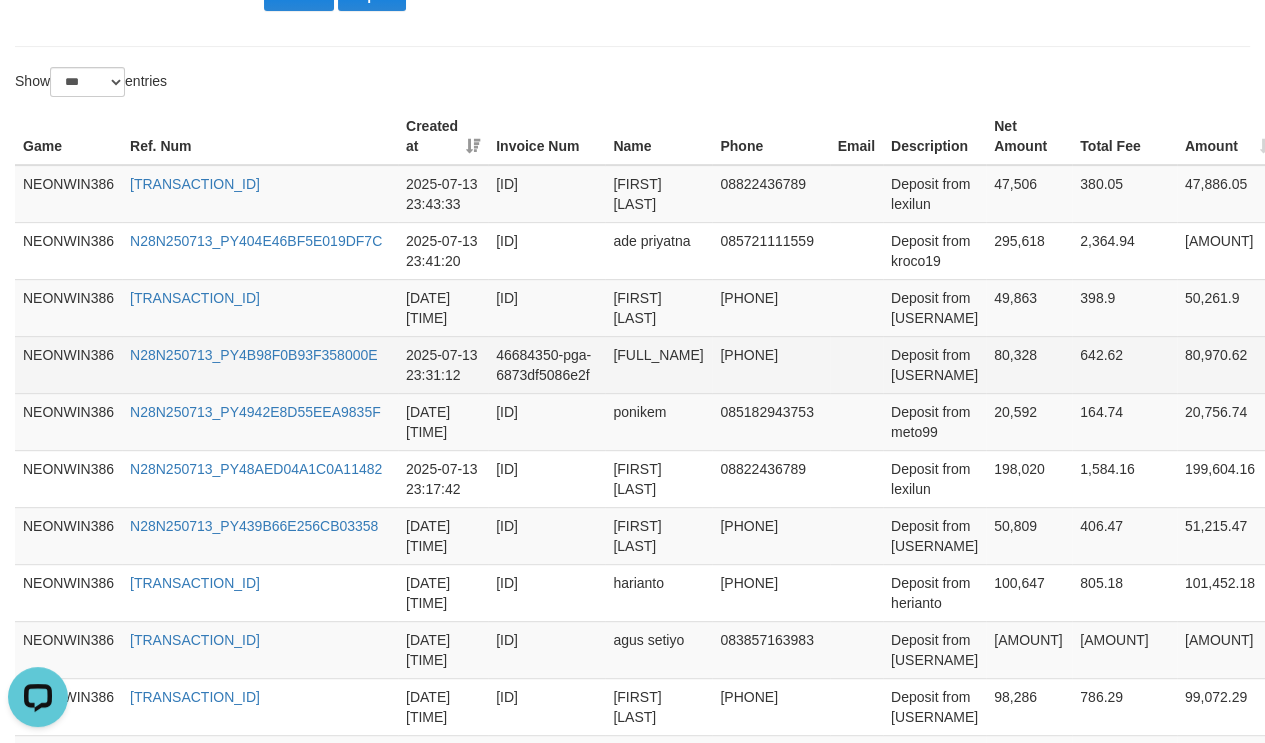 click on "[FULL_NAME]" at bounding box center [658, 364] 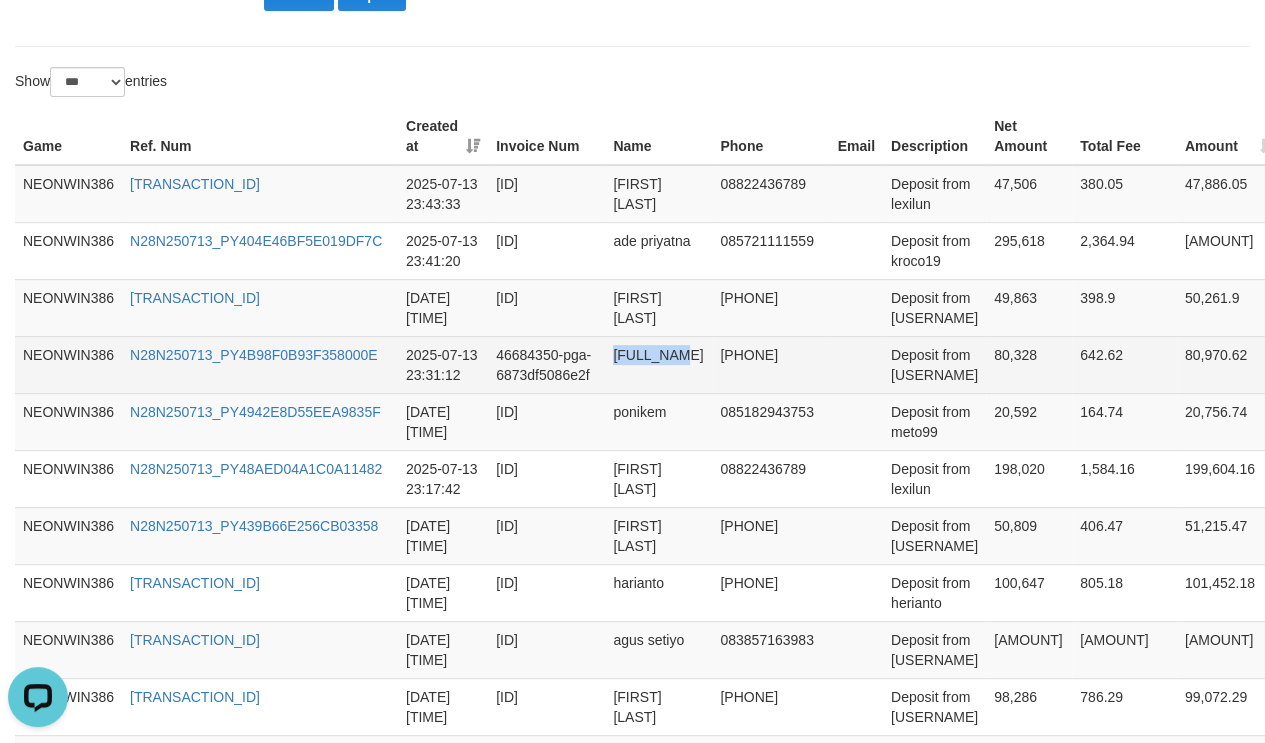 click on "[FULL_NAME]" at bounding box center (658, 364) 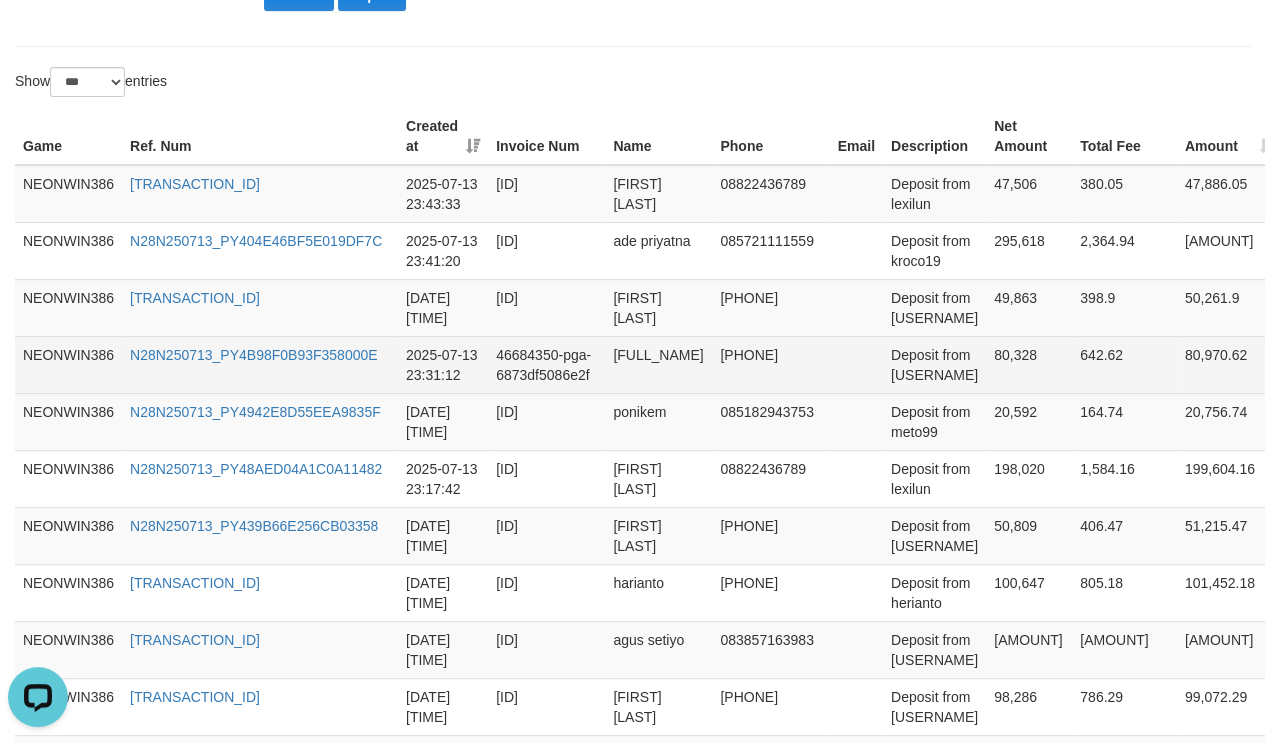 click on "Deposit from [USERNAME]" at bounding box center [934, 364] 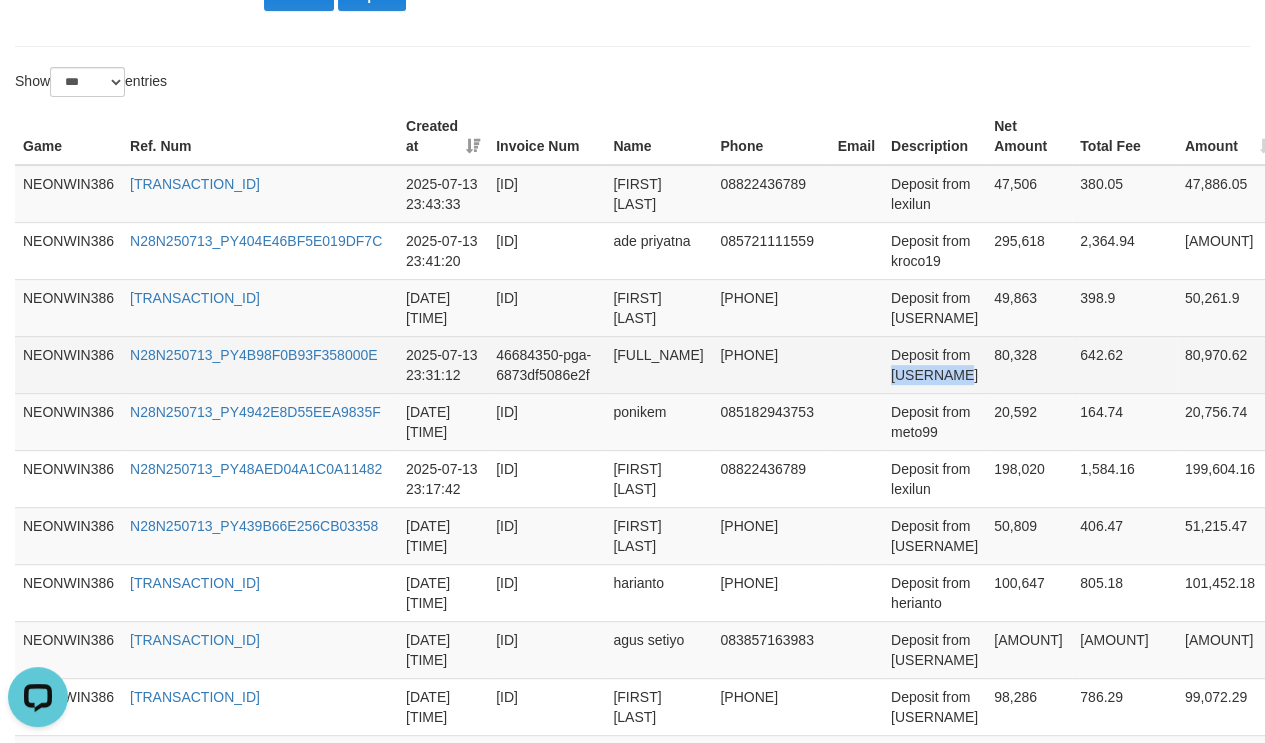click on "Deposit from [USERNAME]" at bounding box center [934, 364] 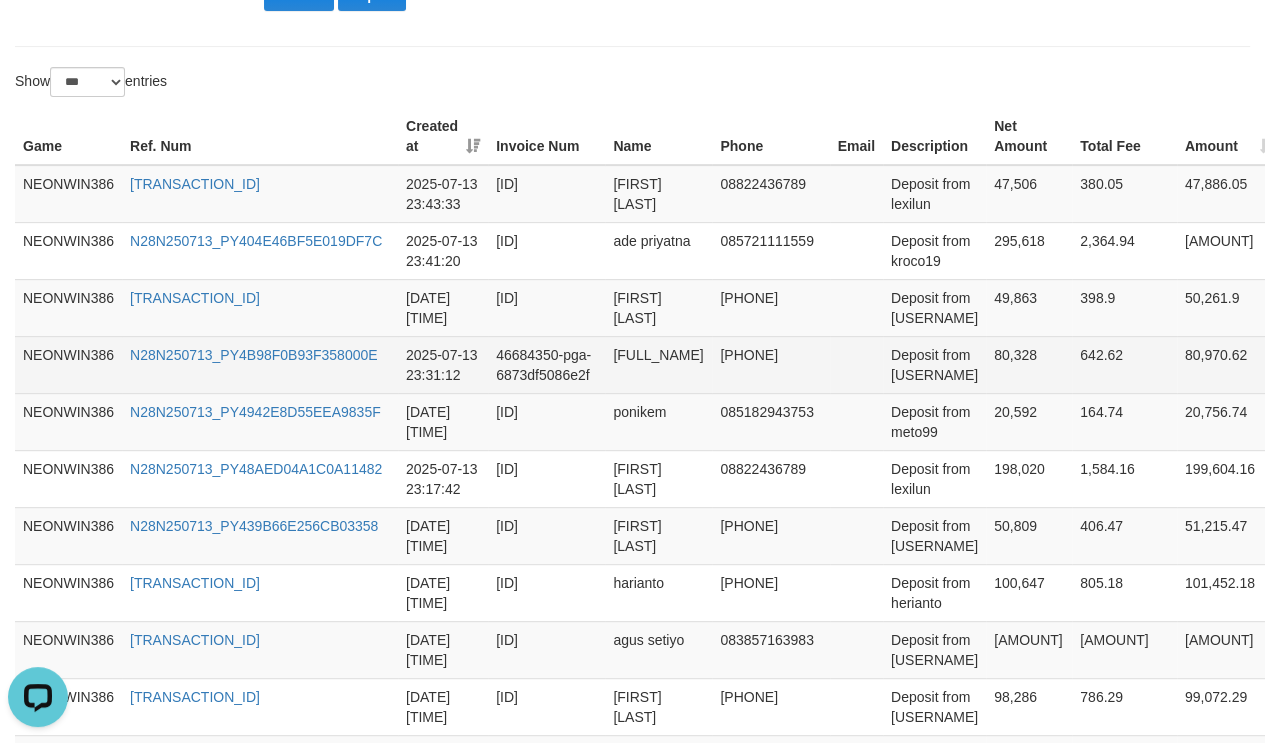 click on "80,328" at bounding box center (1029, 364) 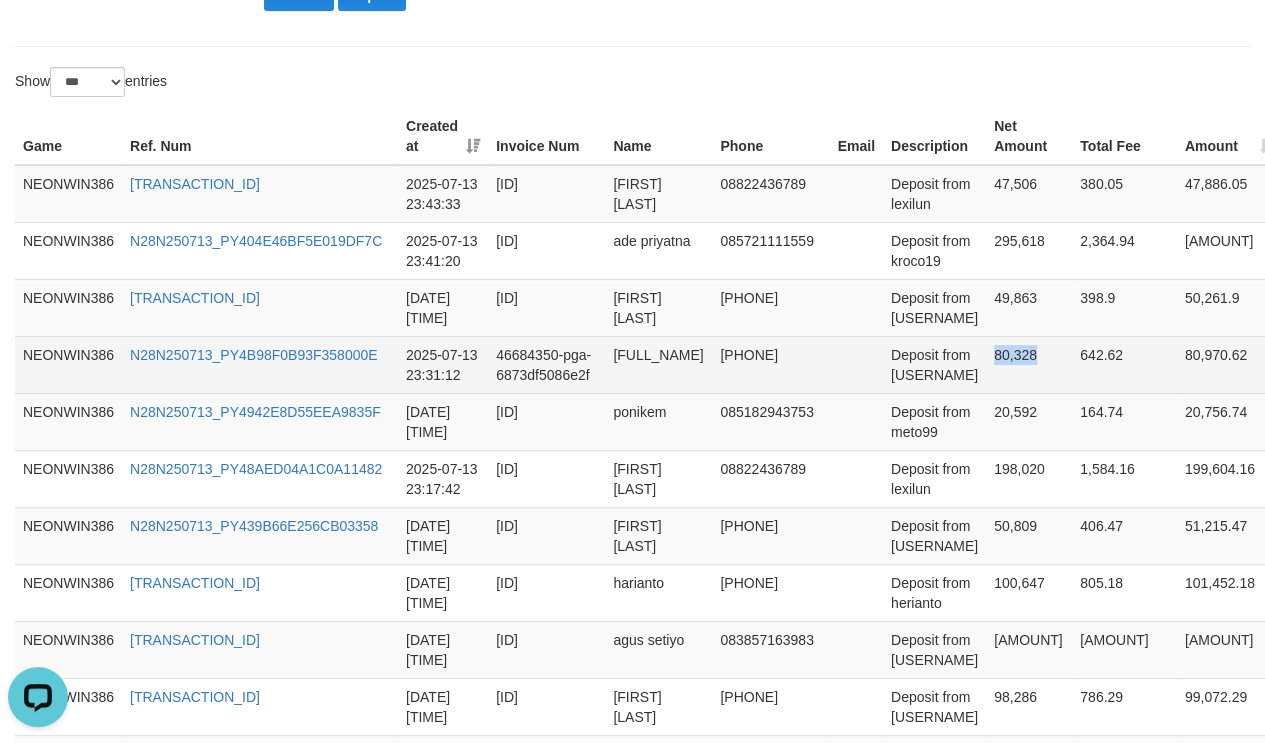 click on "80,328" at bounding box center (1029, 364) 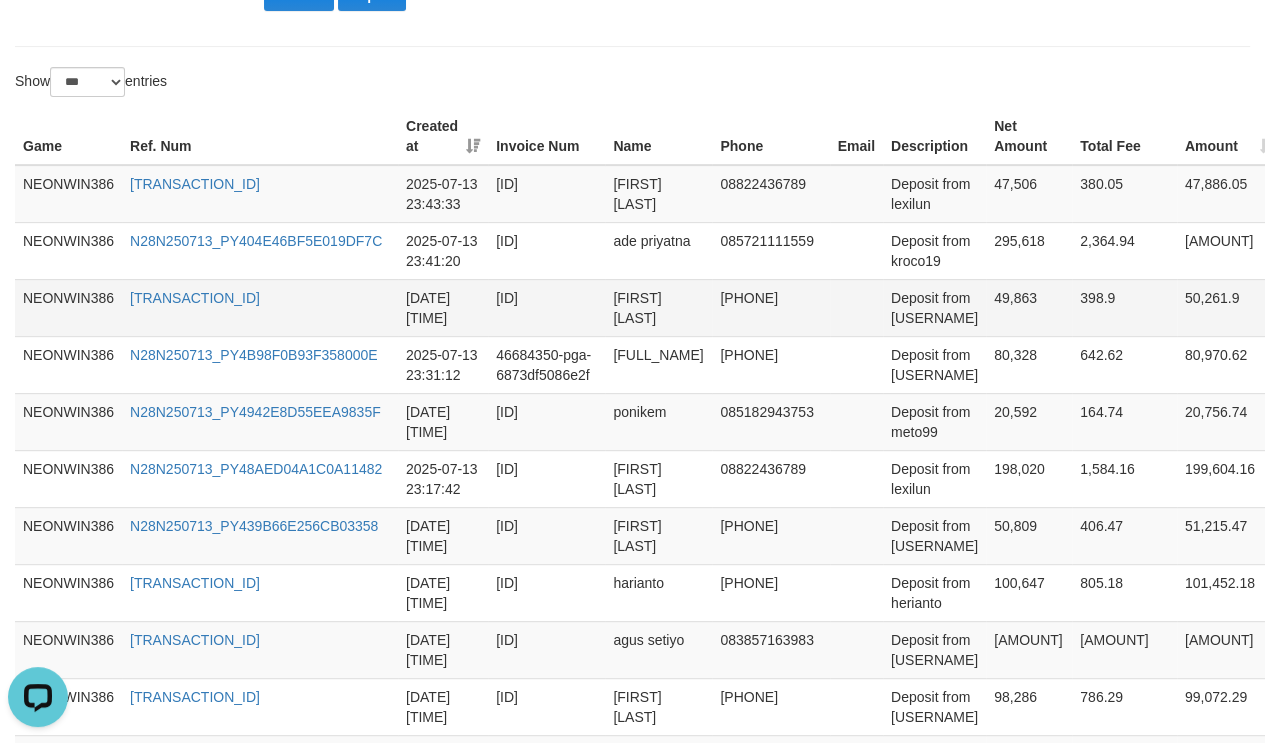 click on "[FIRST] [LAST]" at bounding box center (658, 307) 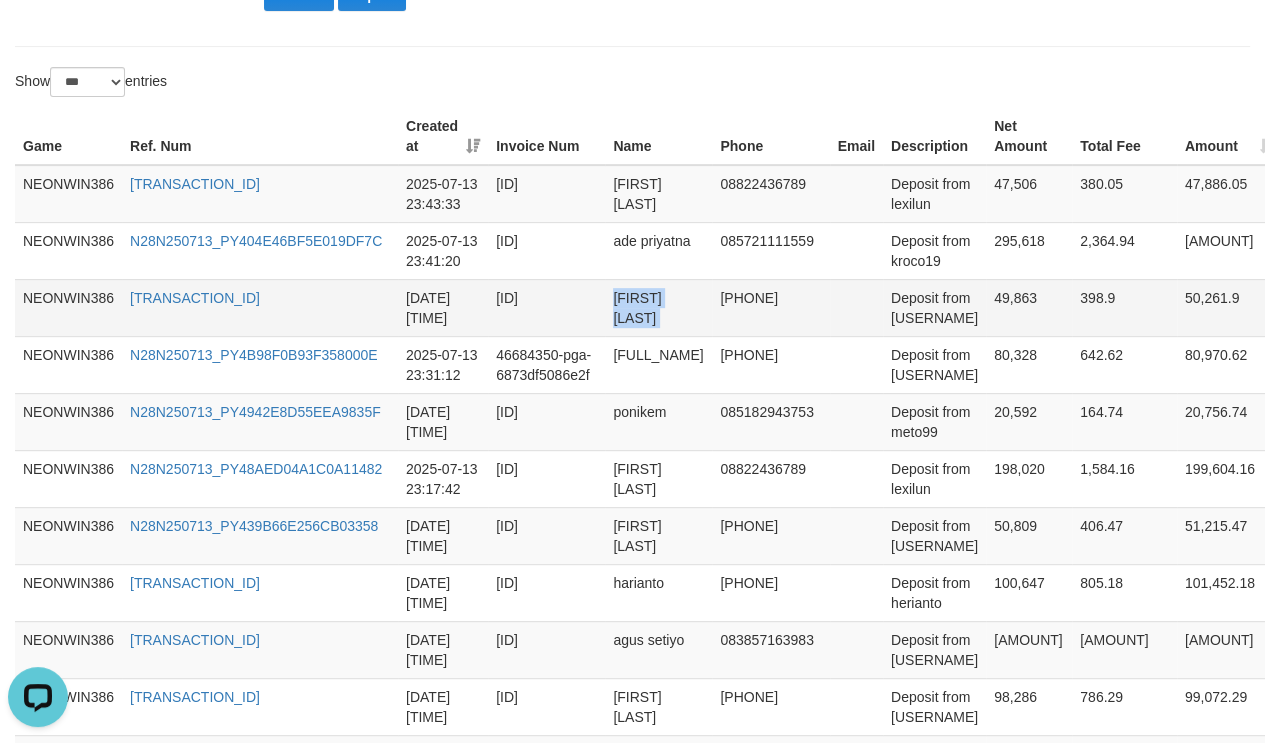 click on "[FIRST] [LAST]" at bounding box center (658, 307) 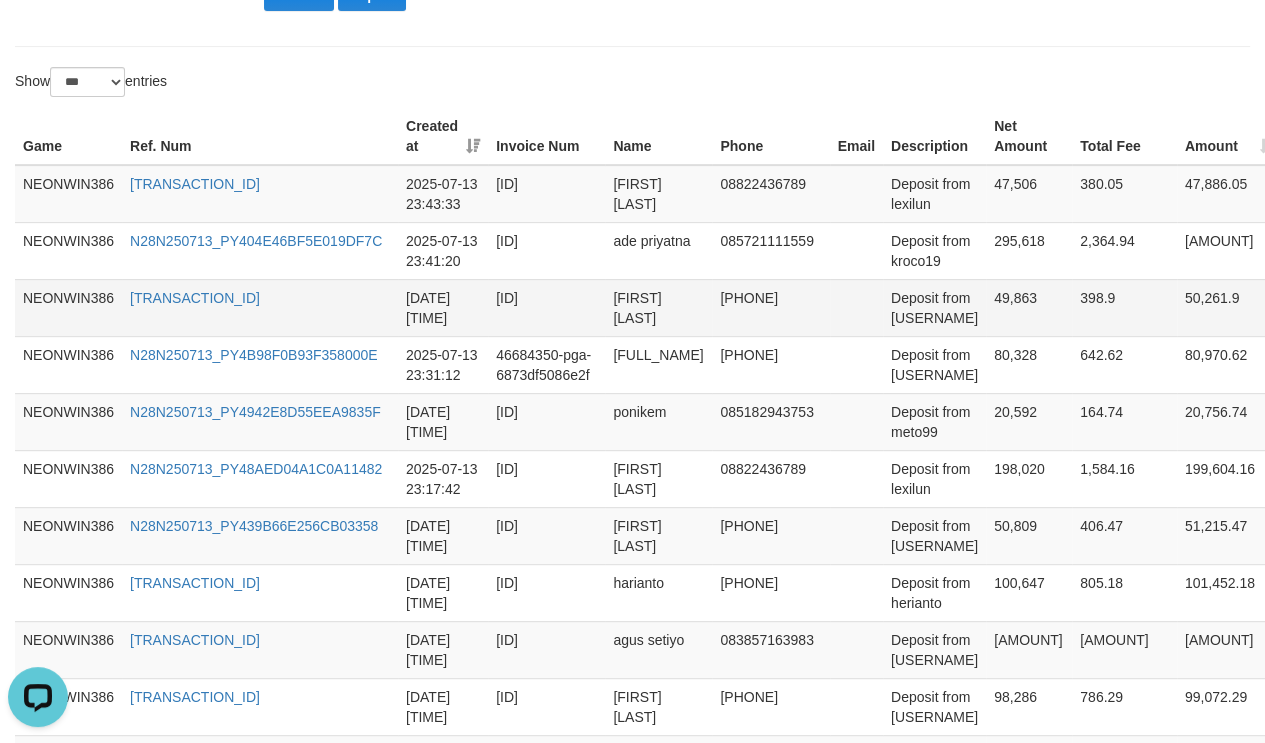 click on "Deposit from [USERNAME]" at bounding box center [934, 307] 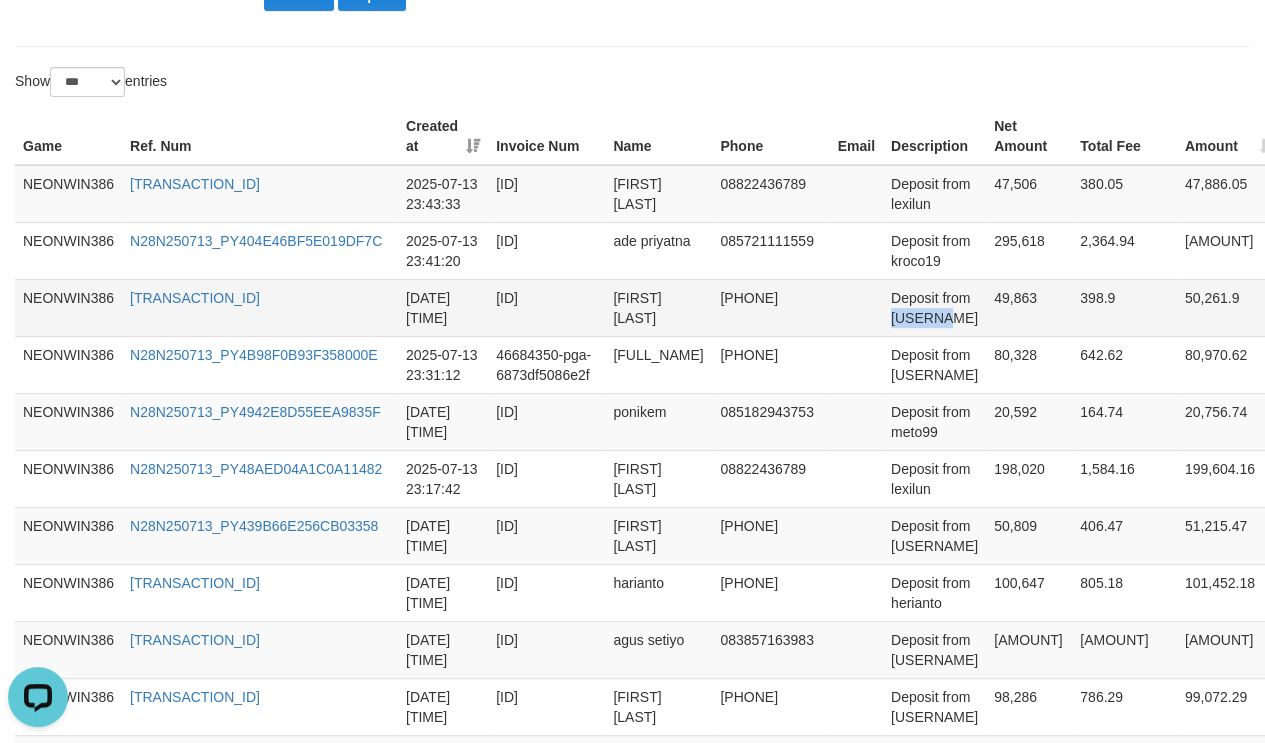 click on "Deposit from [USERNAME]" at bounding box center (934, 307) 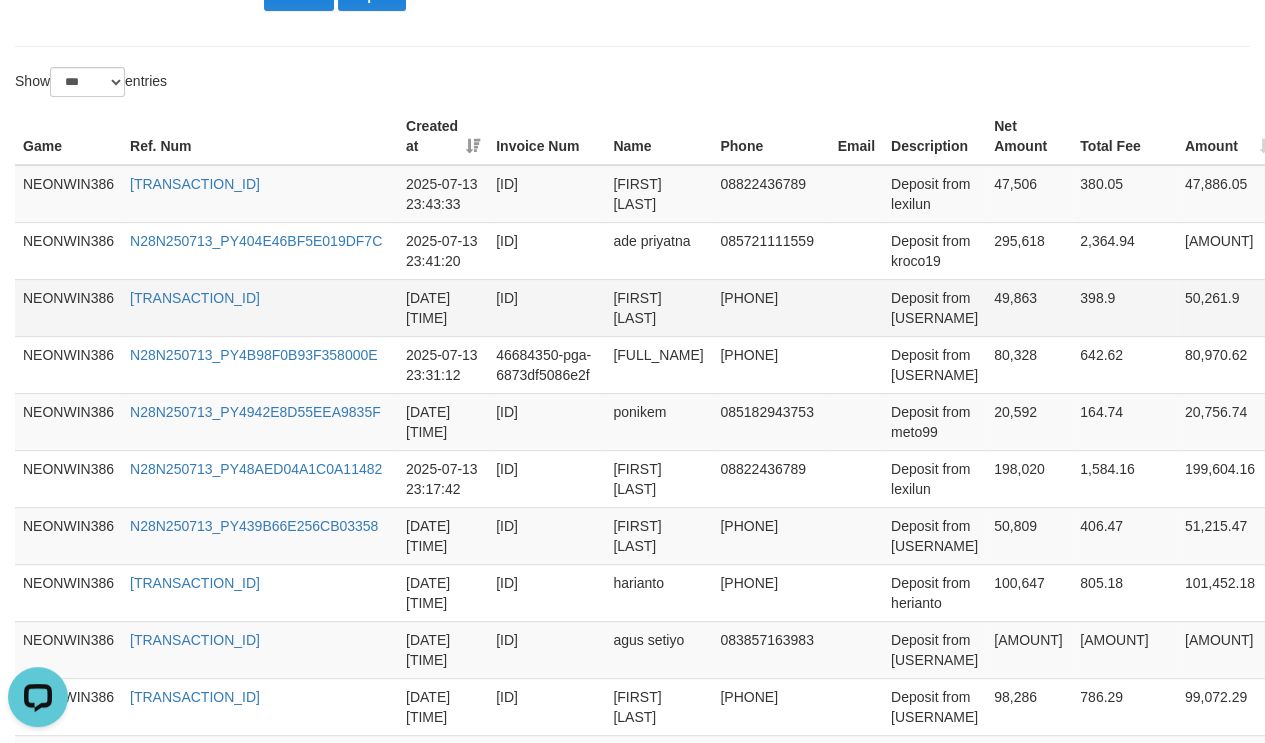 click on "49,863" at bounding box center (1029, 307) 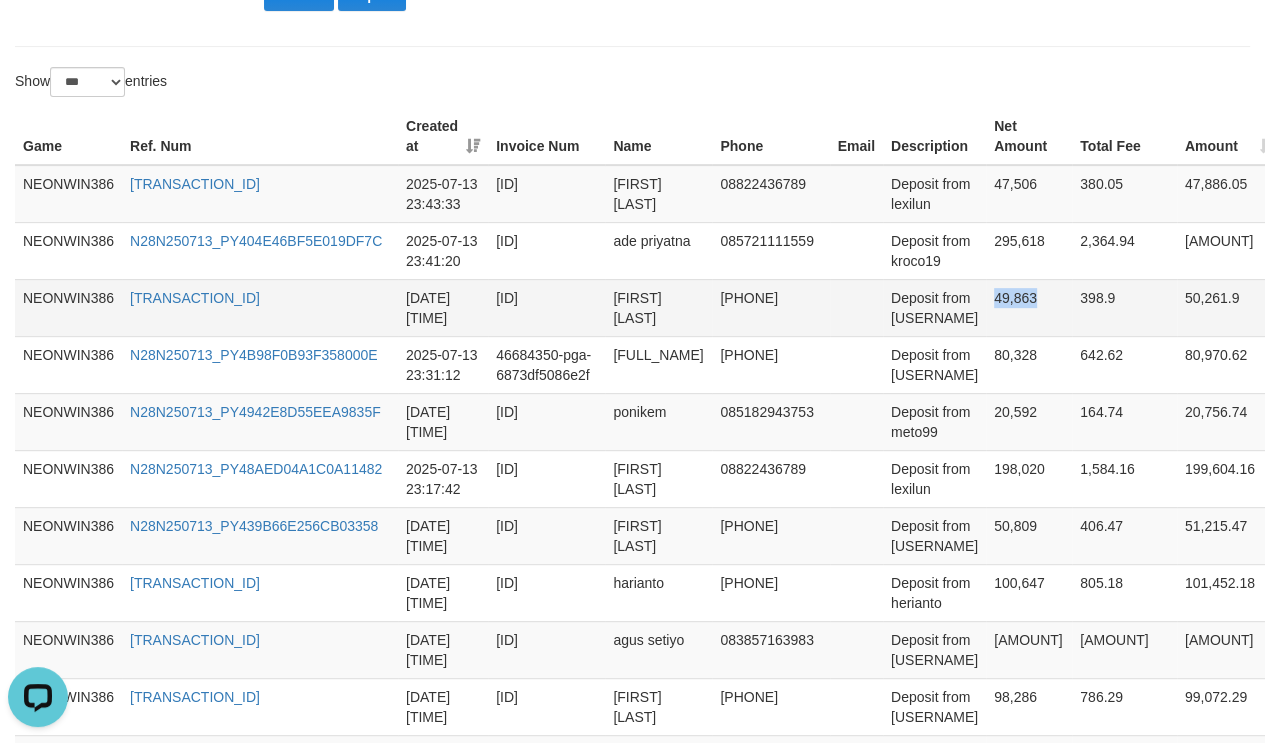drag, startPoint x: 1005, startPoint y: 298, endPoint x: 1241, endPoint y: 336, distance: 239.03975 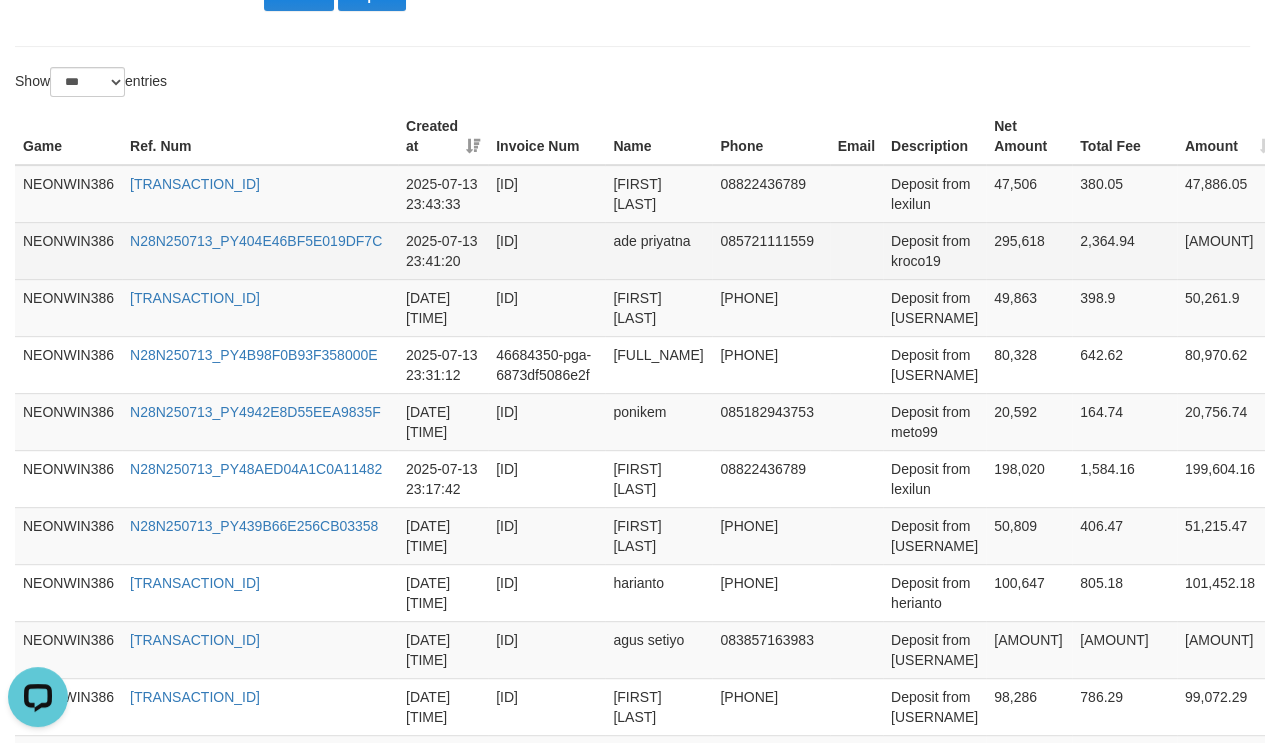click on "ade priyatna" at bounding box center (658, 250) 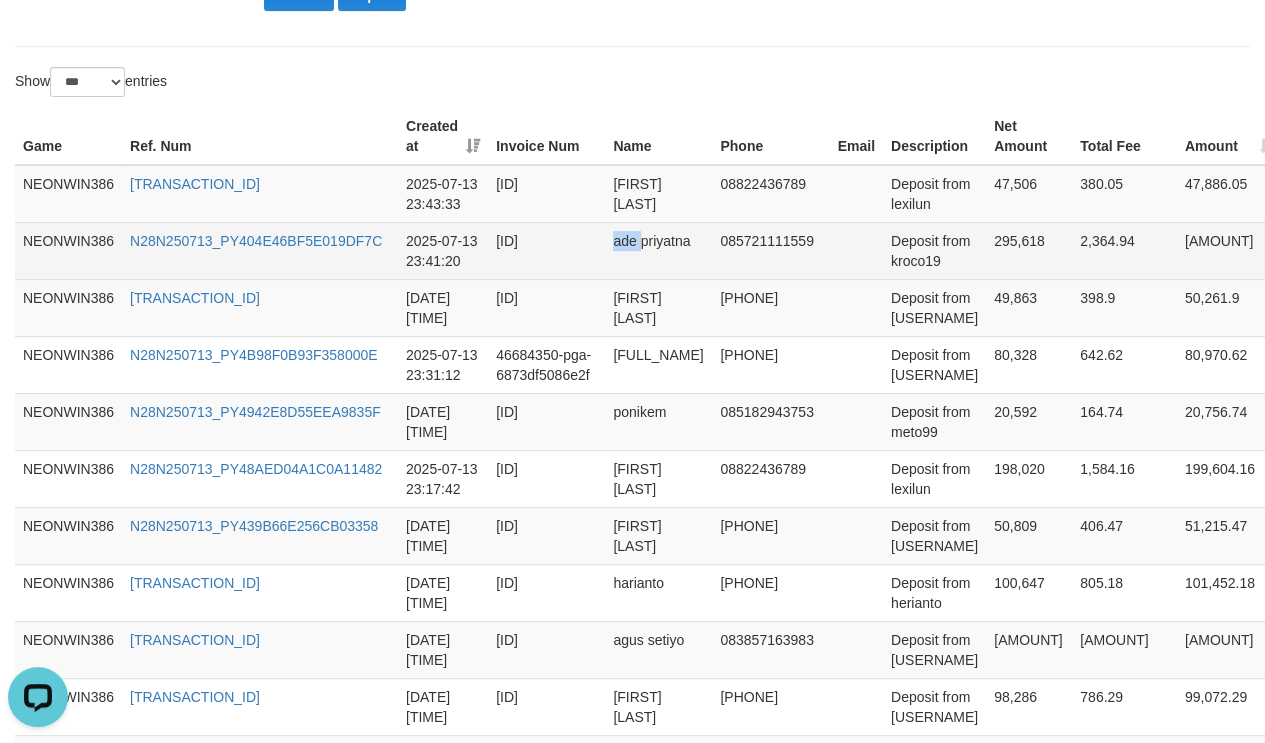 click on "ade priyatna" at bounding box center [658, 250] 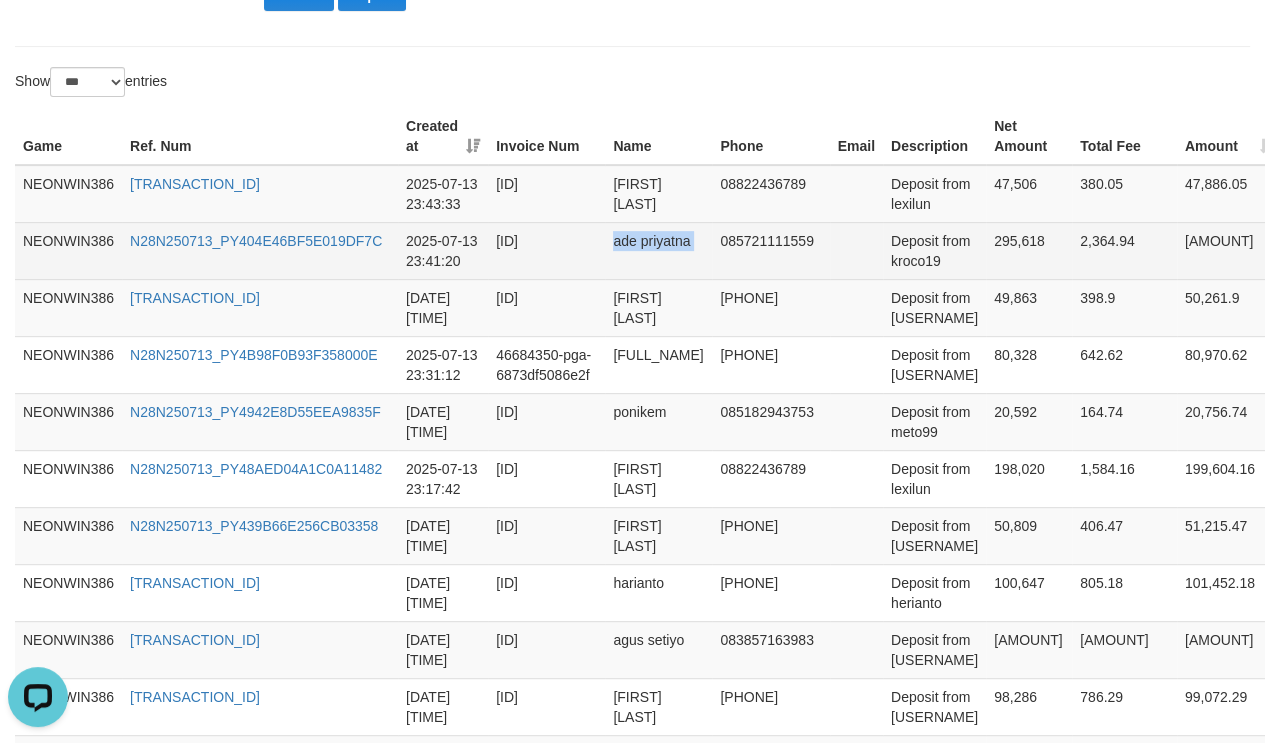 click on "ade priyatna" at bounding box center (658, 250) 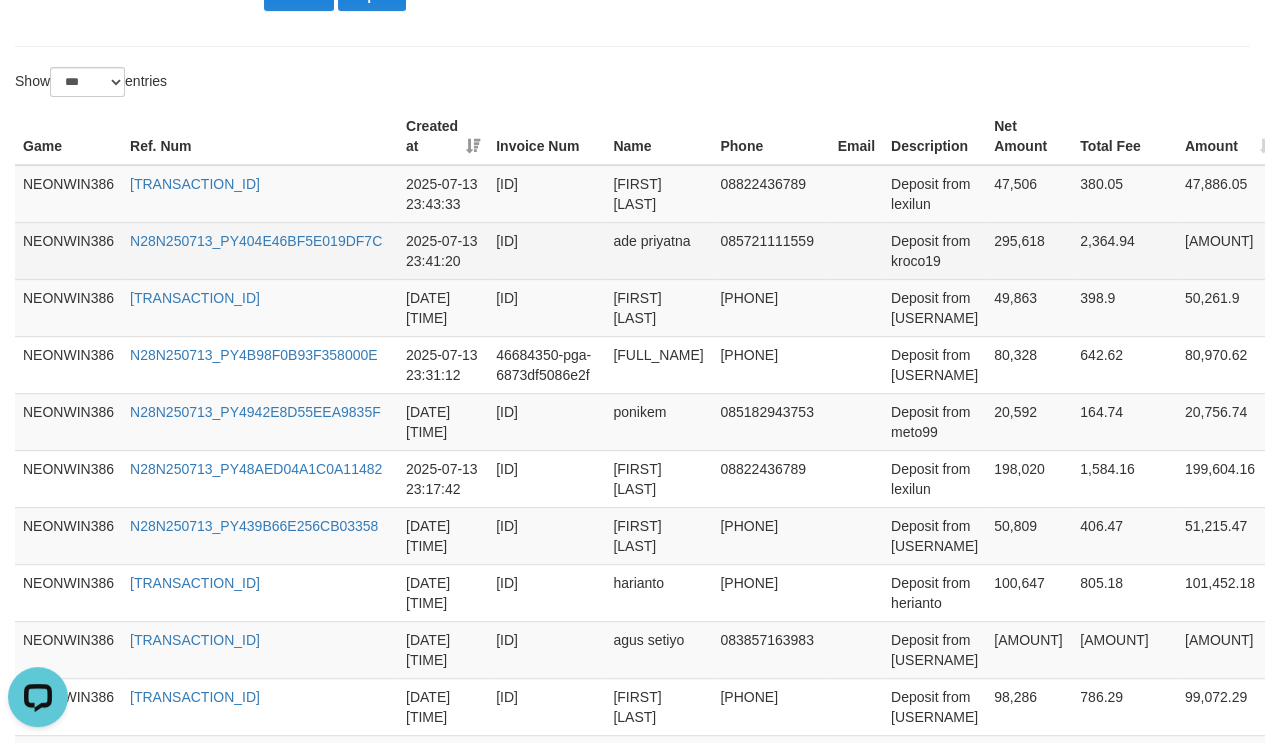 click on "Deposit from kroco19" at bounding box center (934, 250) 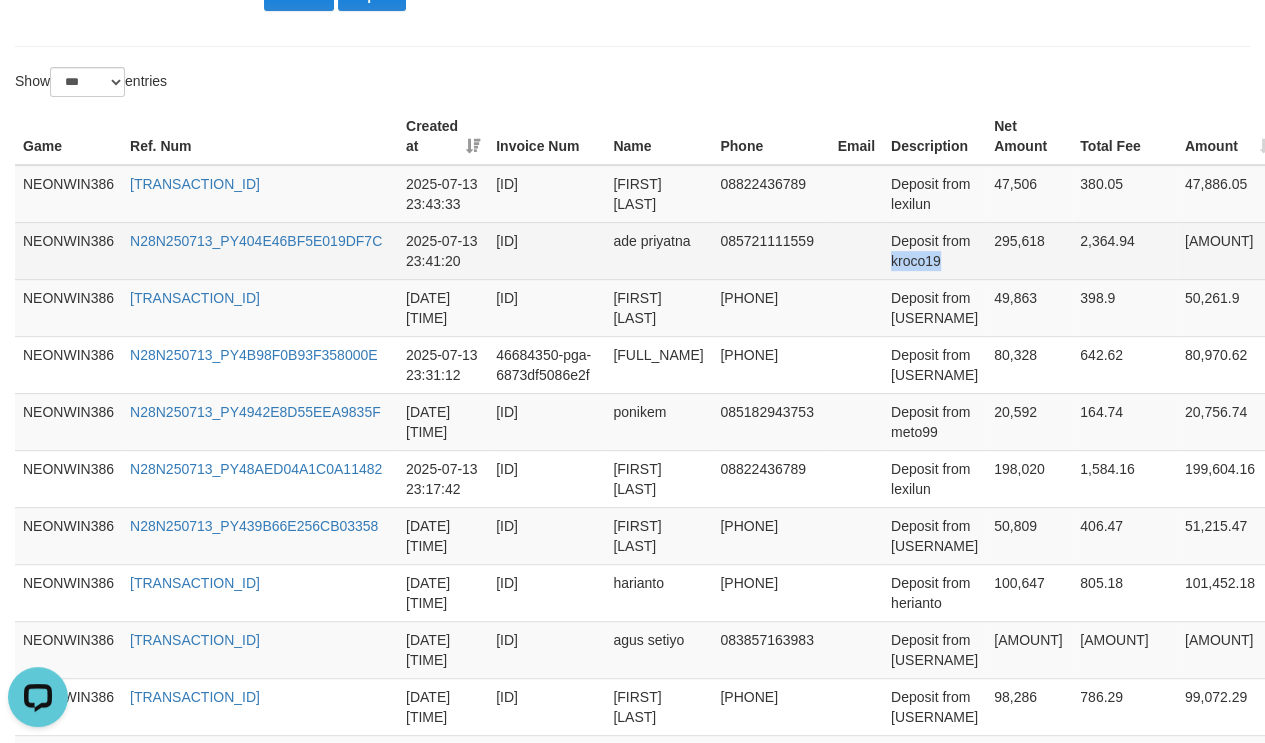 click on "Deposit from kroco19" at bounding box center [934, 250] 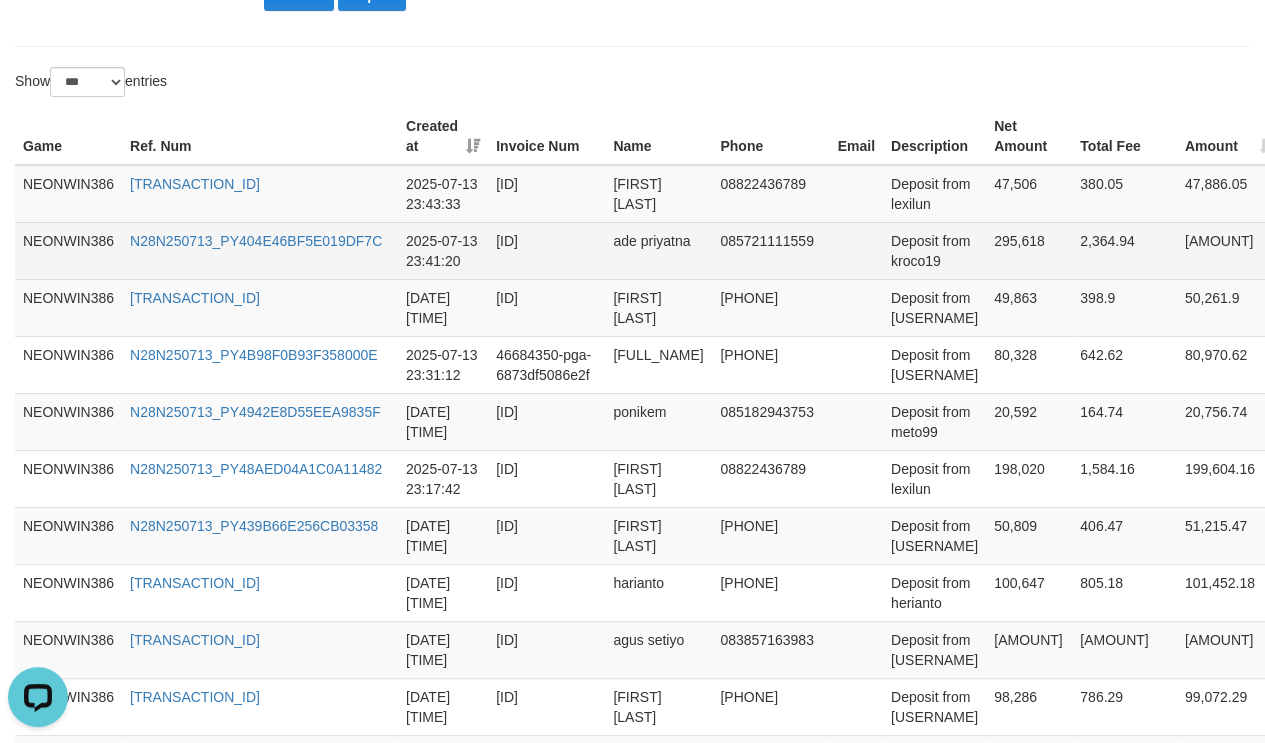 click on "Deposit from kroco19" at bounding box center [934, 250] 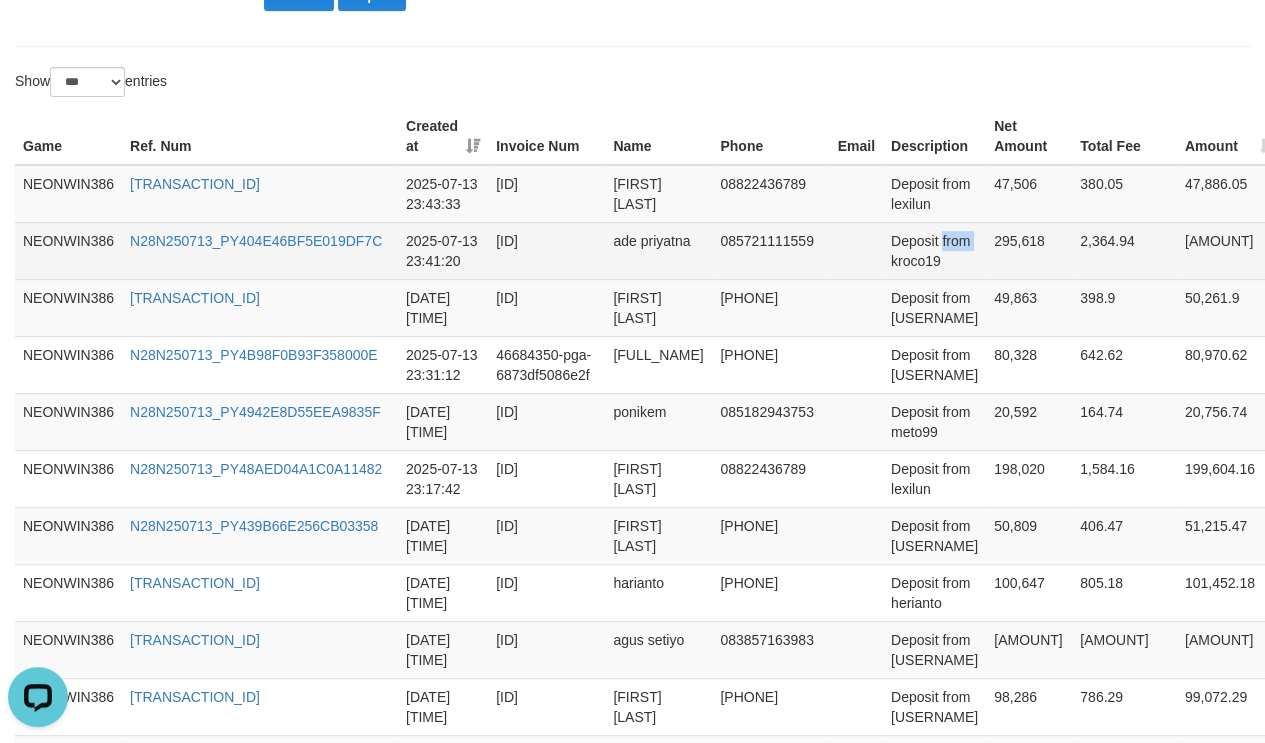 click on "Deposit from kroco19" at bounding box center (934, 250) 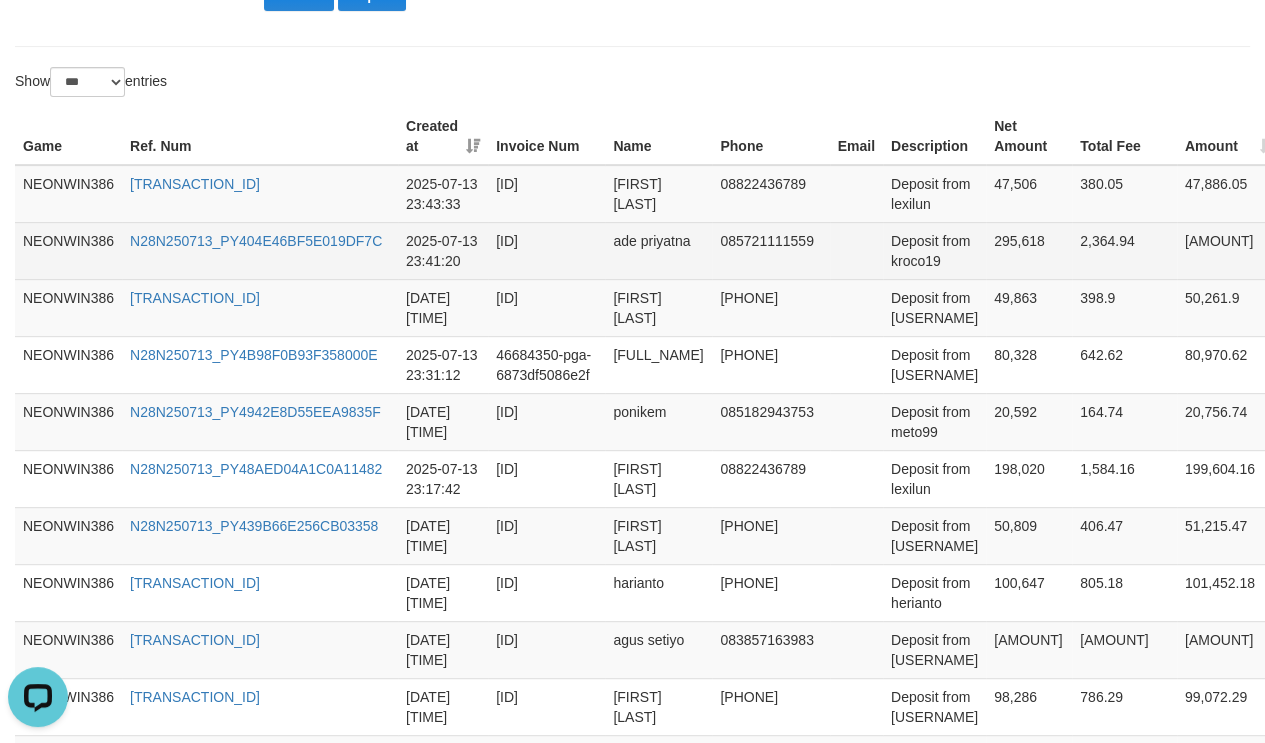 click on "295,618" at bounding box center (1029, 250) 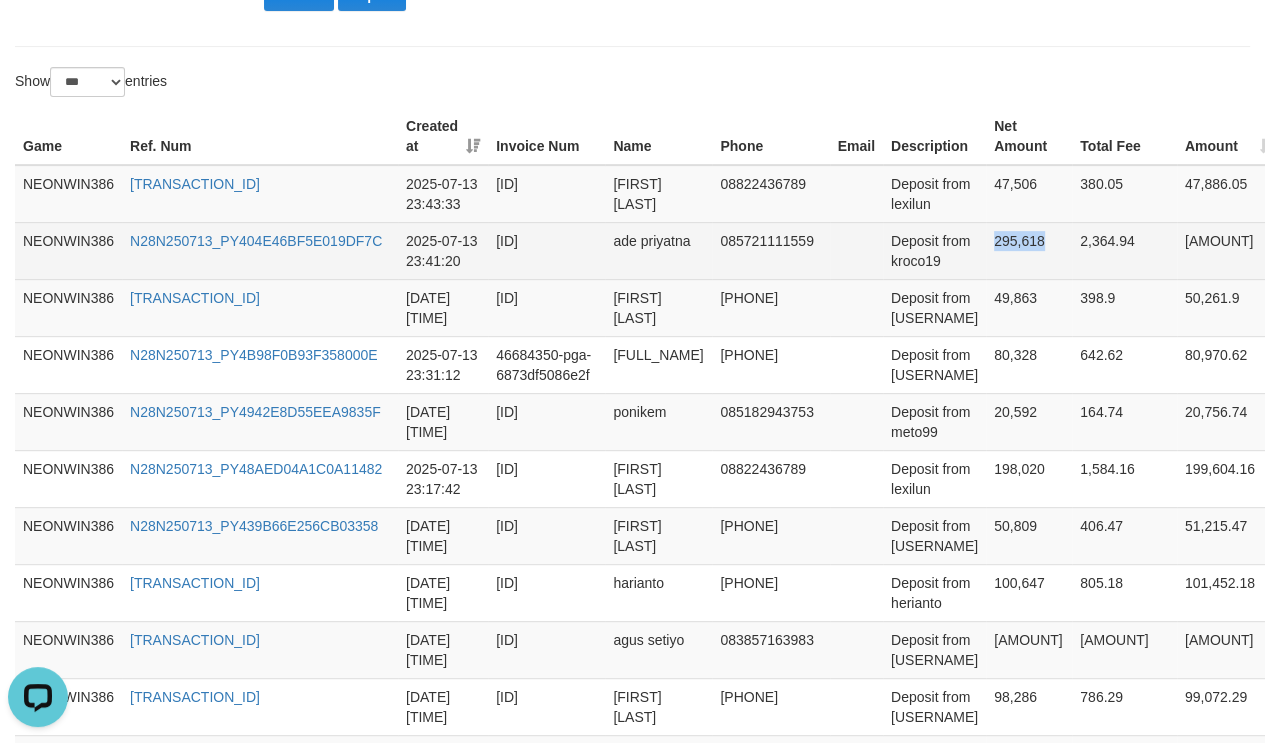 click on "295,618" at bounding box center (1029, 250) 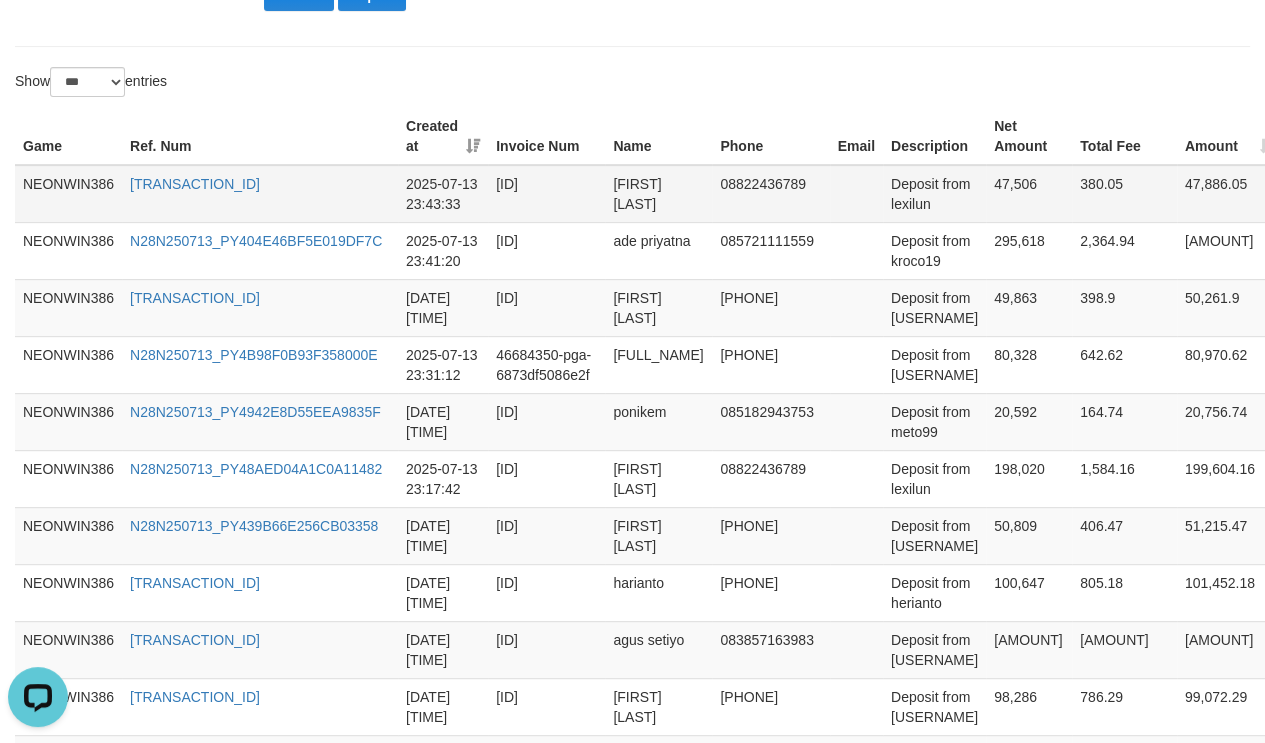 click on "[FIRST] [LAST]" at bounding box center (658, 194) 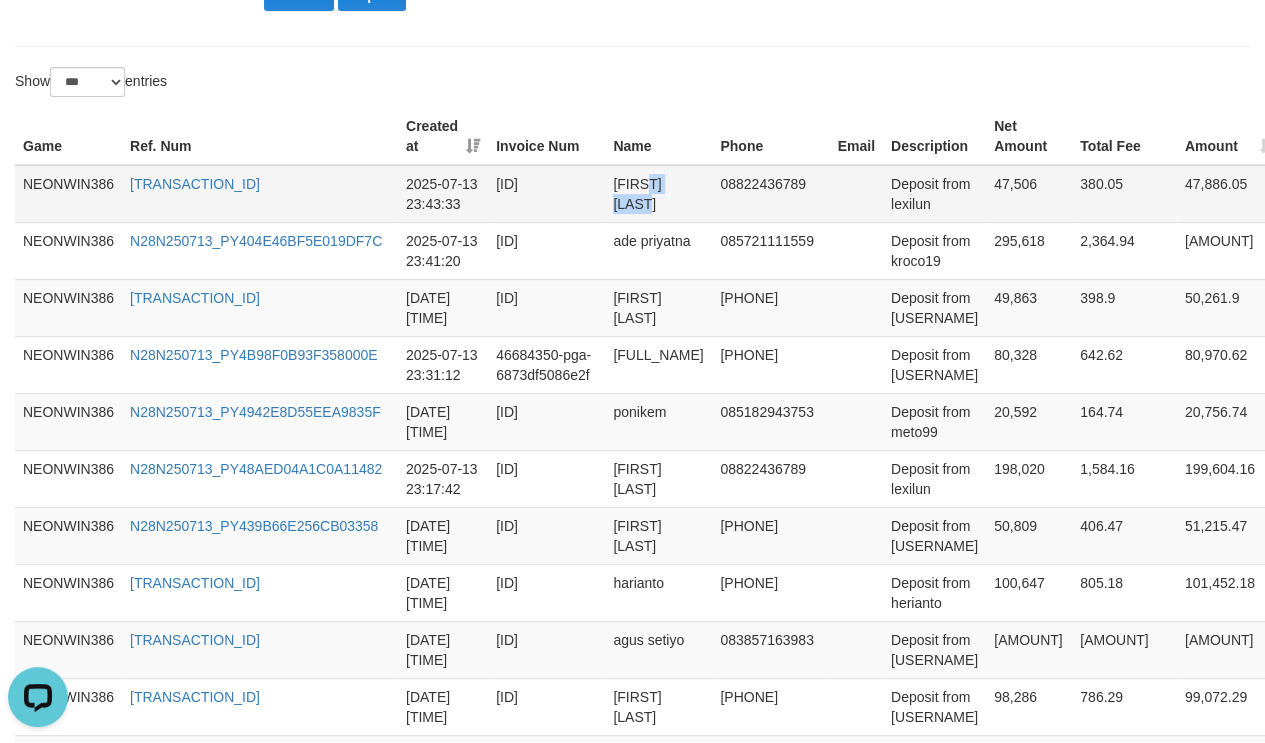 click on "[FIRST] [LAST]" at bounding box center (658, 194) 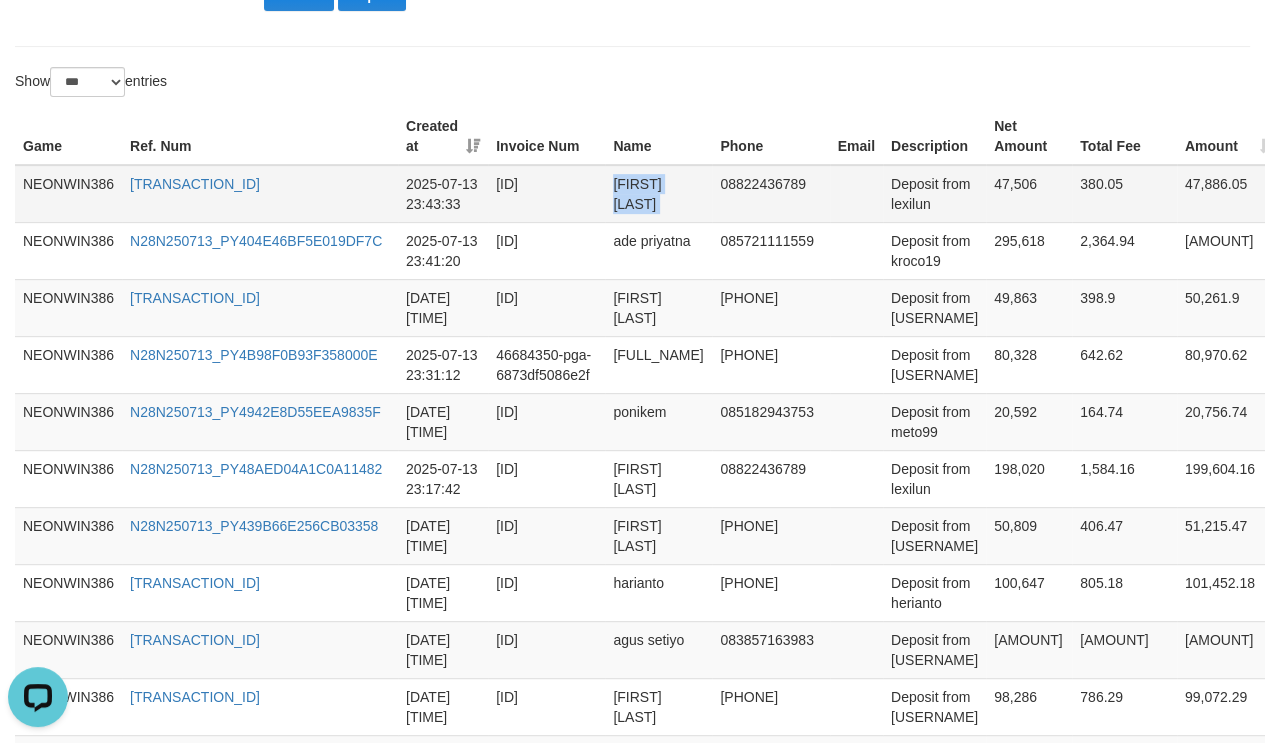 click on "[FIRST] [LAST]" at bounding box center [658, 194] 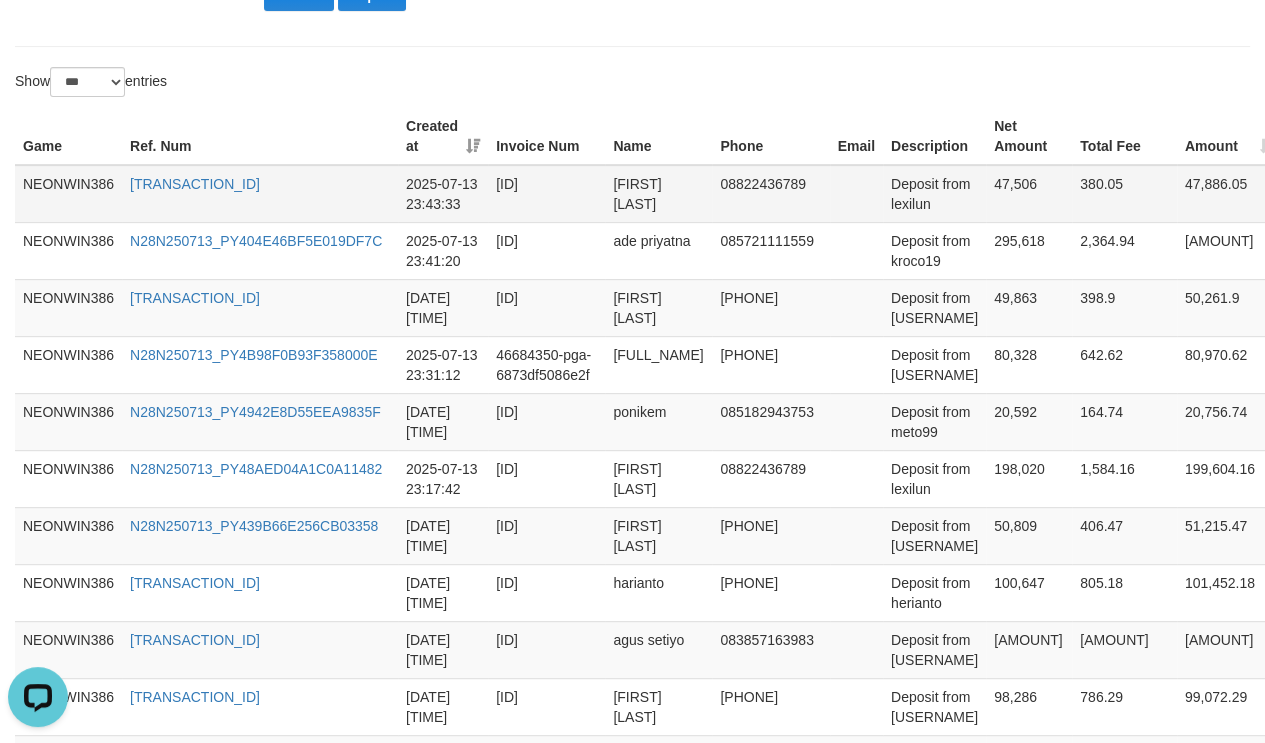 click on "Deposit from lexilun" at bounding box center [934, 194] 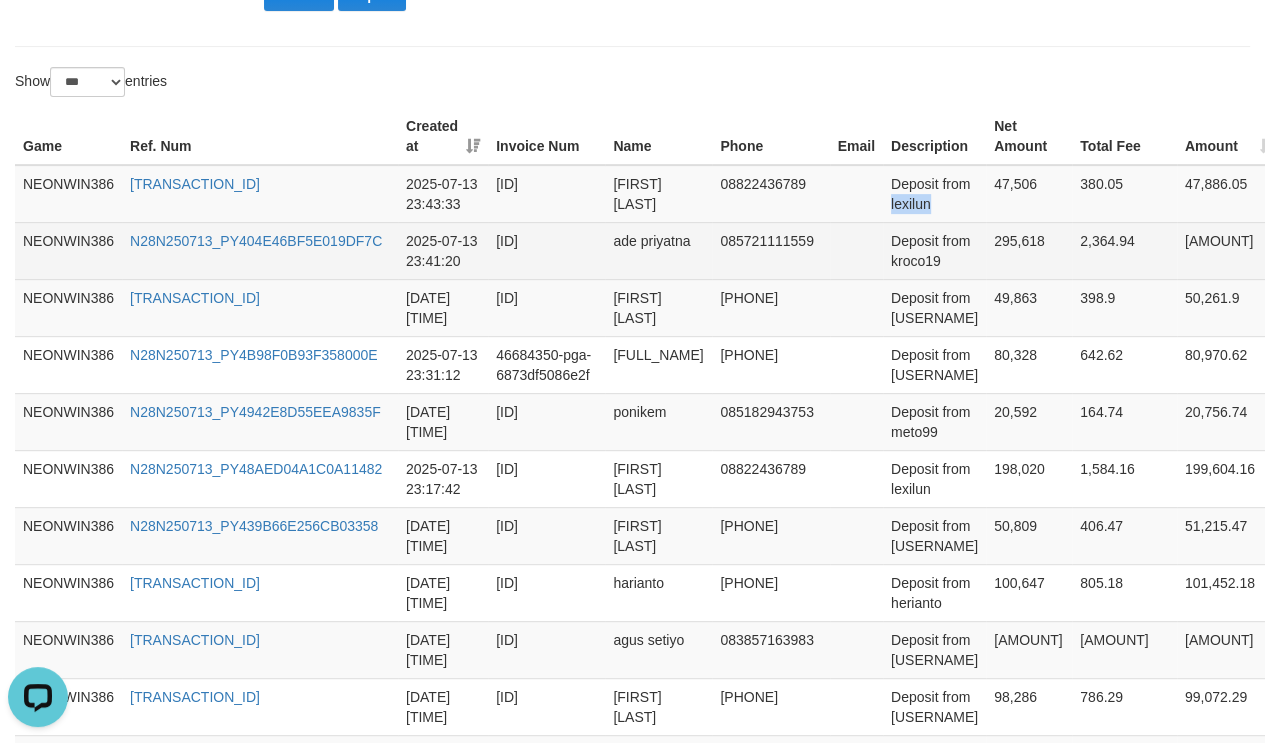 drag, startPoint x: 901, startPoint y: 200, endPoint x: 1208, endPoint y: 263, distance: 313.39752 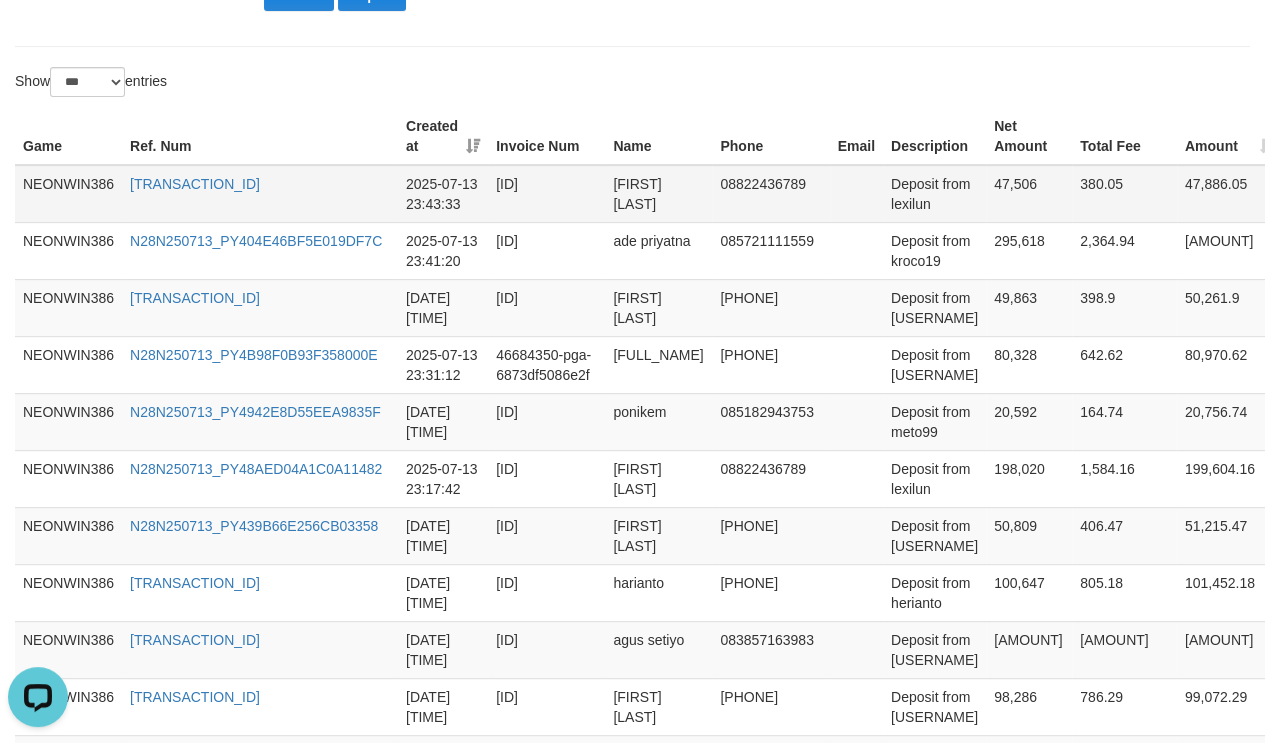 click on "47,506" at bounding box center [1029, 194] 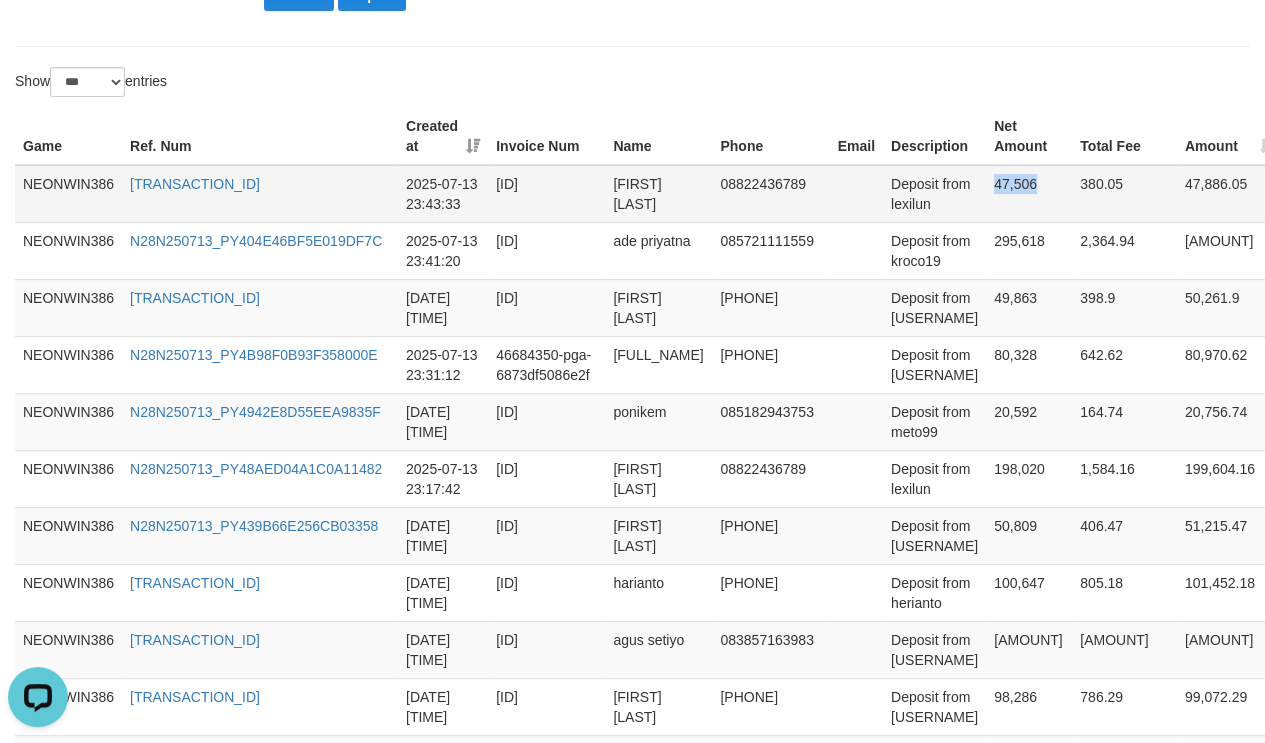 click on "47,506" at bounding box center [1029, 194] 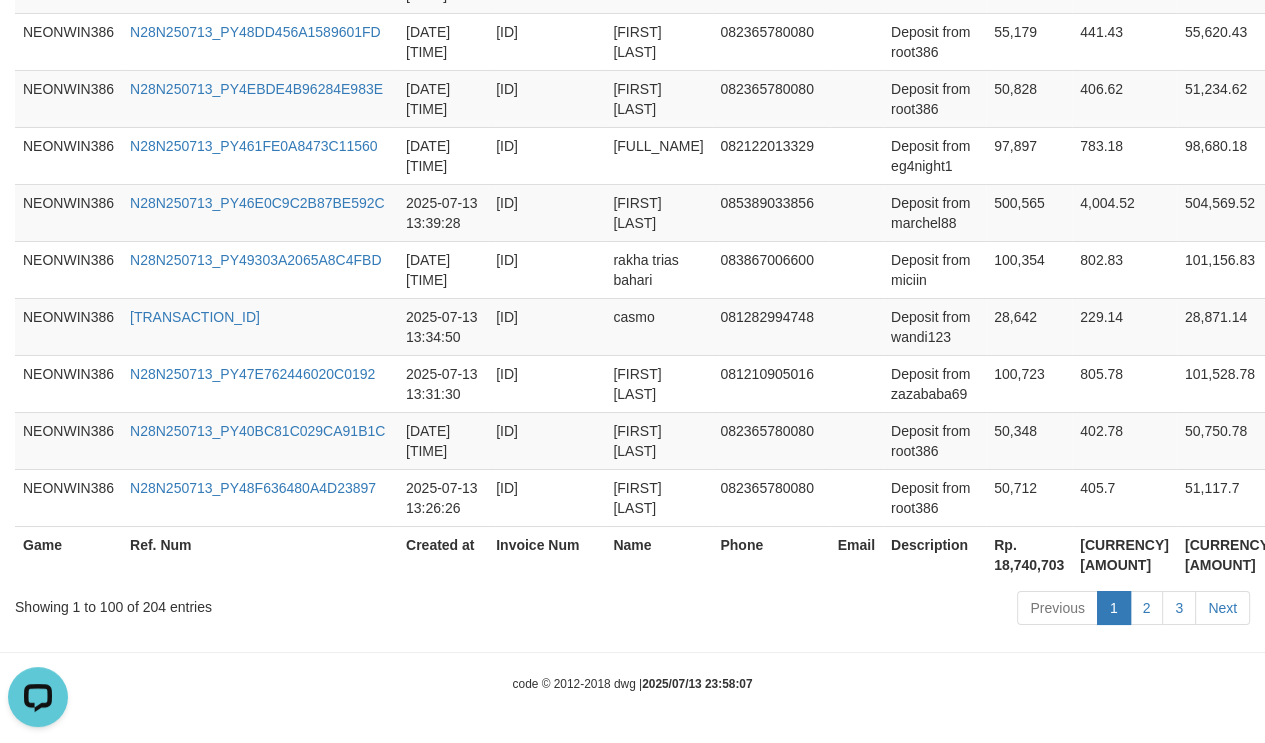 scroll, scrollTop: 6090, scrollLeft: 0, axis: vertical 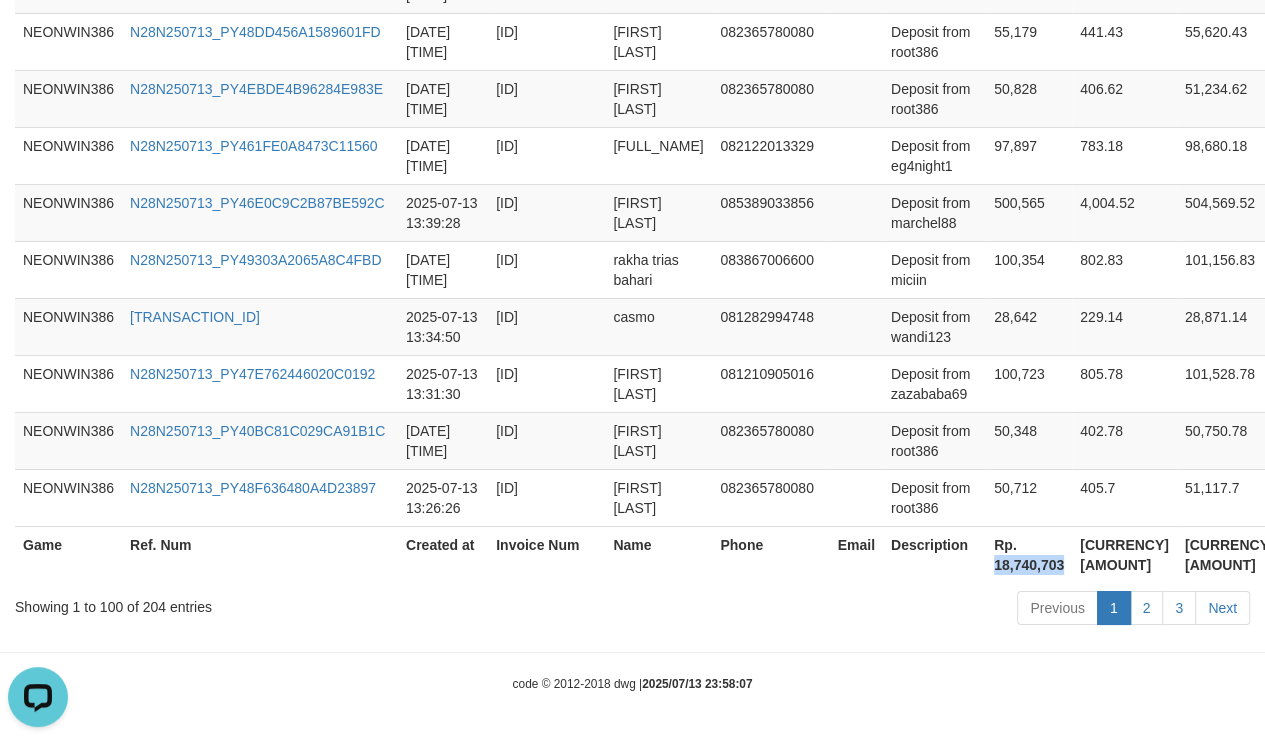 click on "Rp. 18,740,703" at bounding box center [1029, 554] 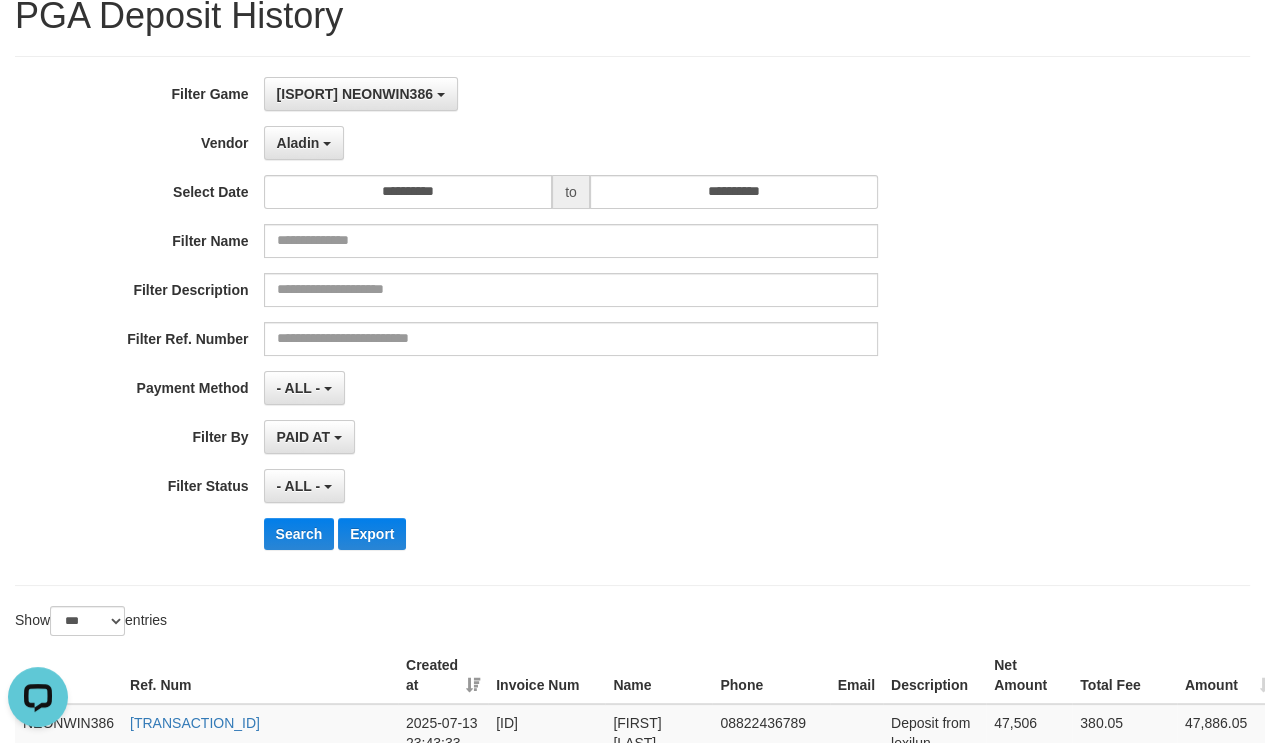 scroll, scrollTop: 0, scrollLeft: 0, axis: both 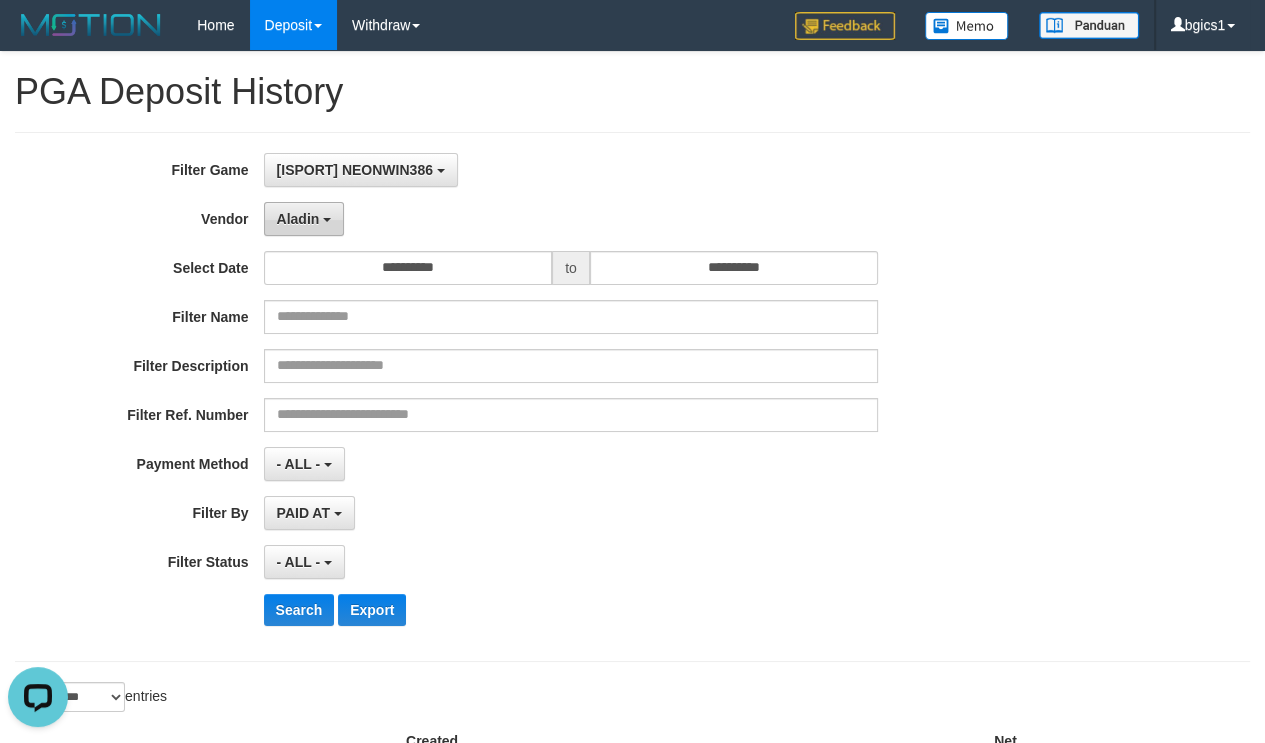 click on "Aladin" at bounding box center [298, 219] 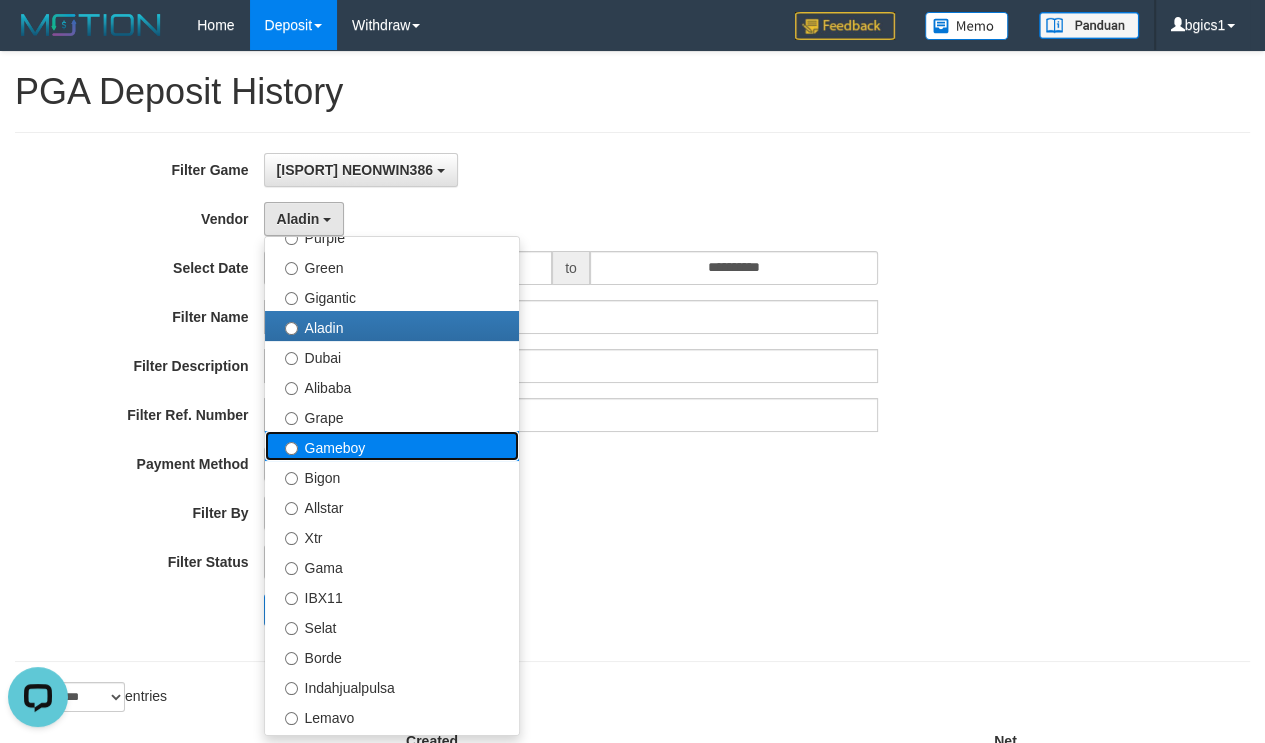 click on "Gameboy" at bounding box center (392, 446) 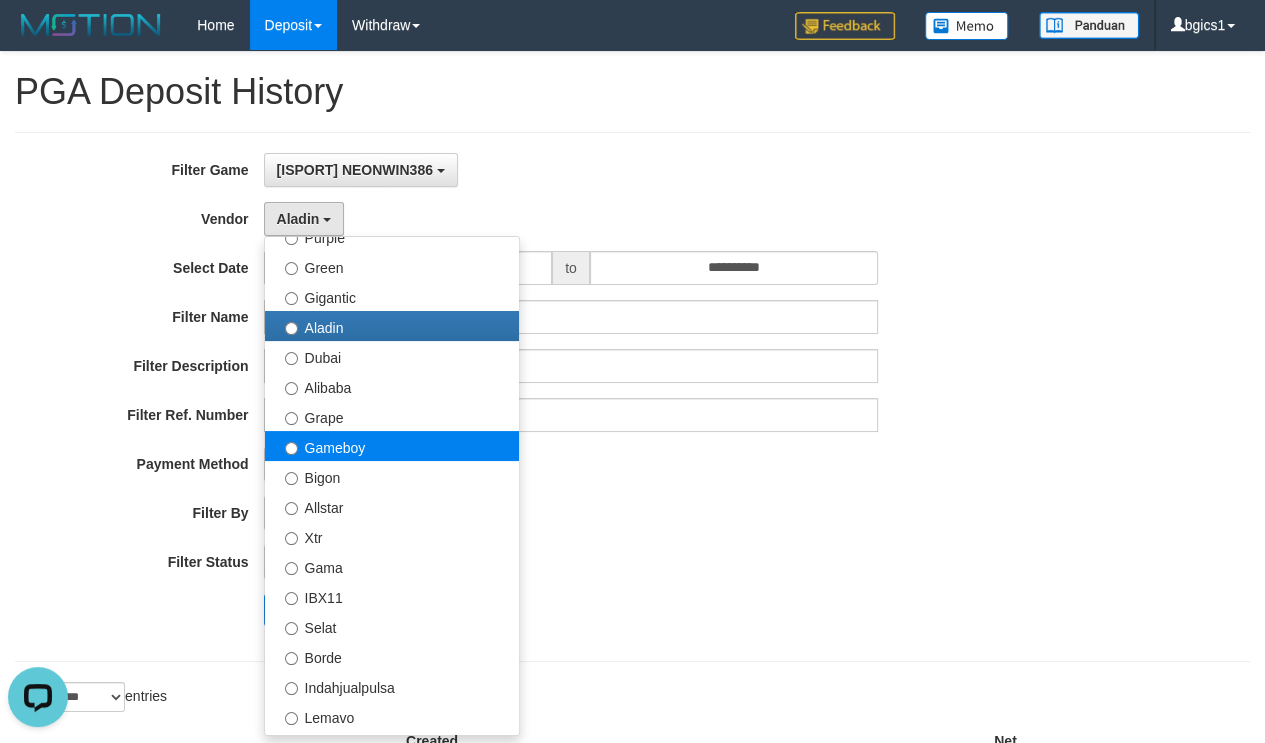 select on "**********" 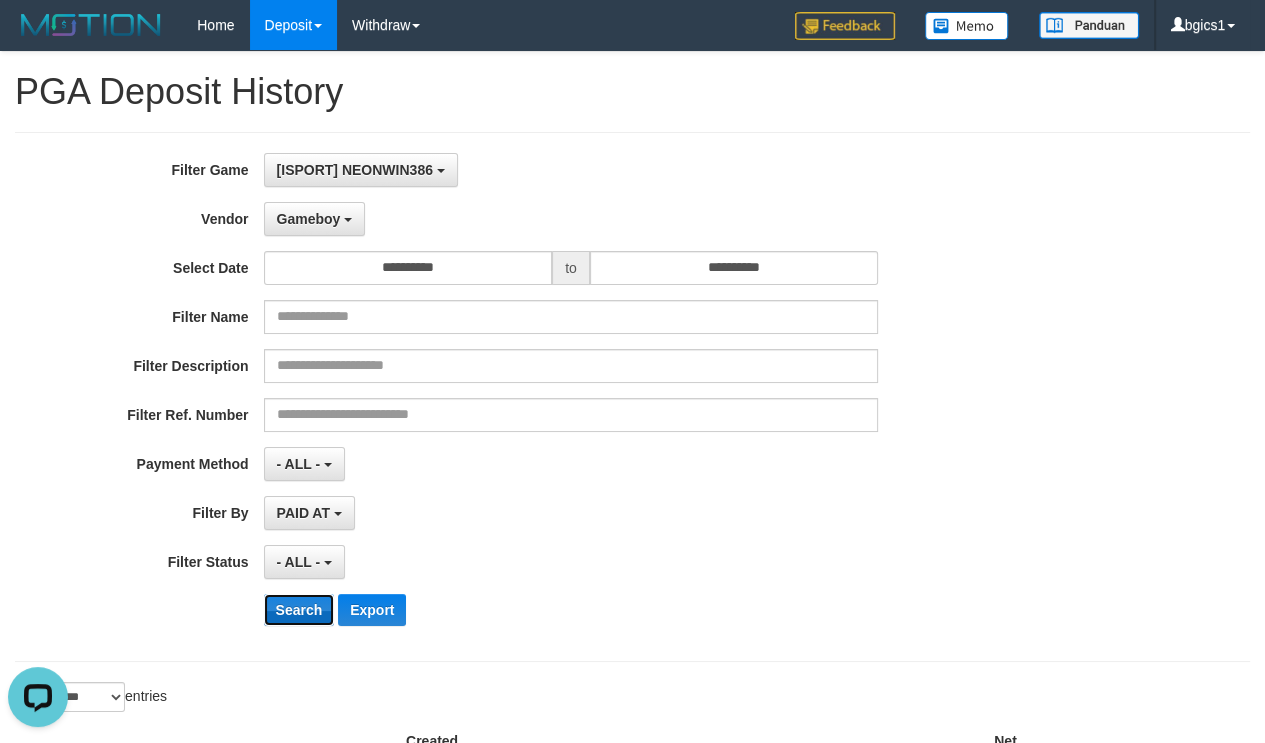 click on "Search" at bounding box center (299, 610) 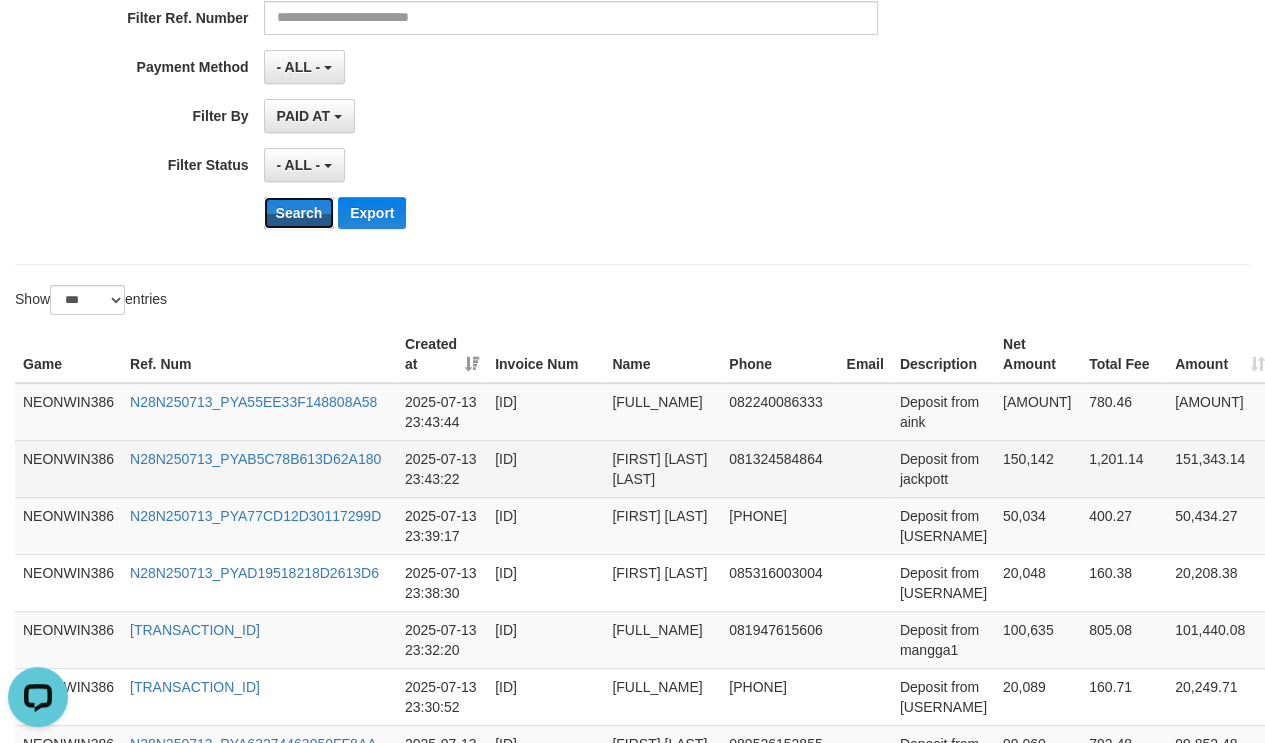 scroll, scrollTop: 400, scrollLeft: 0, axis: vertical 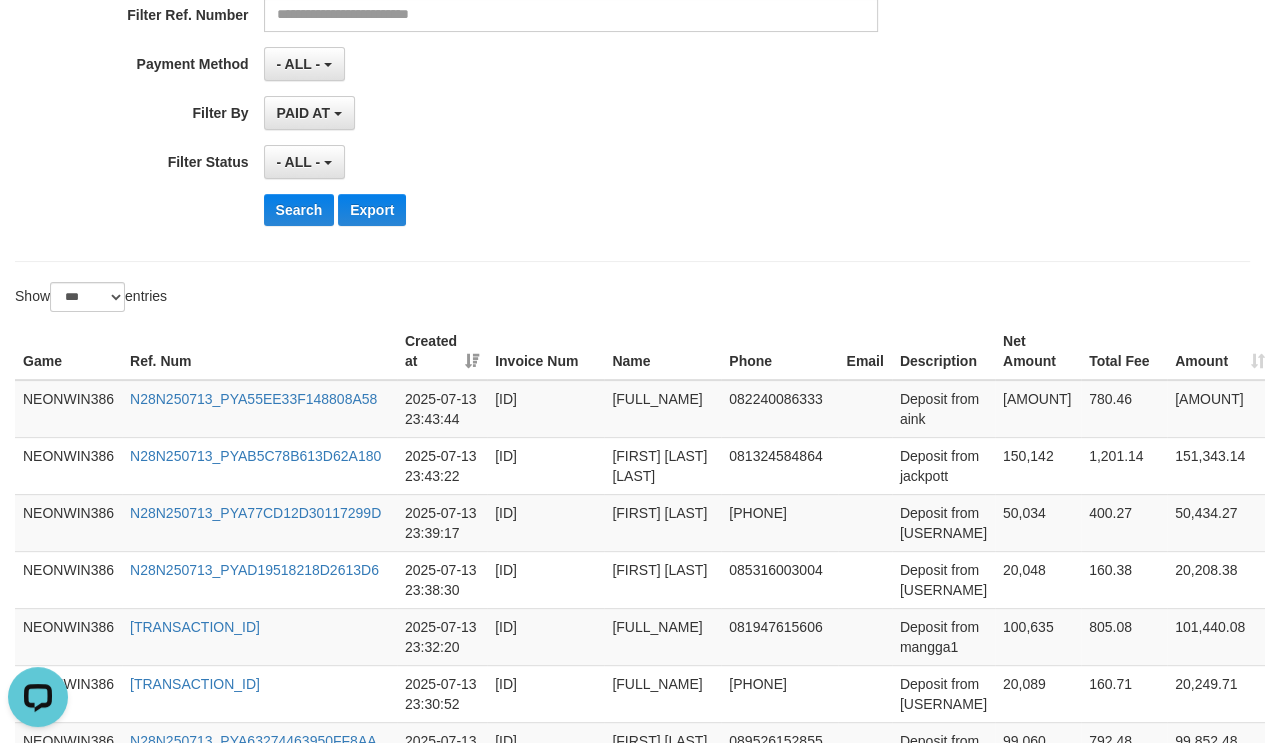 click on "Phone" at bounding box center [779, 351] 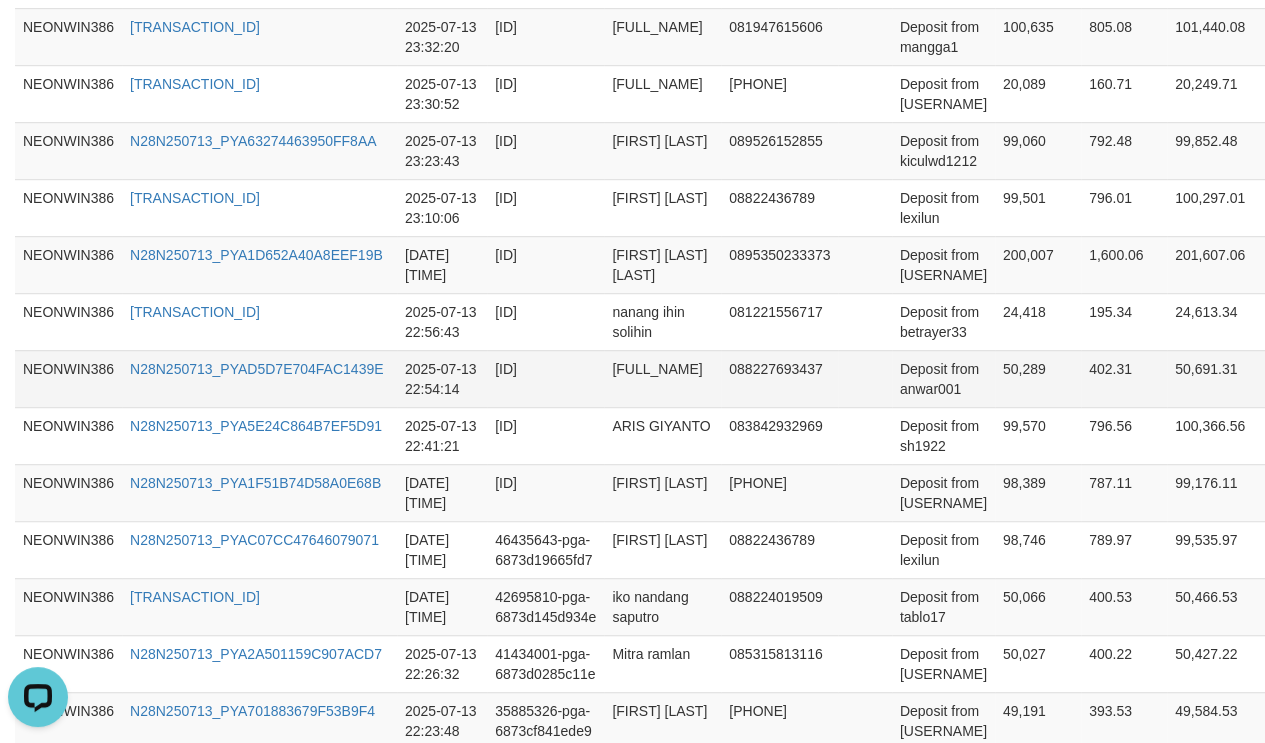 scroll, scrollTop: 1010, scrollLeft: 0, axis: vertical 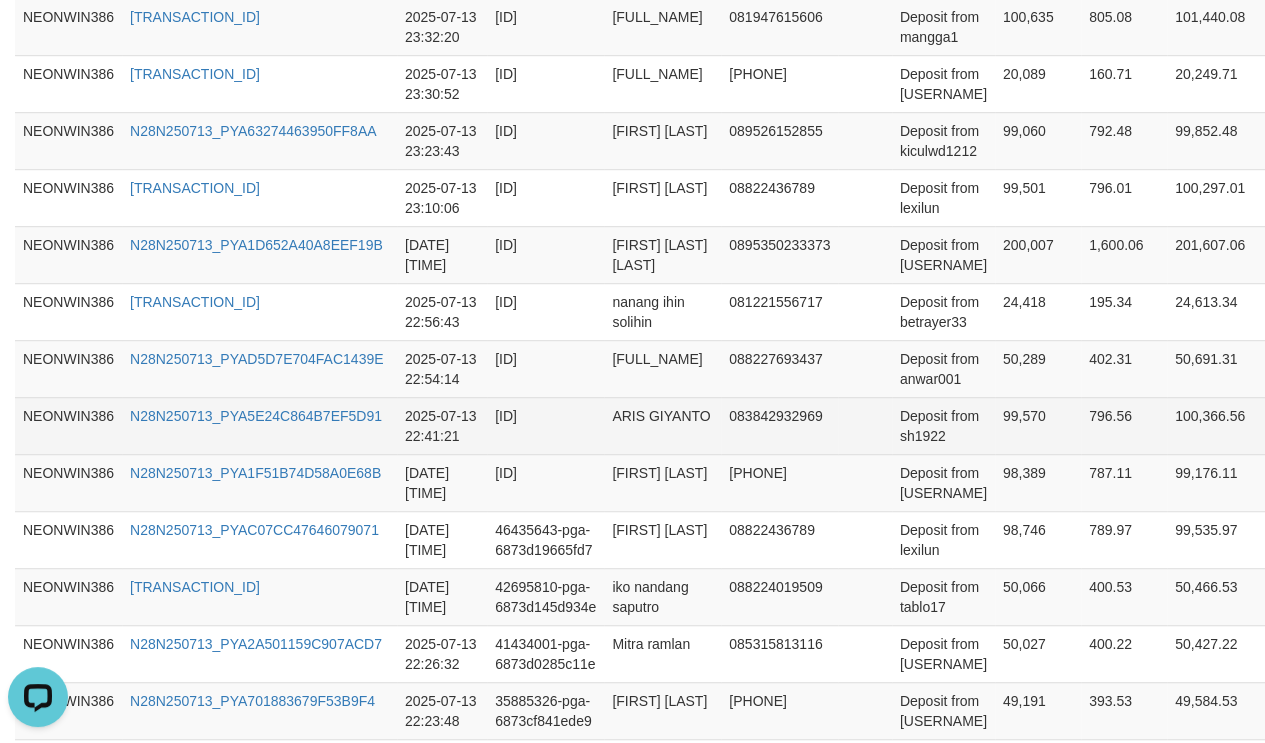 click on "ARIS GIYANTO" at bounding box center [662, 425] 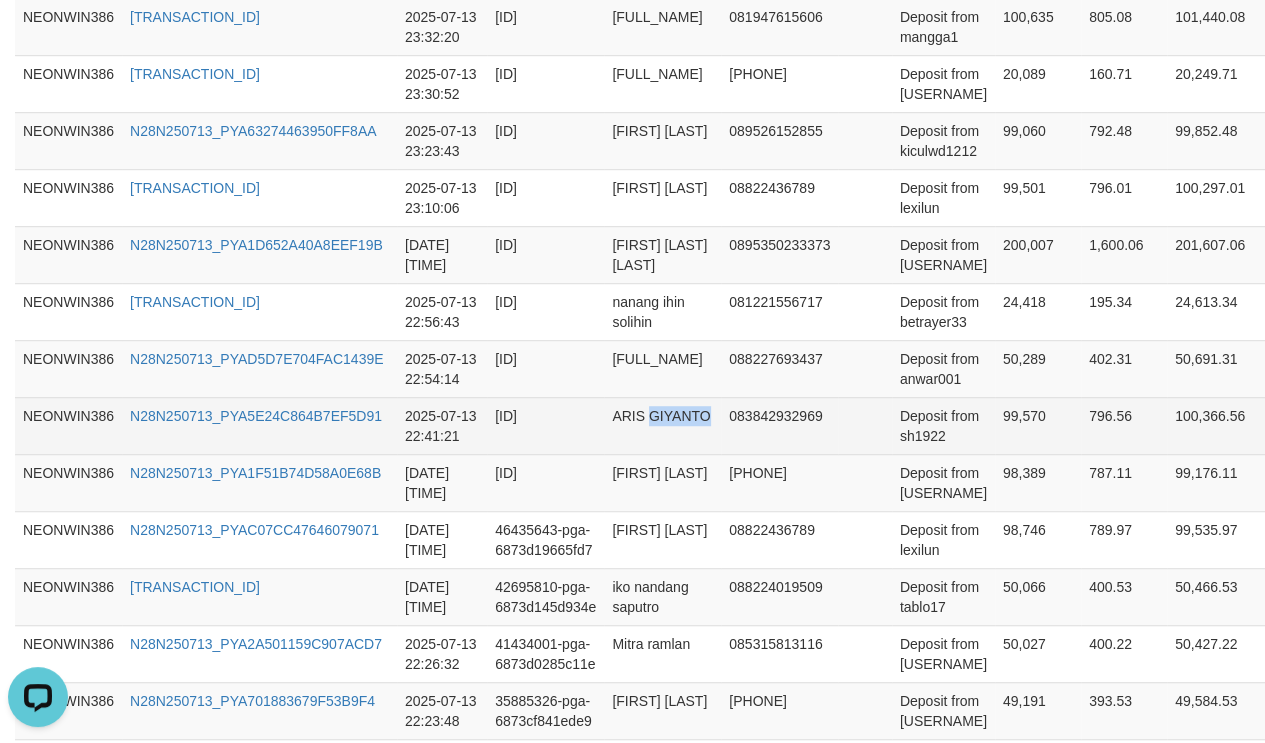 click on "ARIS GIYANTO" at bounding box center [662, 425] 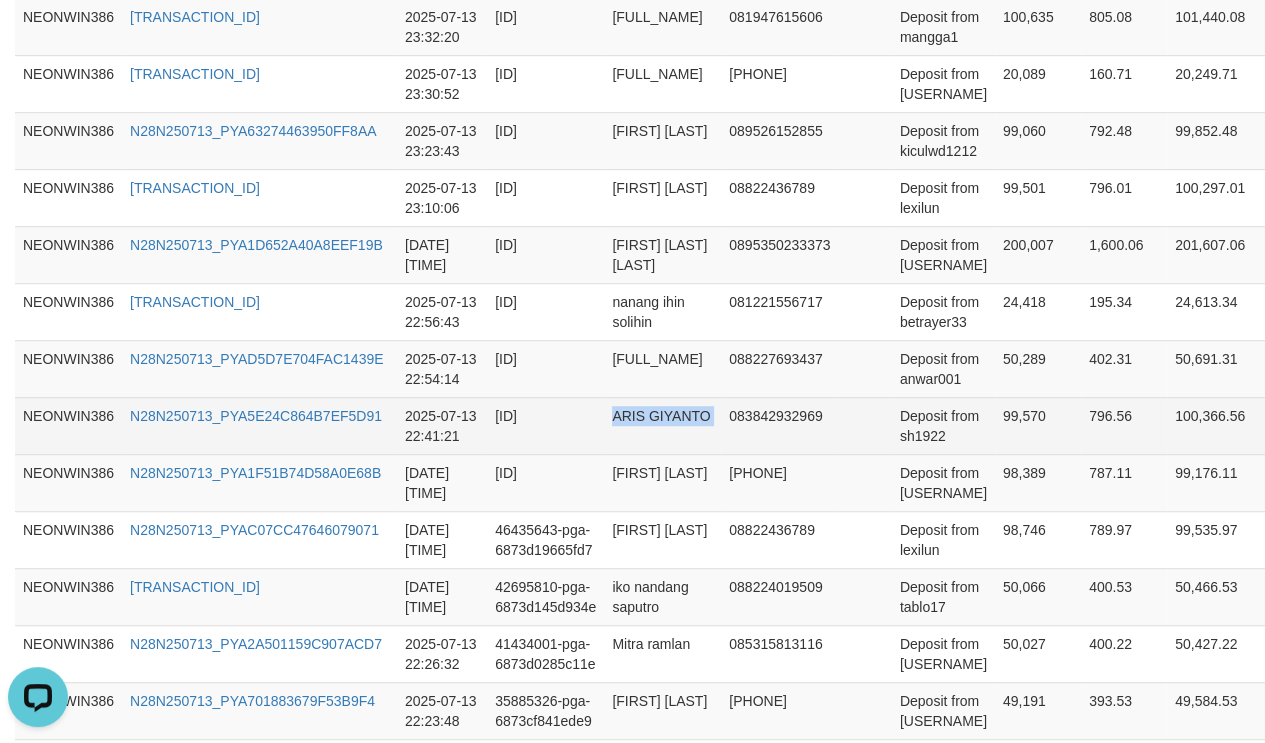 click on "ARIS GIYANTO" at bounding box center [662, 425] 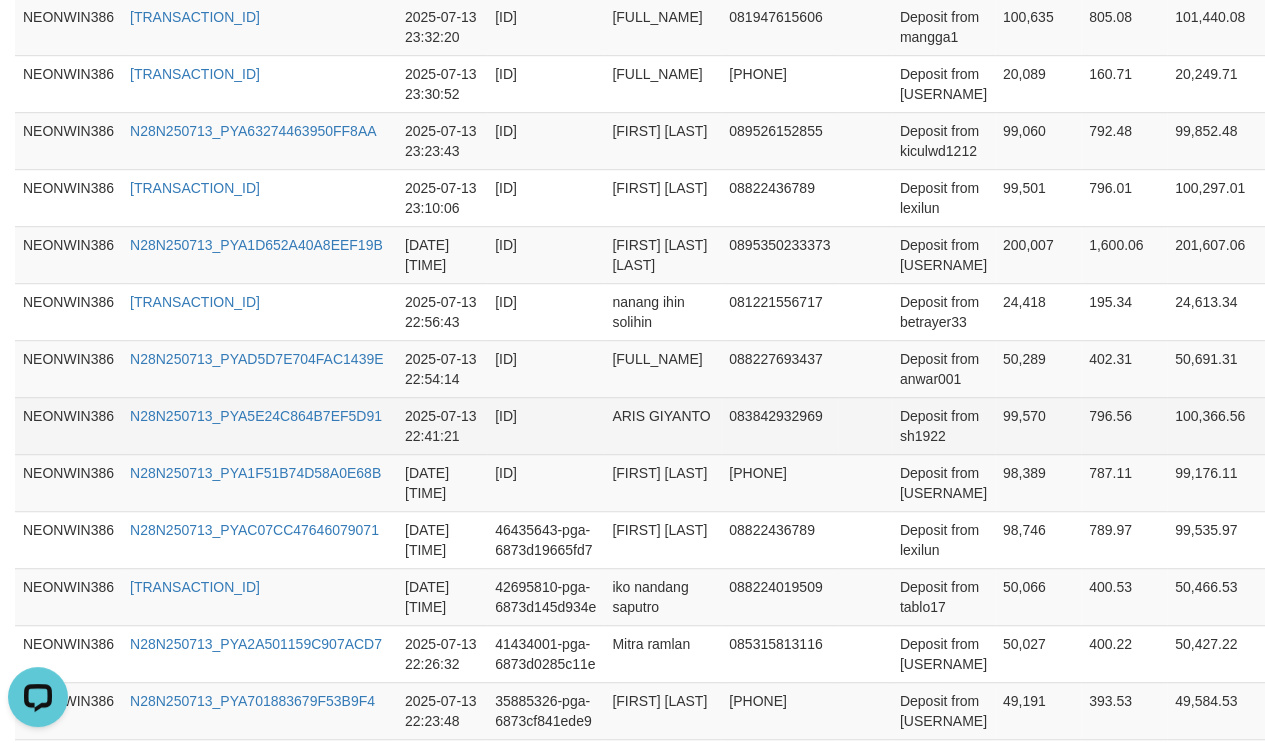 click on "Deposit from sh1922" at bounding box center [943, 425] 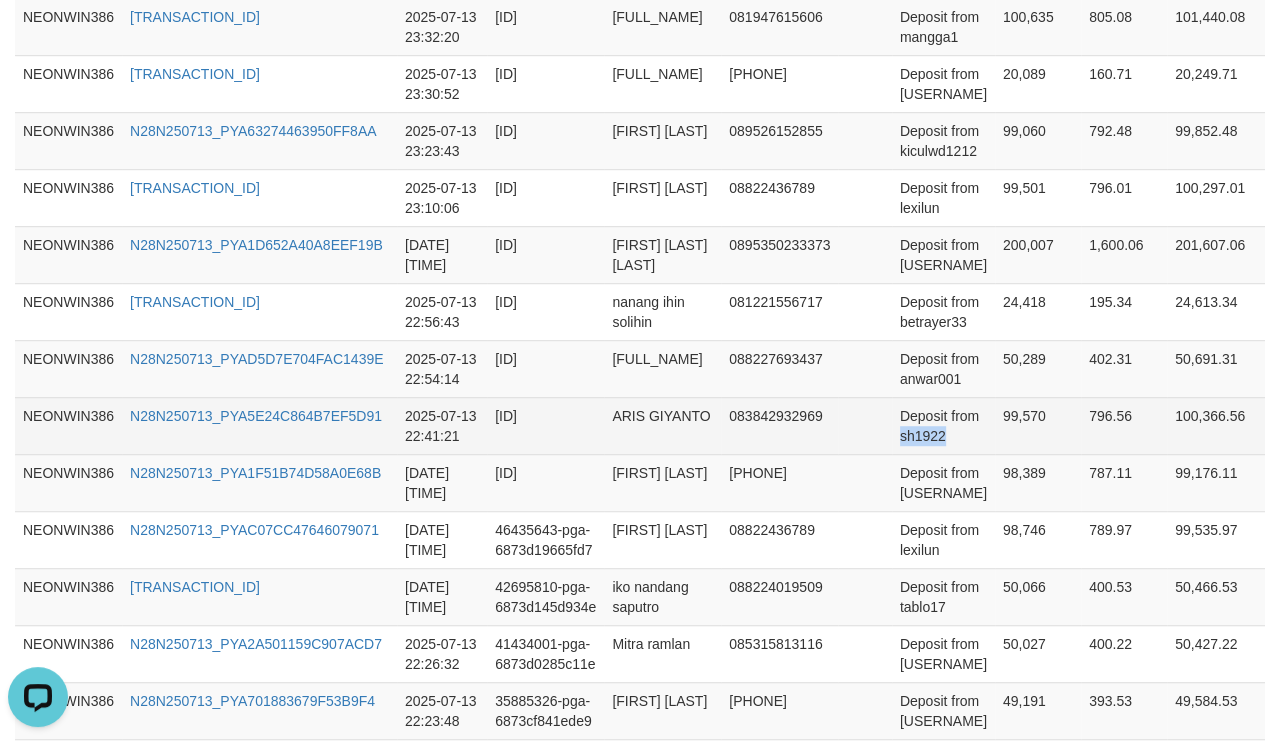 click on "Deposit from sh1922" at bounding box center (943, 425) 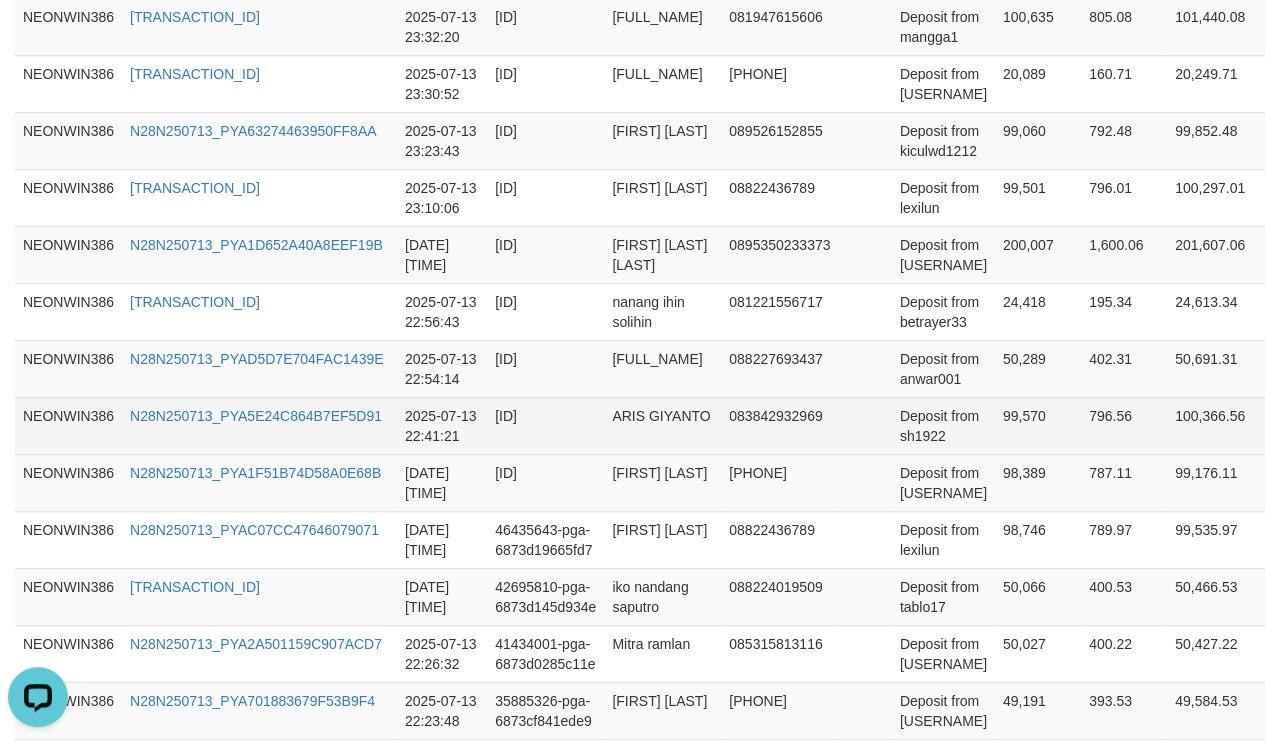click on "99,570" at bounding box center (1038, 425) 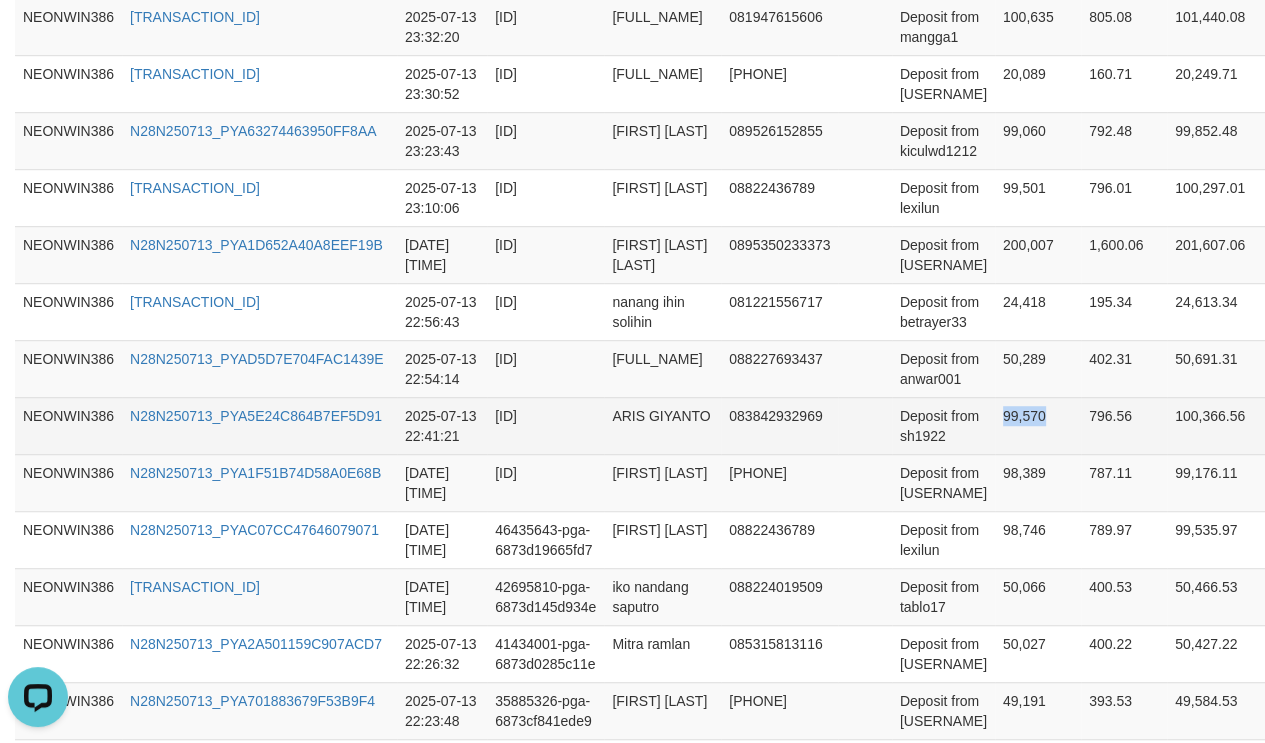 click on "99,570" at bounding box center [1038, 425] 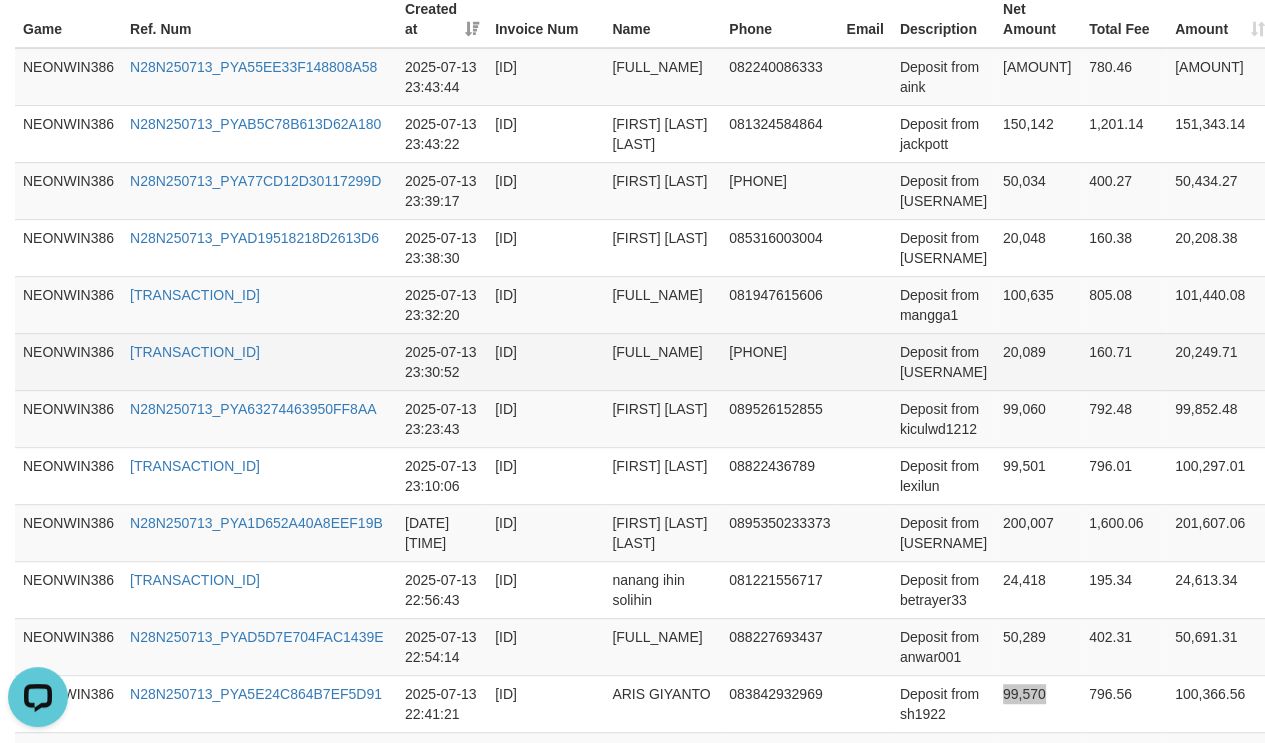 scroll, scrollTop: 770, scrollLeft: 0, axis: vertical 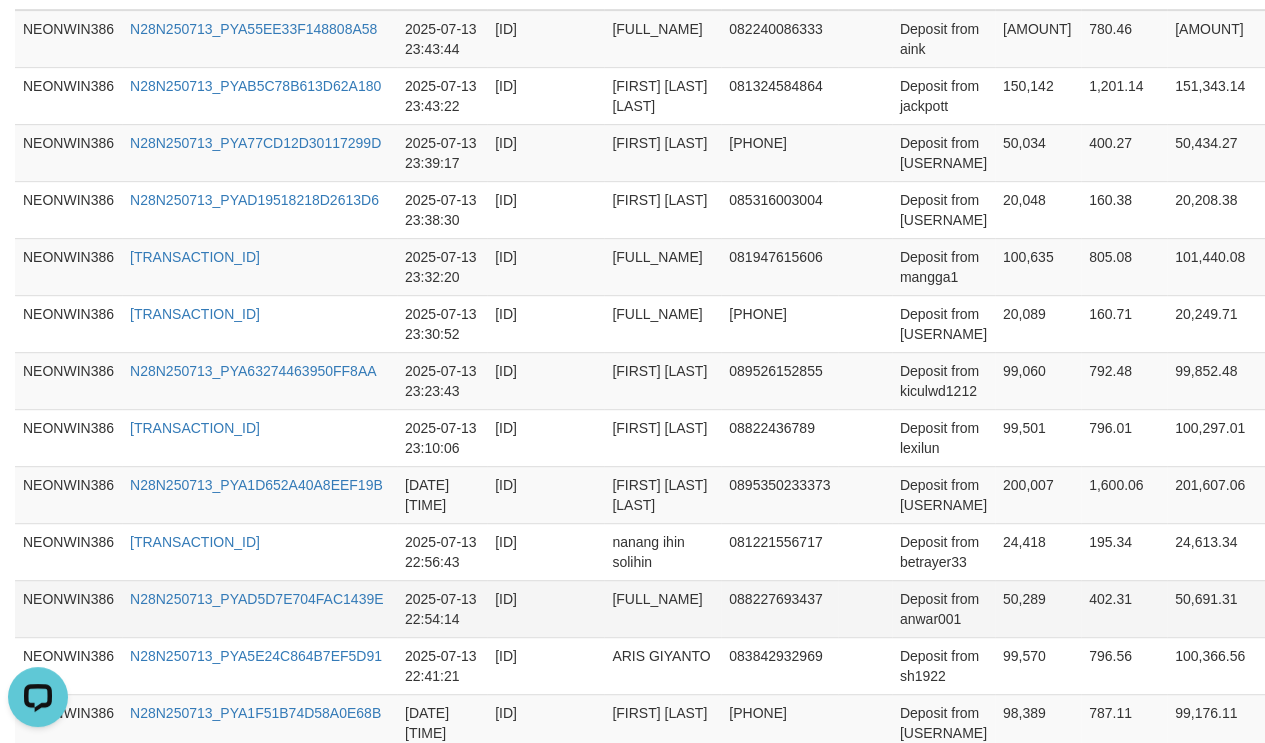 click on "[FULL_NAME]" at bounding box center (662, 608) 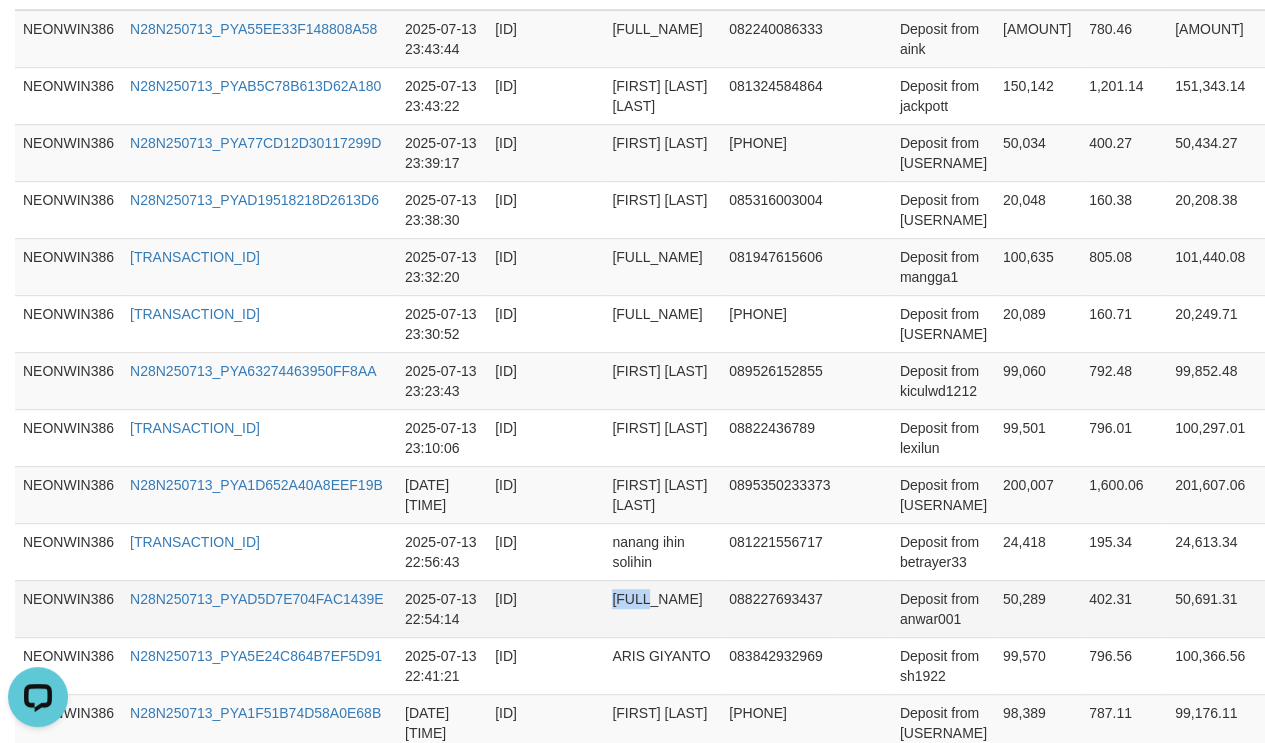 click on "[FULL_NAME]" at bounding box center [662, 608] 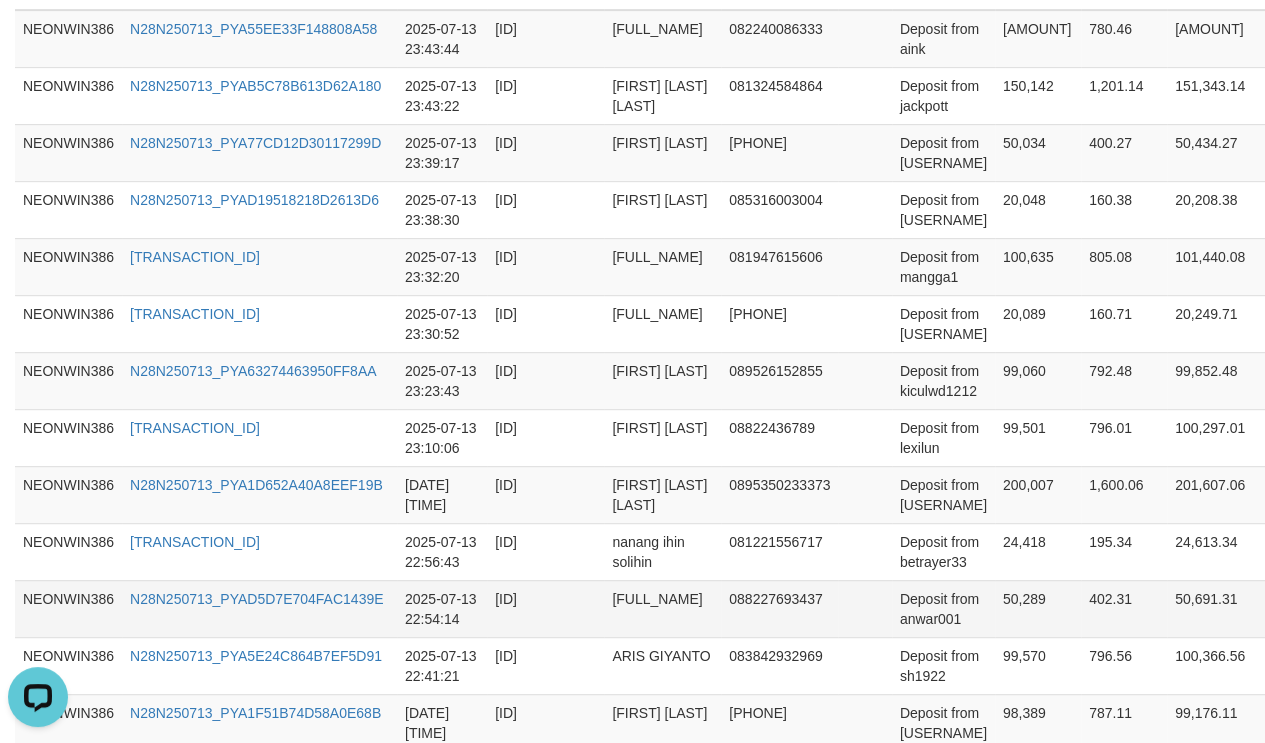 click on "Deposit from anwar001" at bounding box center [943, 608] 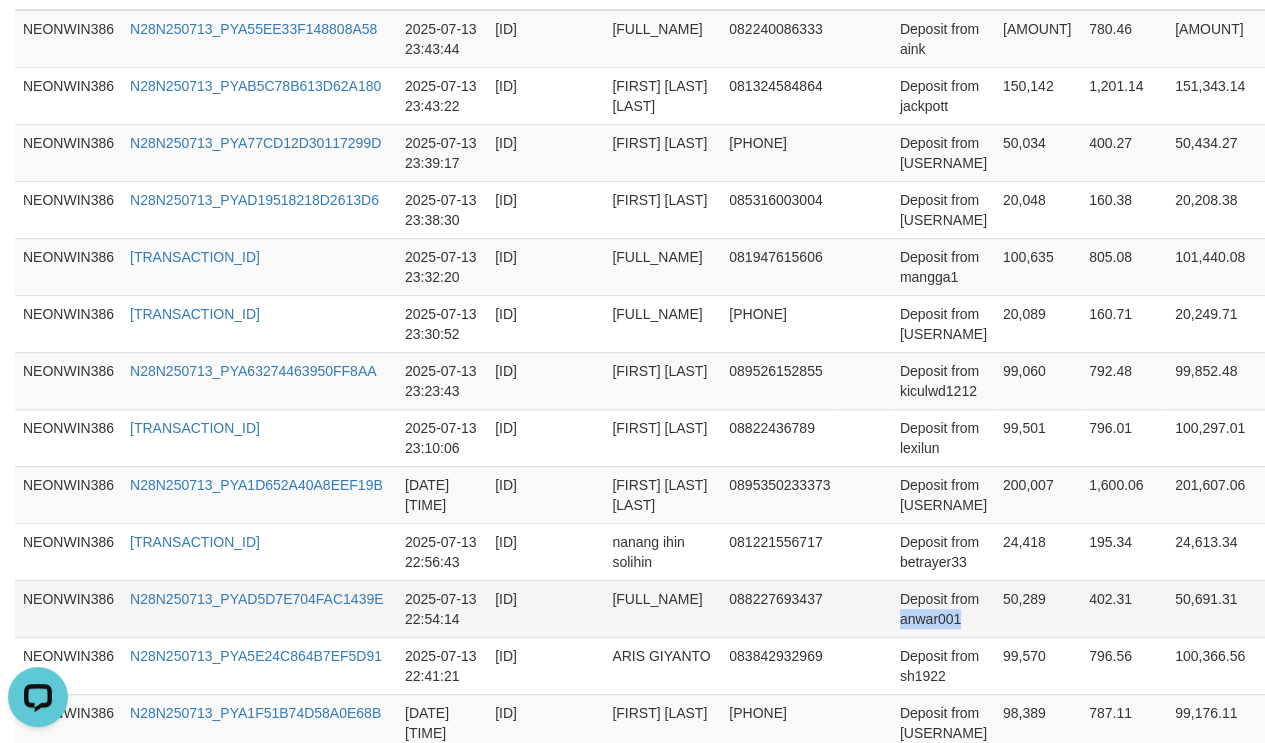 click on "Deposit from anwar001" at bounding box center (943, 608) 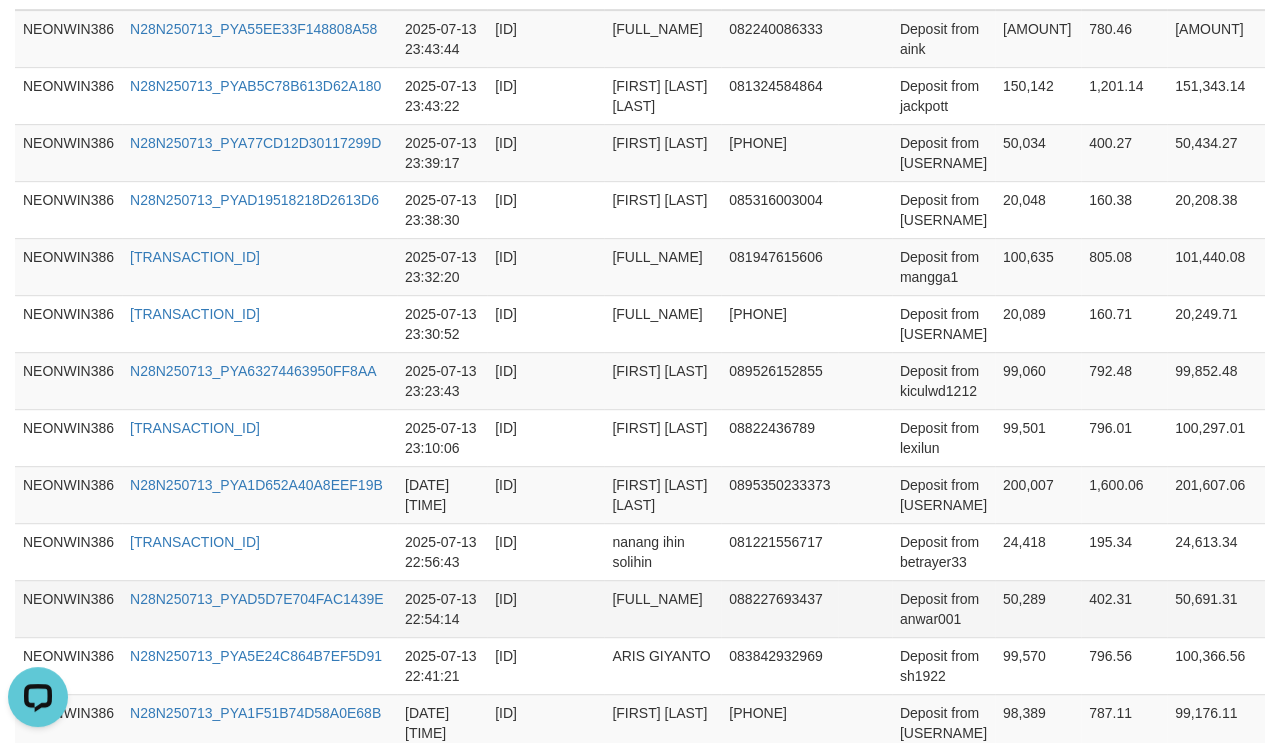 click on "50,289" at bounding box center [1038, 608] 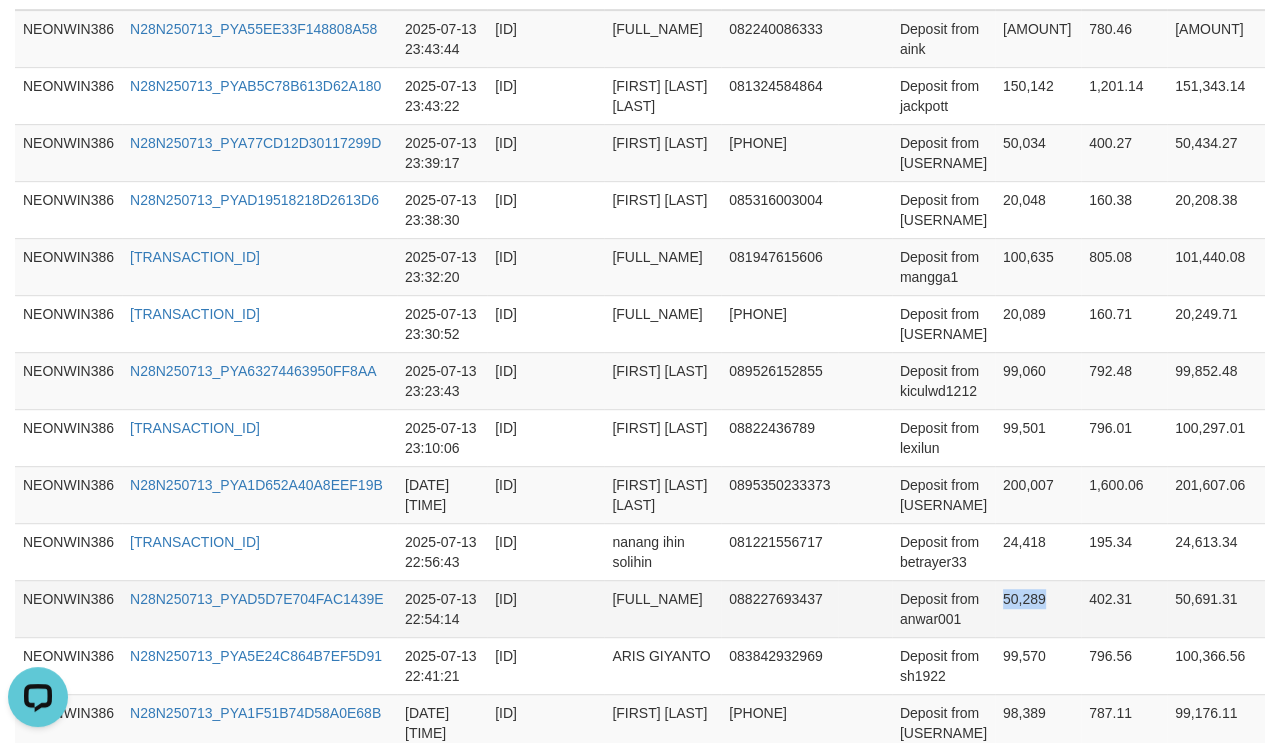 click on "50,289" at bounding box center [1038, 608] 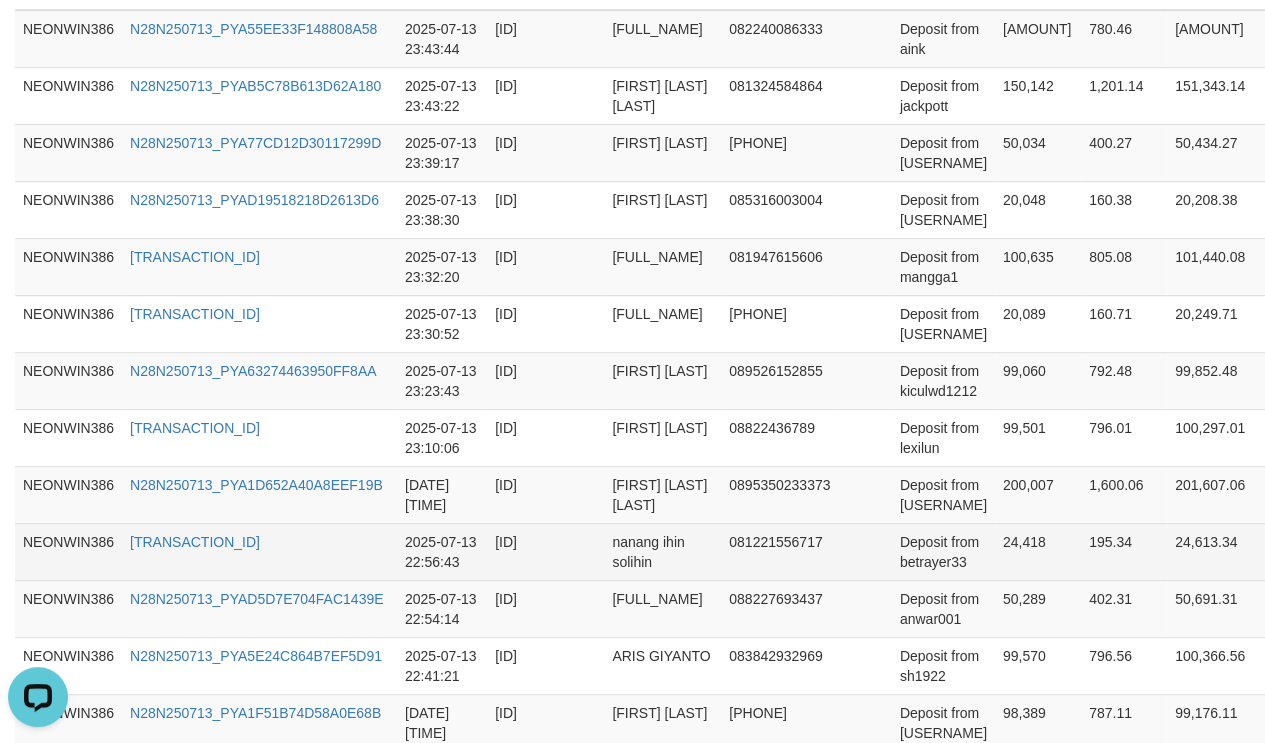 click on "nanang ihin solihin" at bounding box center [662, 551] 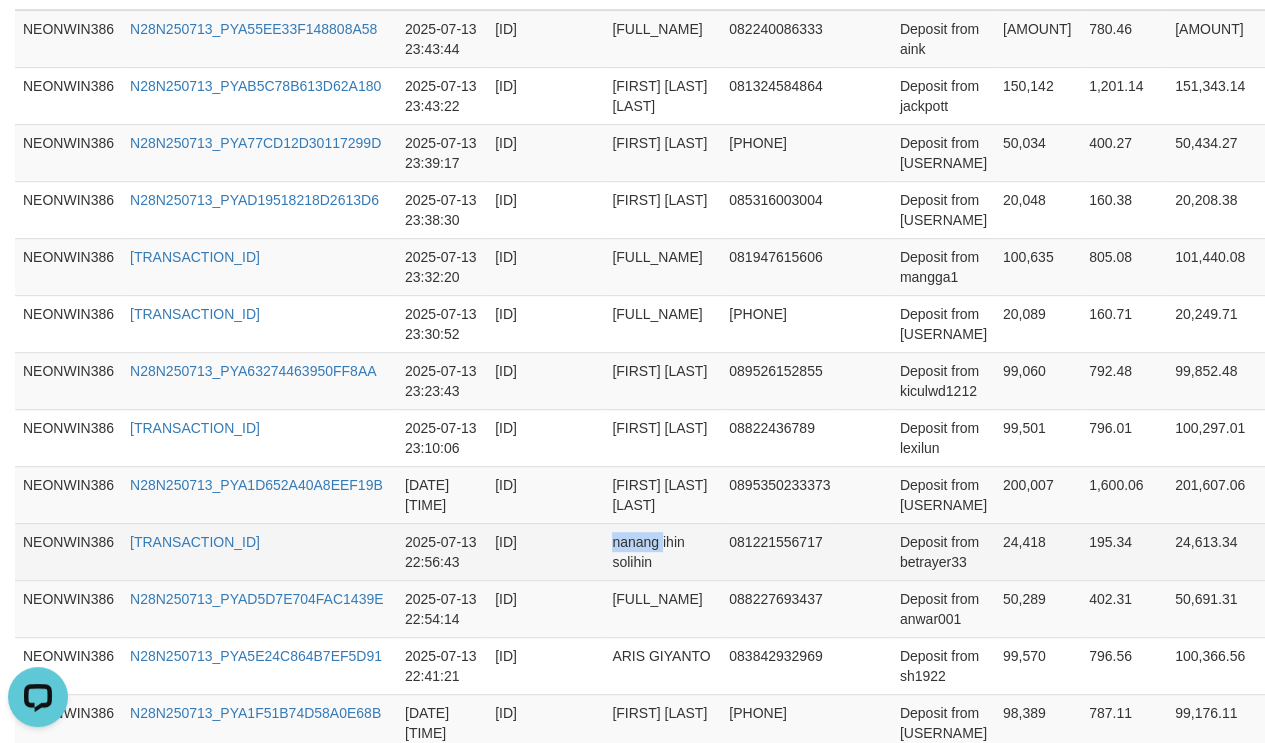 click on "nanang ihin solihin" at bounding box center (662, 551) 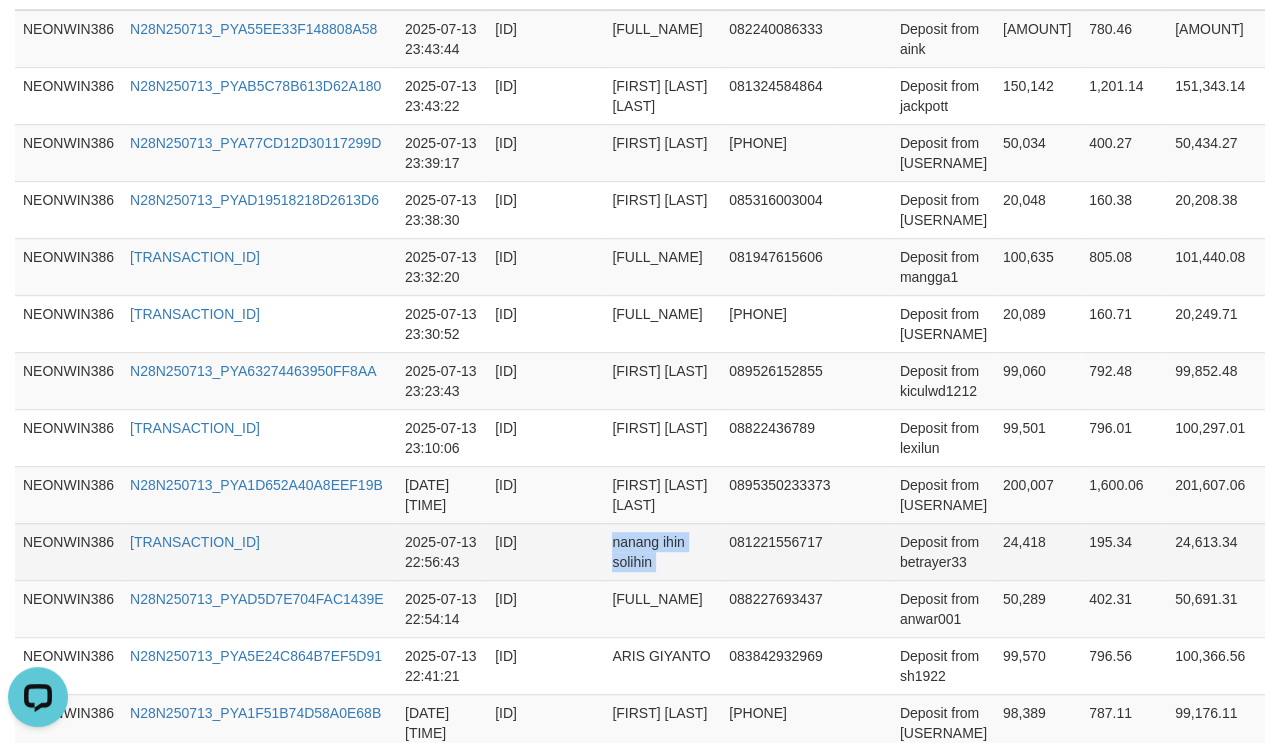 click on "nanang ihin solihin" at bounding box center [662, 551] 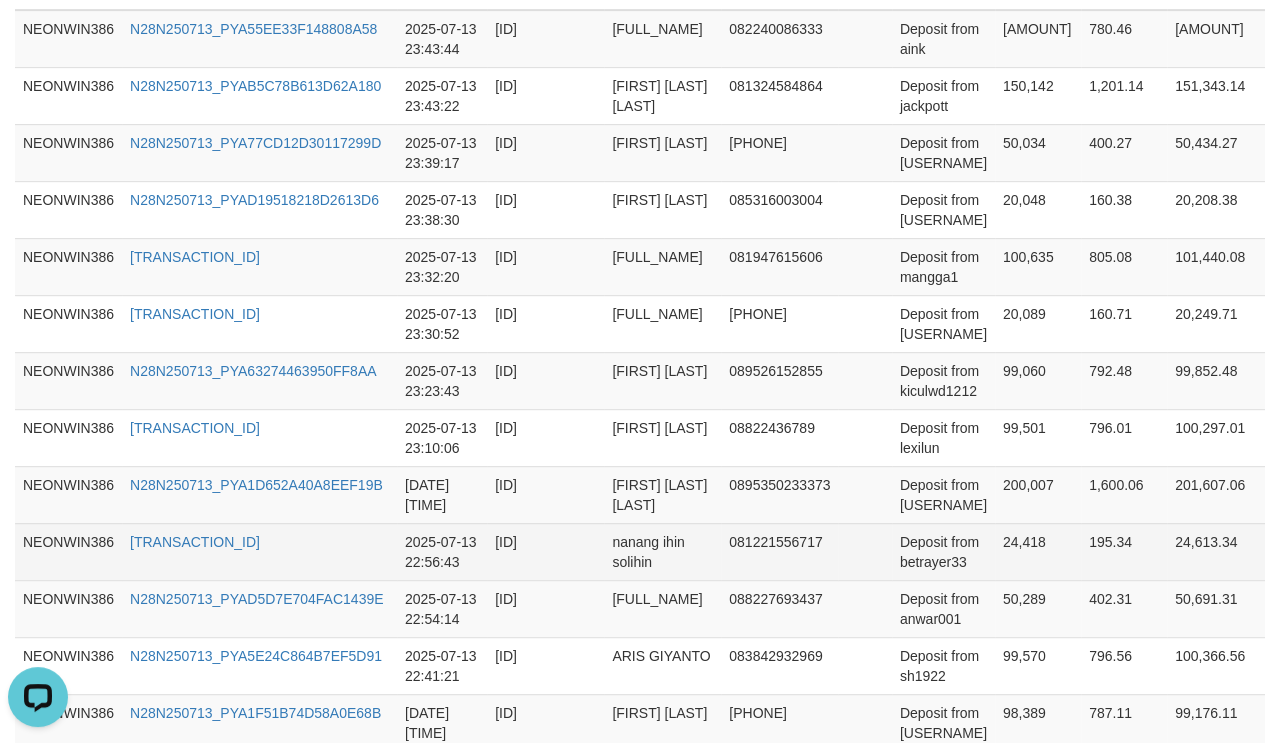 click on "Deposit from betrayer33" at bounding box center (943, 551) 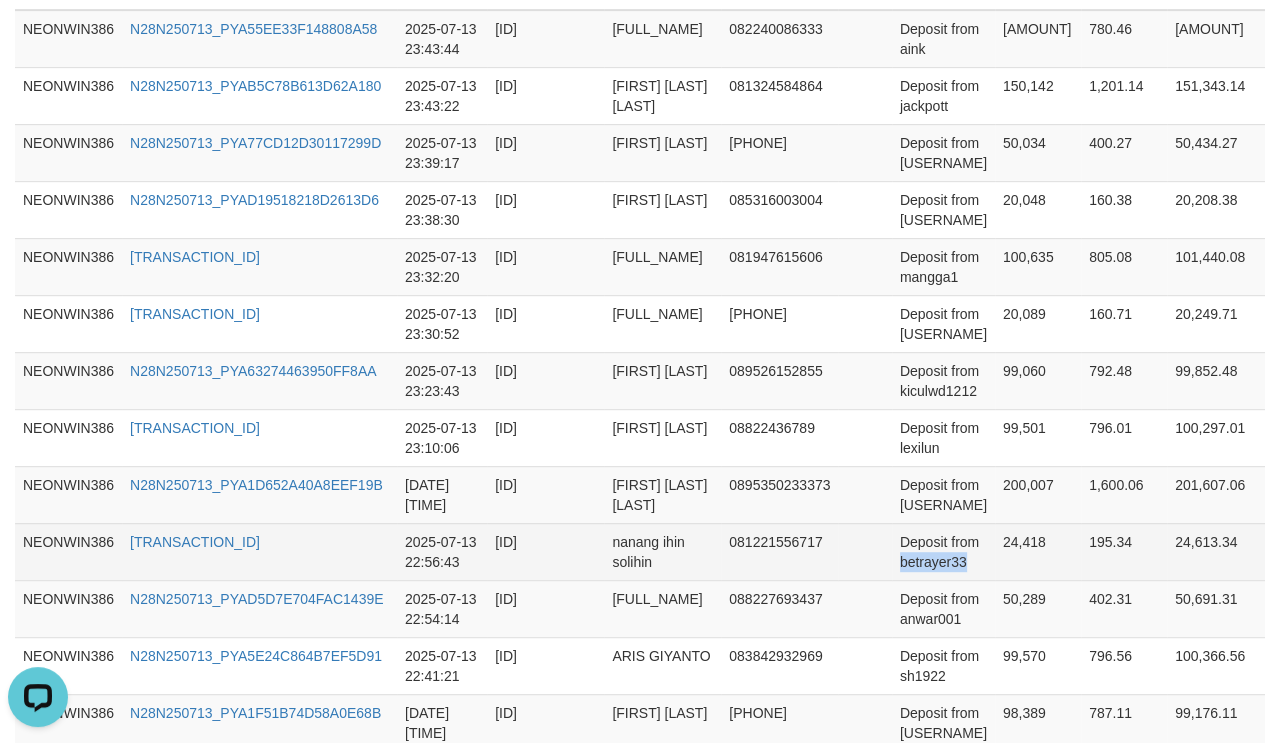 click on "Deposit from betrayer33" at bounding box center (943, 551) 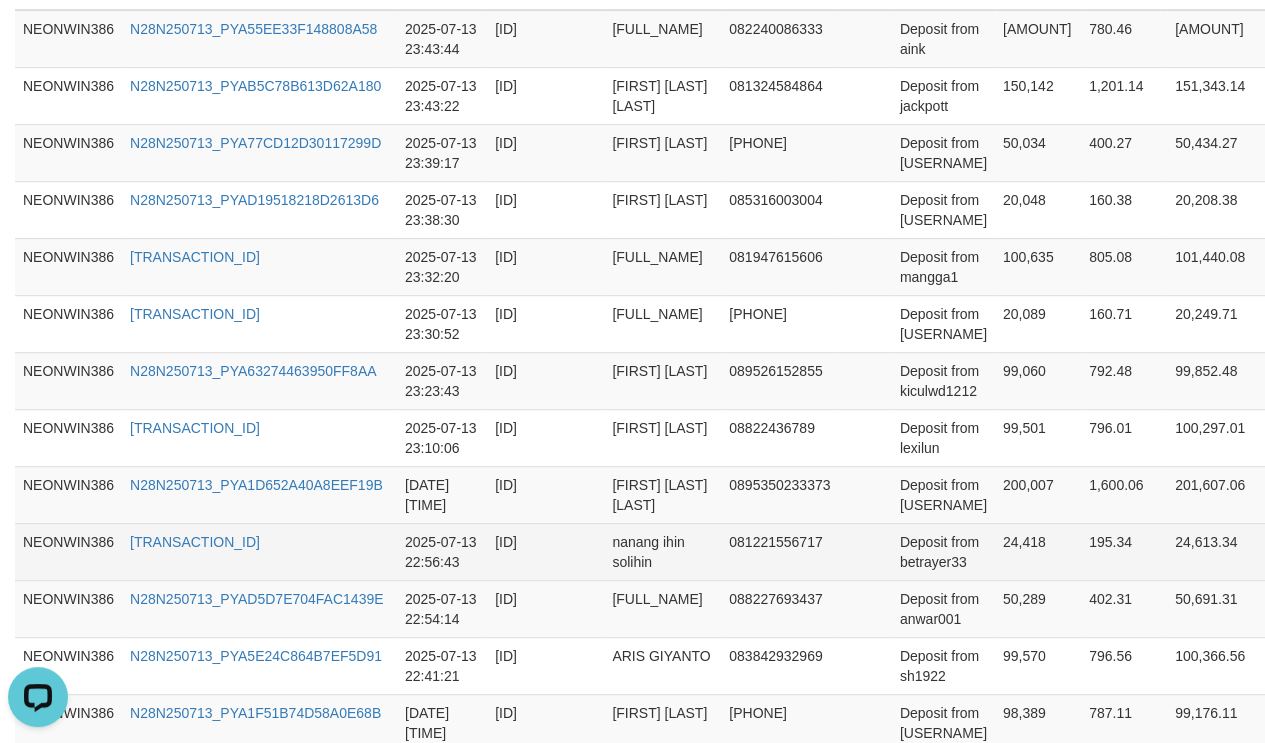 click on "24,418" at bounding box center (1038, 551) 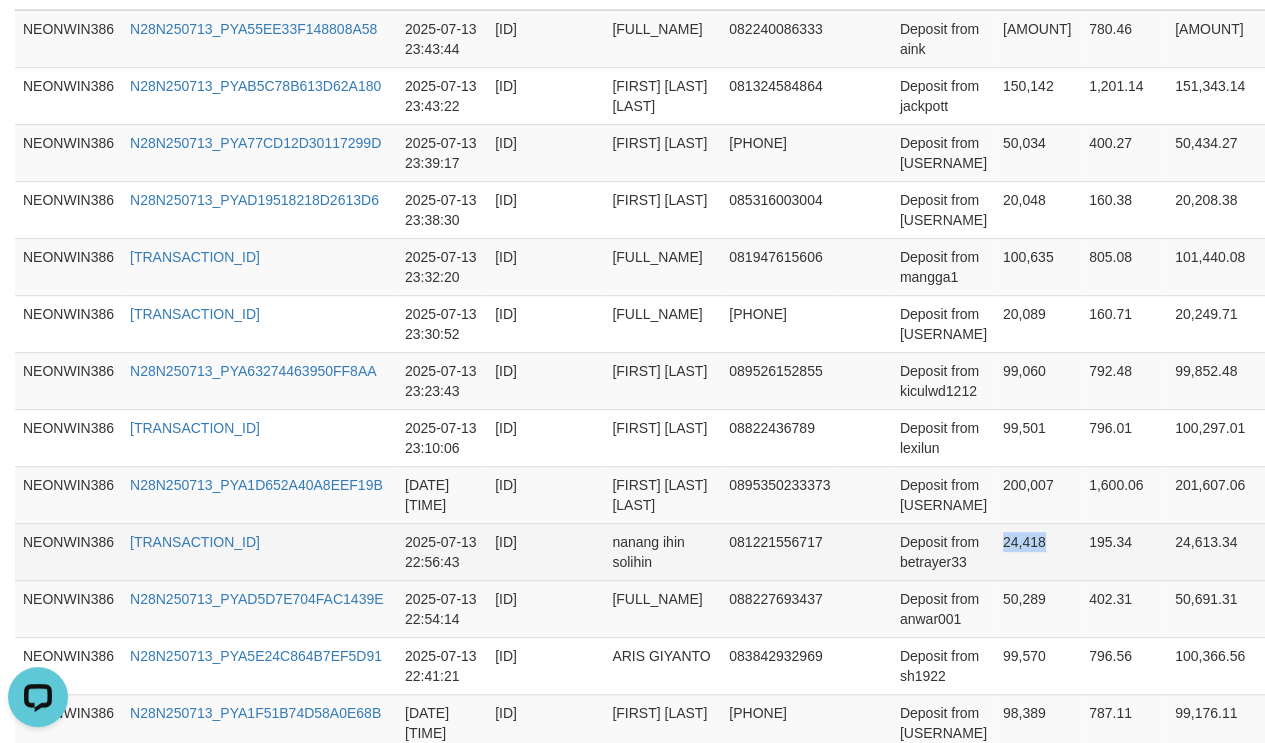 click on "24,418" at bounding box center [1038, 551] 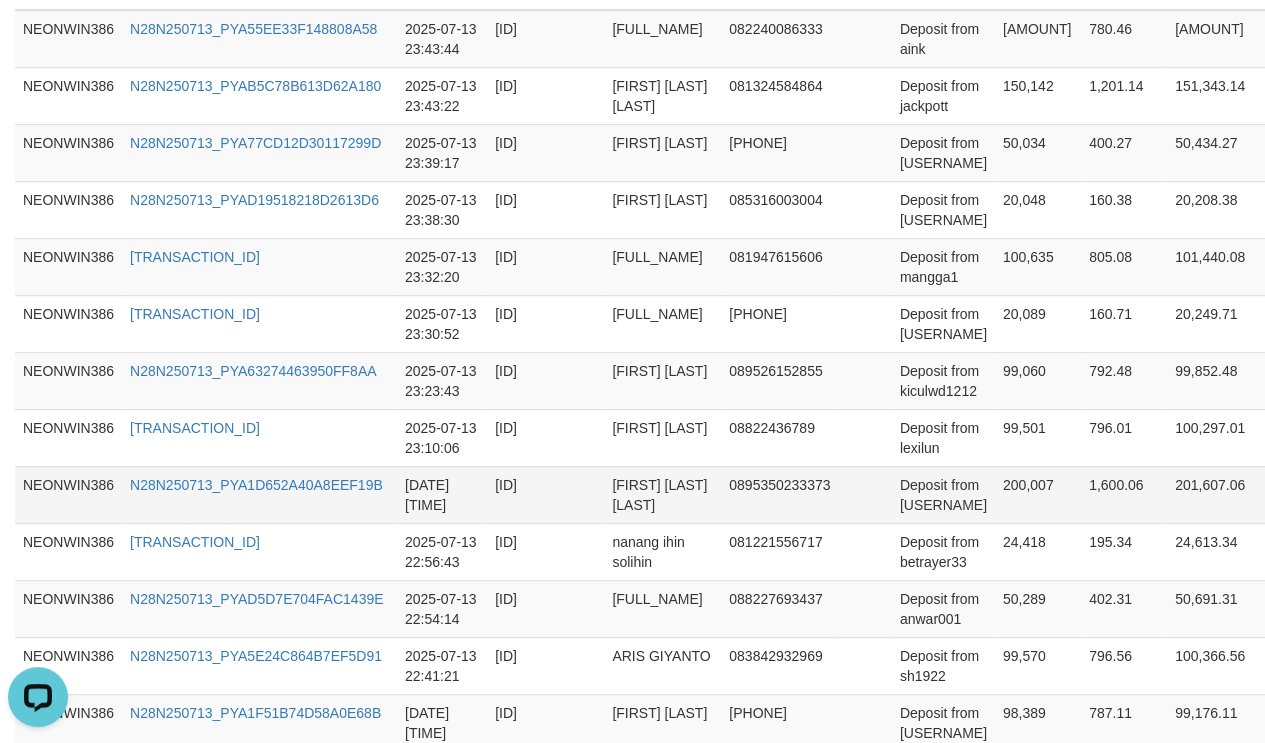 click on "[FIRST] [LAST] [LAST]" at bounding box center (662, 494) 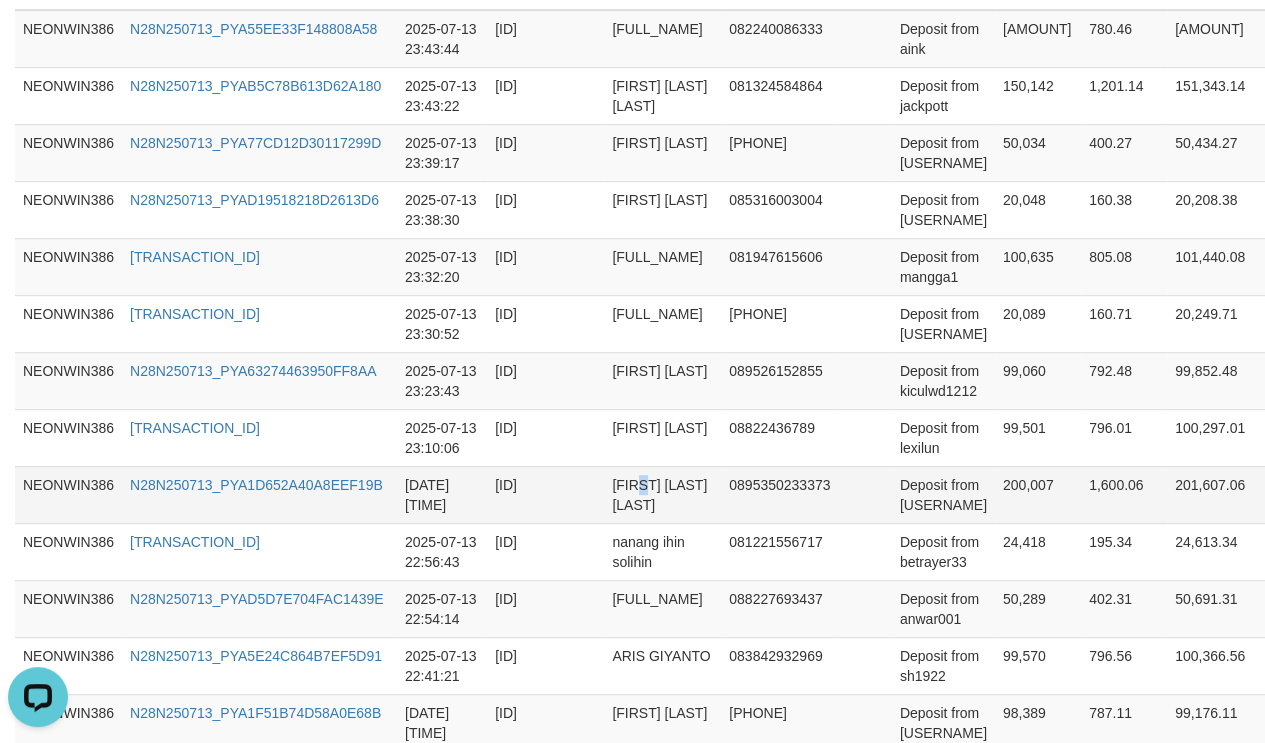 click on "[FIRST] [LAST] [LAST]" at bounding box center (662, 494) 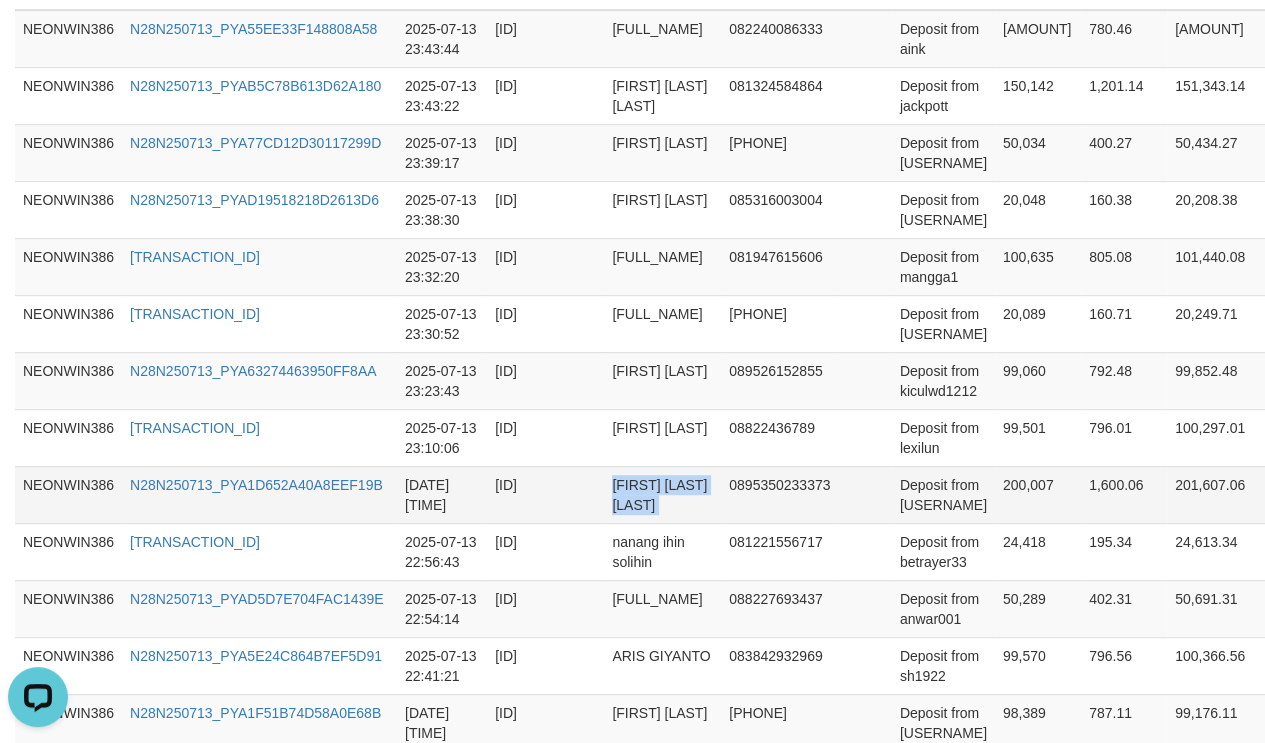 click on "[FIRST] [LAST] [LAST]" at bounding box center [662, 494] 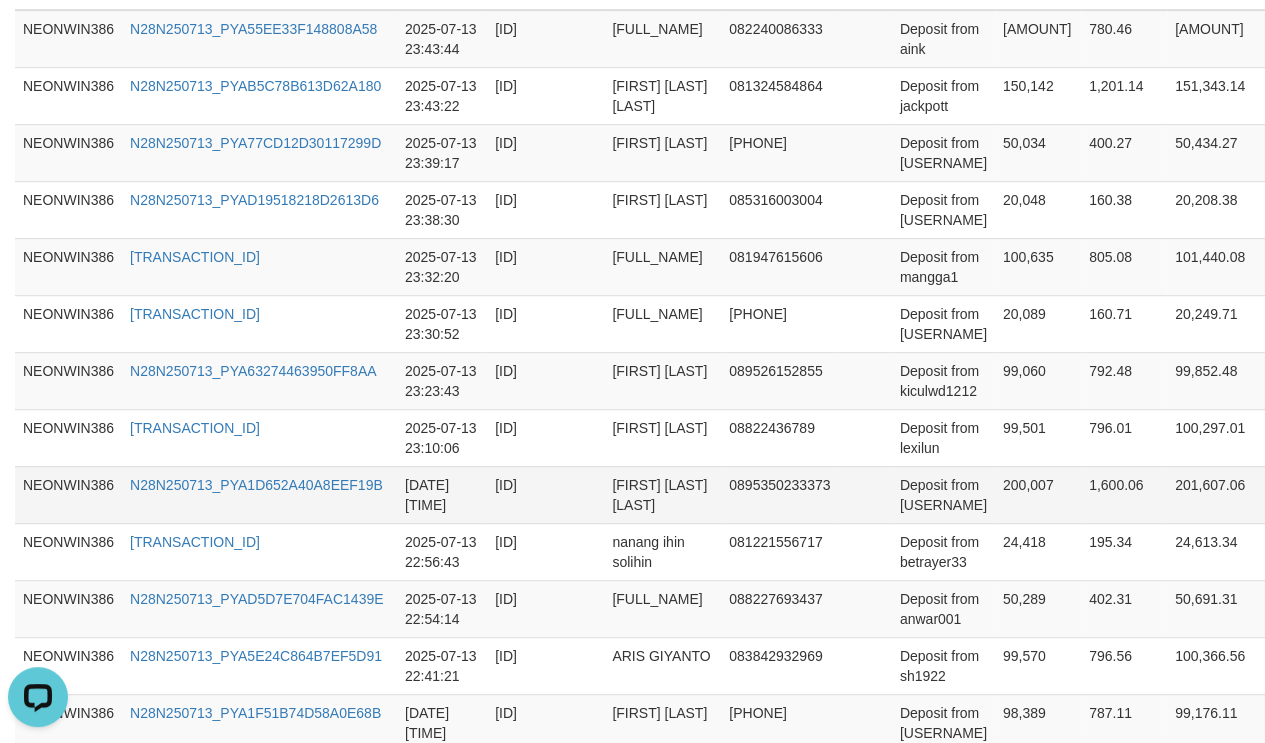 click on "Deposit from [USERNAME]" at bounding box center [943, 494] 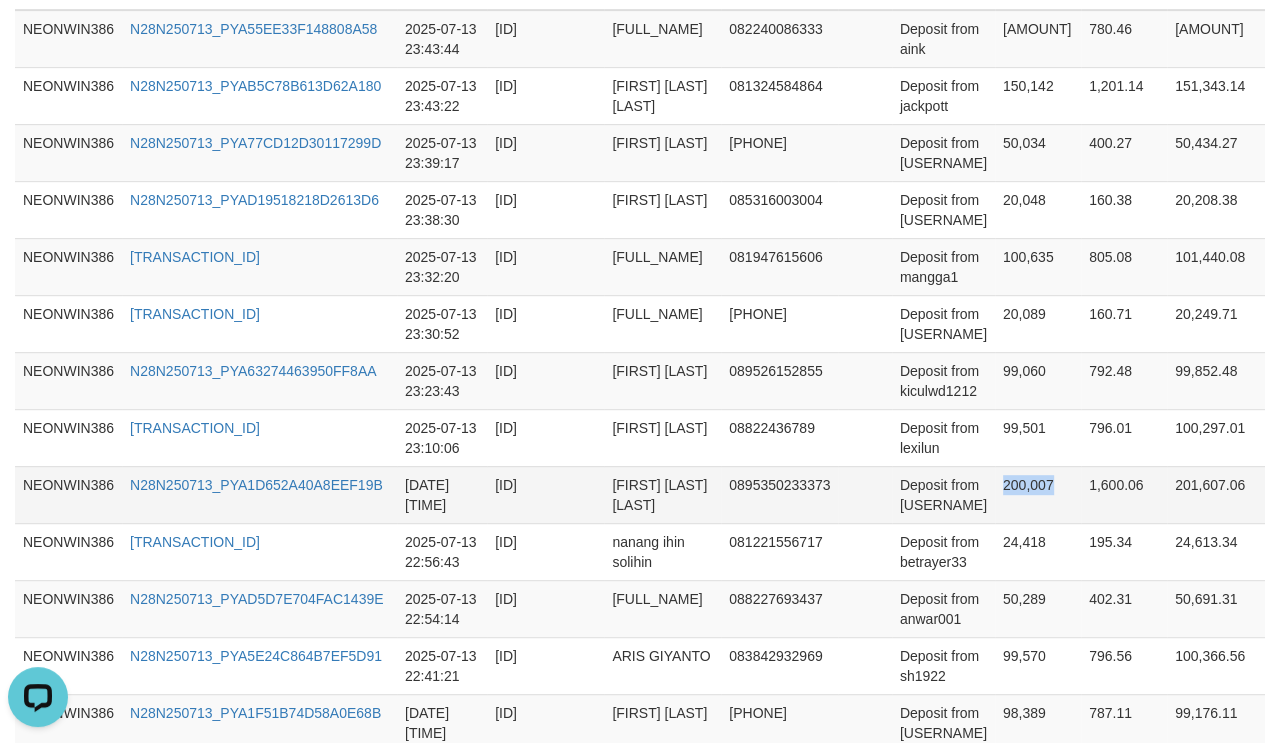drag, startPoint x: 1032, startPoint y: 475, endPoint x: 1219, endPoint y: 500, distance: 188.66373 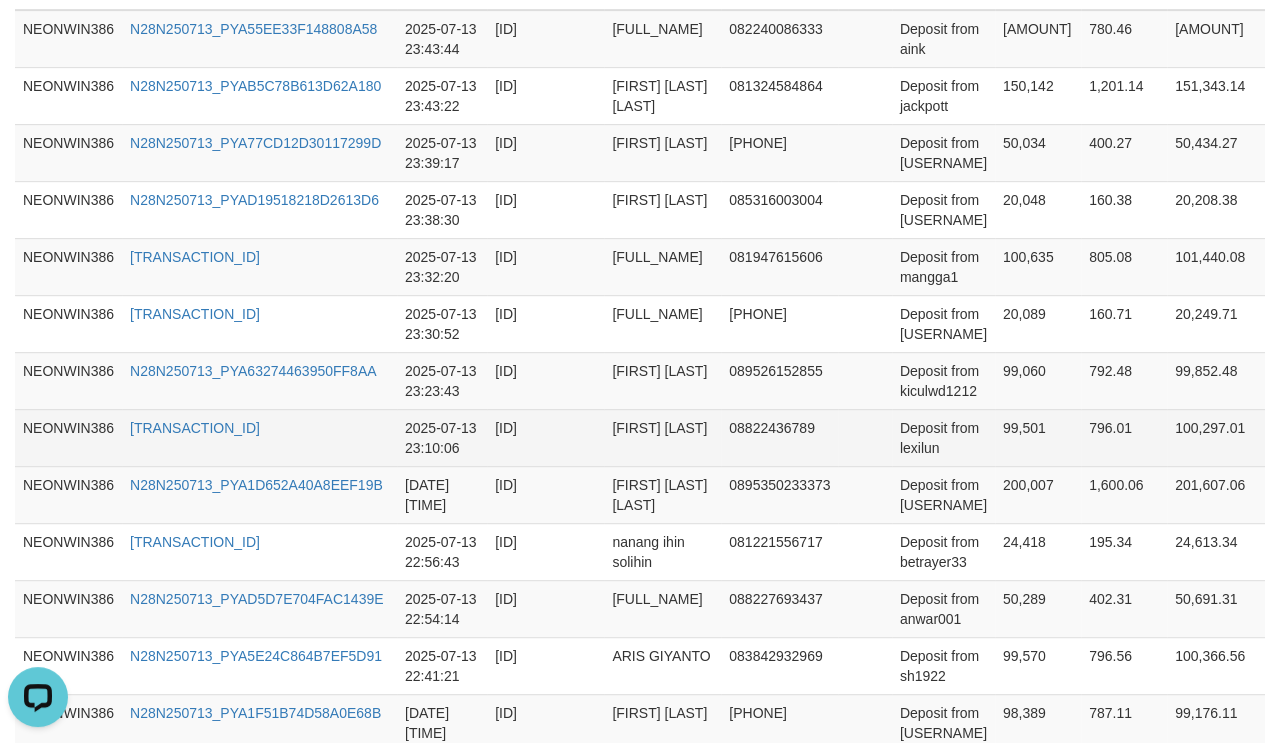 click on "[FIRST] [LAST]" at bounding box center (662, 437) 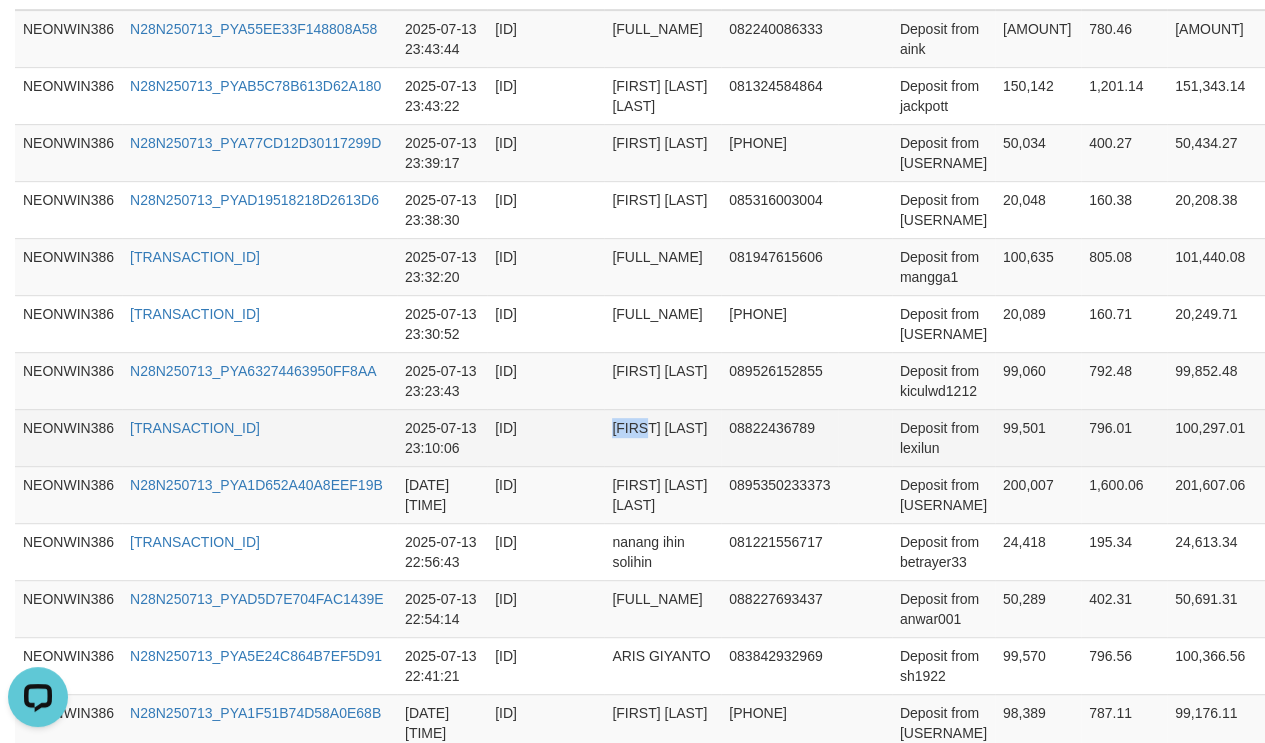 click on "[FIRST] [LAST]" at bounding box center [662, 437] 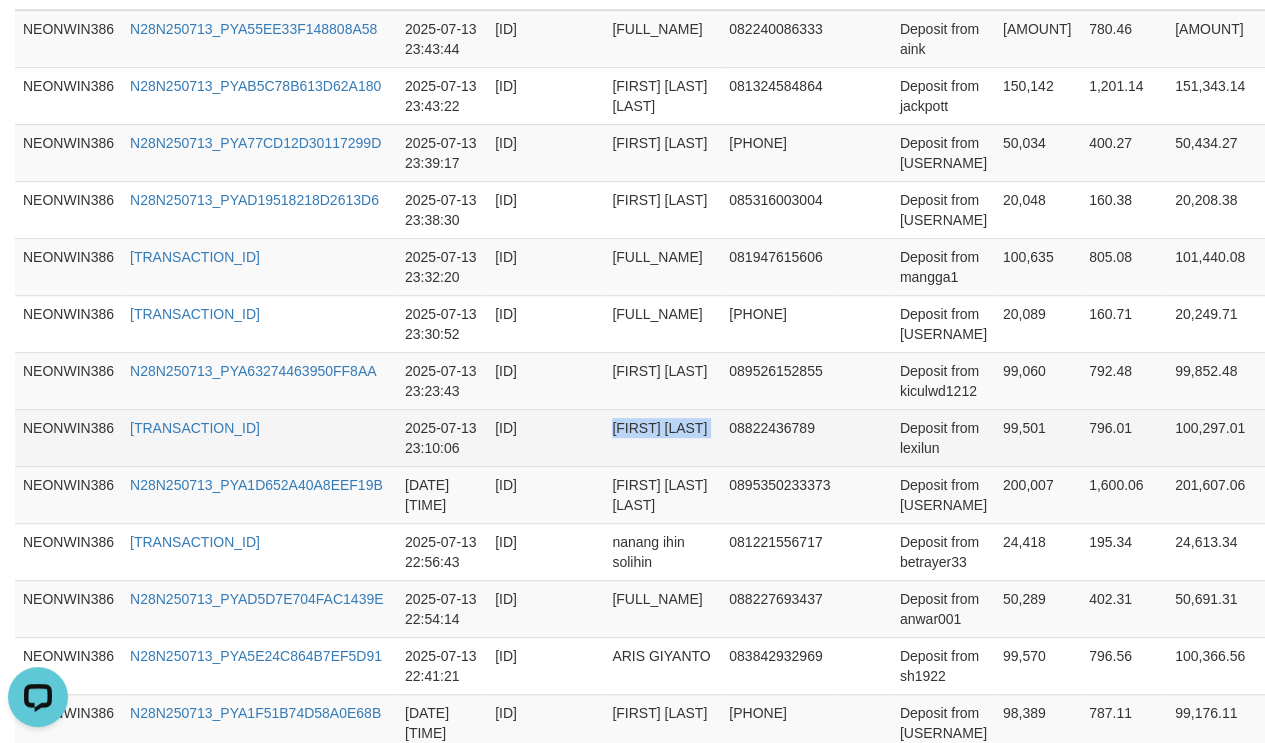 click on "[FIRST] [LAST]" at bounding box center [662, 437] 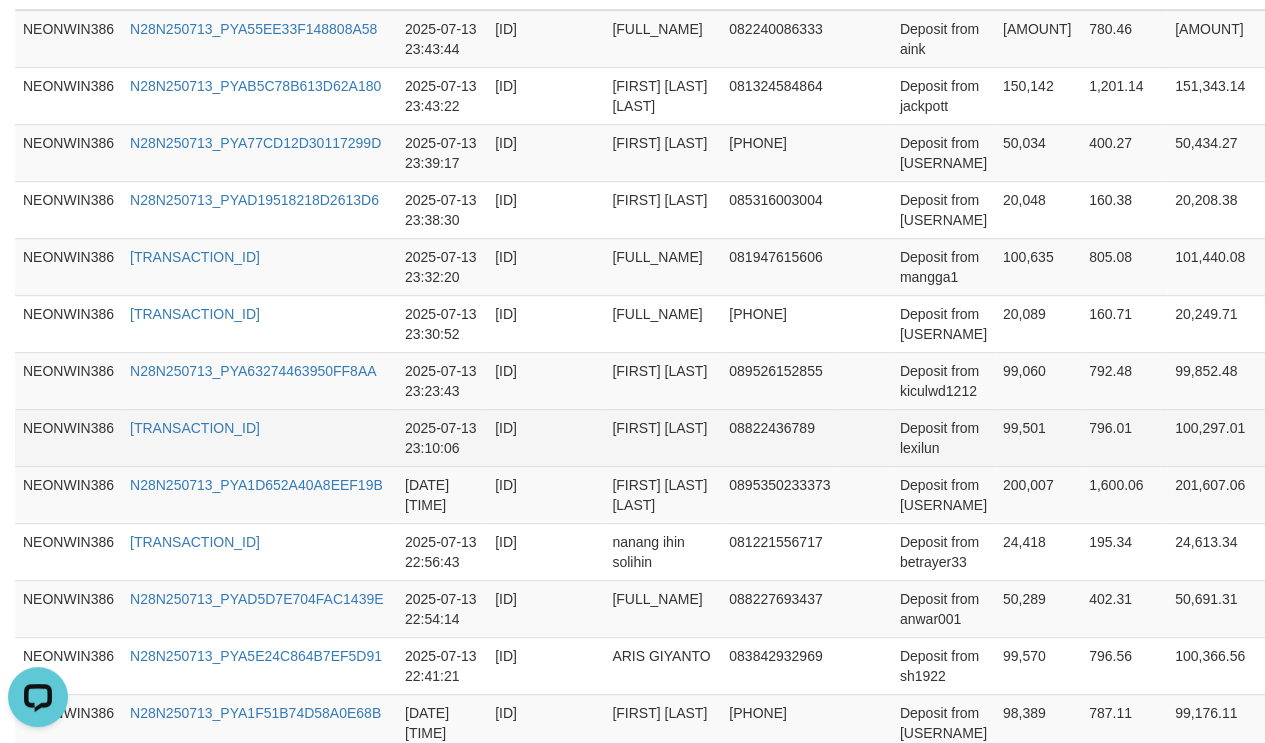 click on "Deposit from lexilun" at bounding box center (943, 437) 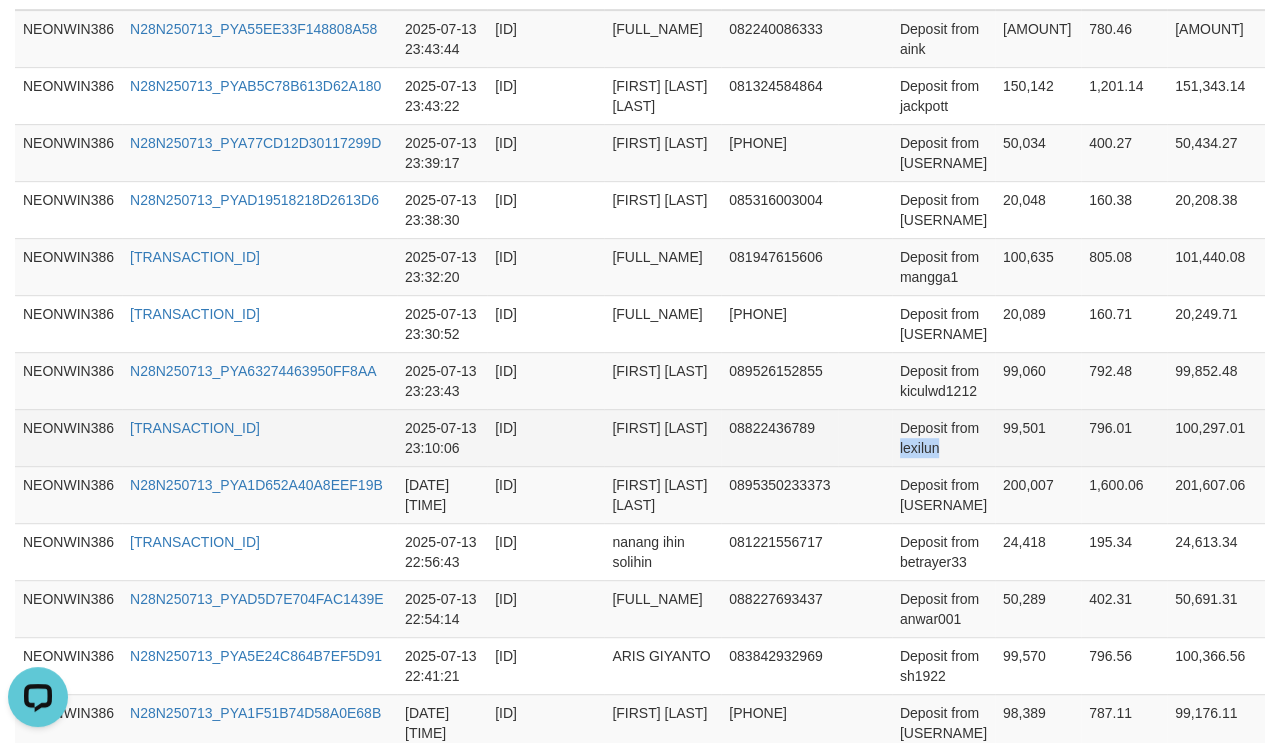 click on "Deposit from lexilun" at bounding box center (943, 437) 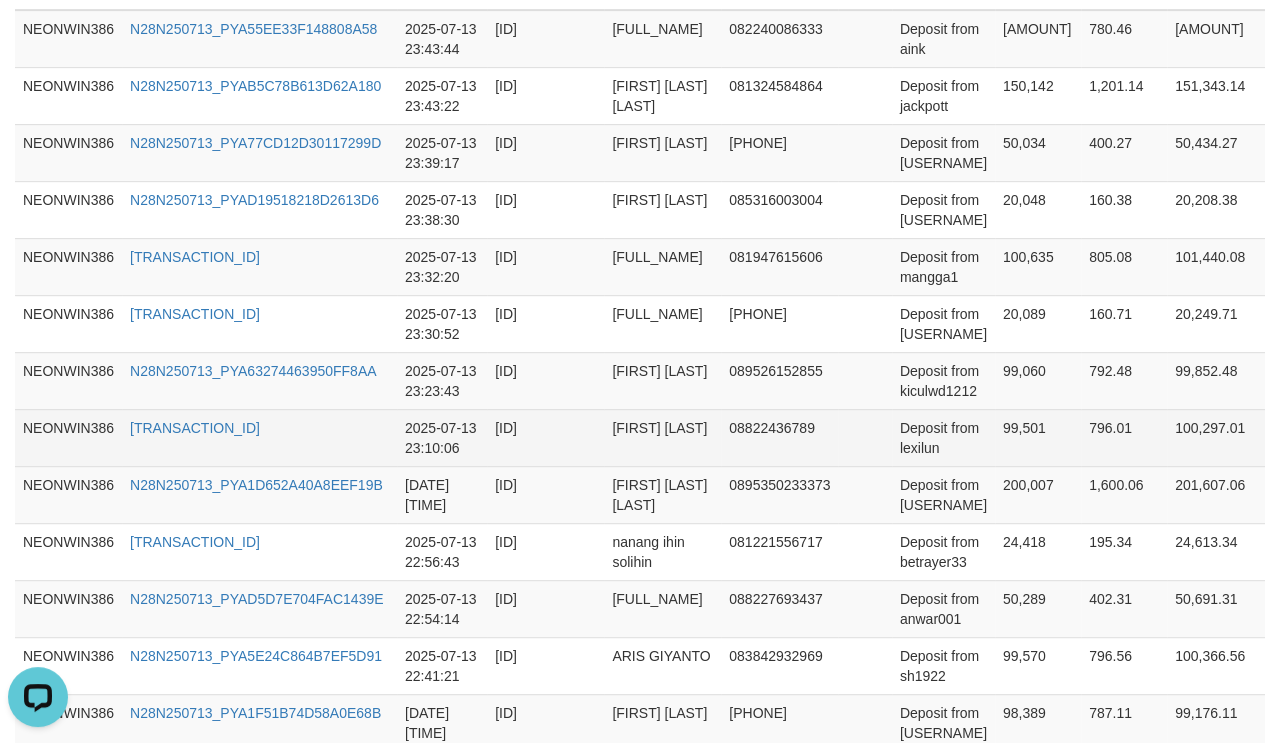 click on "99,501" at bounding box center [1038, 437] 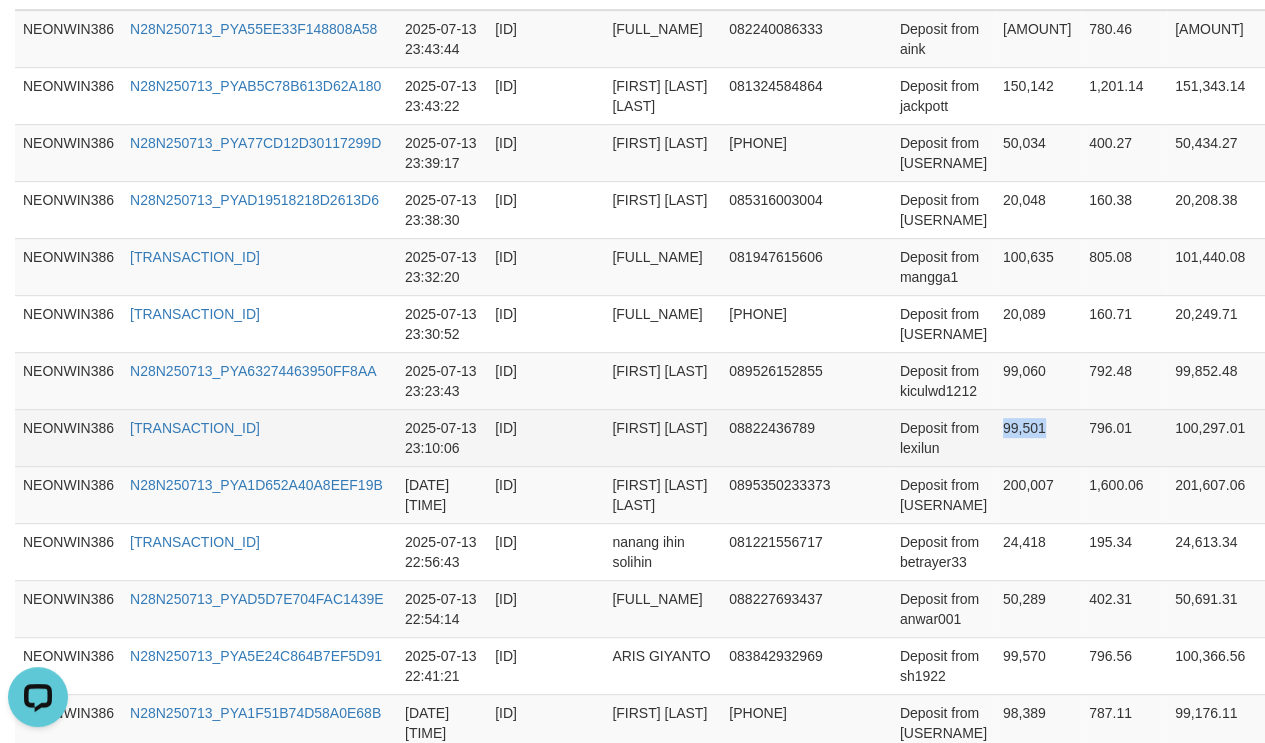 click on "99,501" at bounding box center (1038, 437) 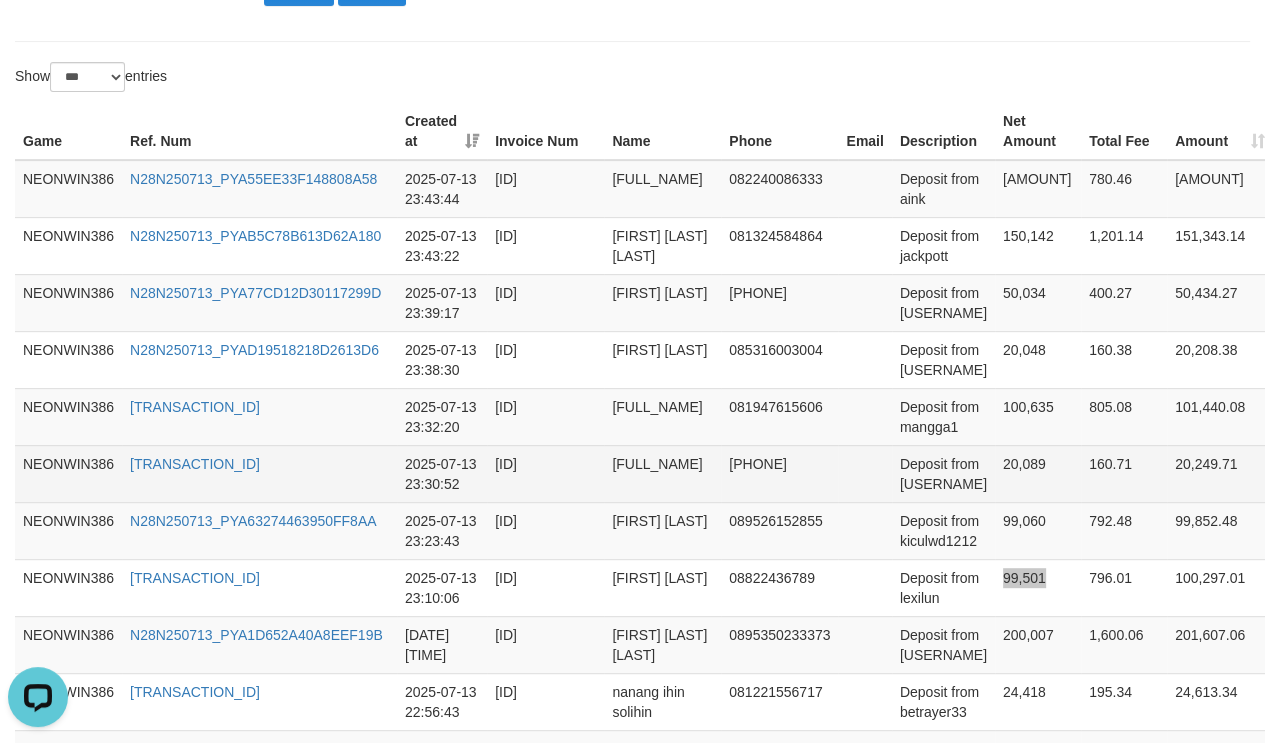 scroll, scrollTop: 610, scrollLeft: 0, axis: vertical 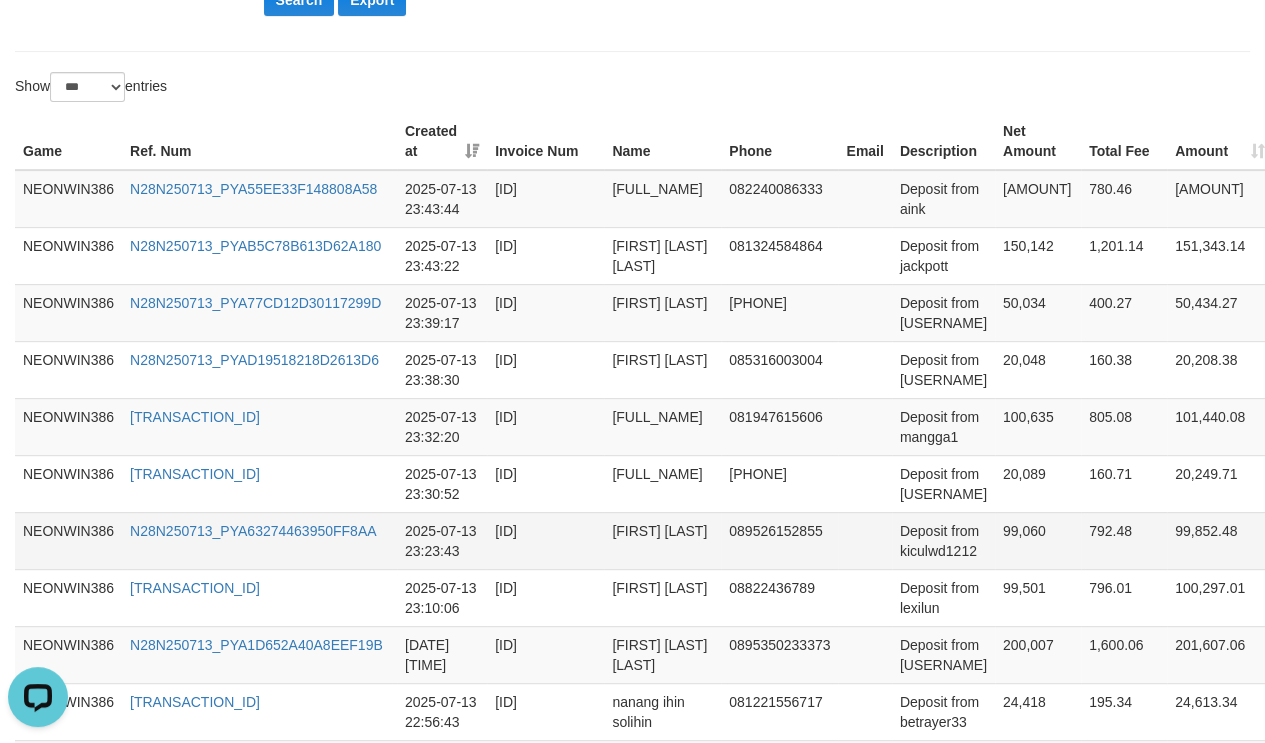 click on "[FIRST] [LAST]" at bounding box center (662, 540) 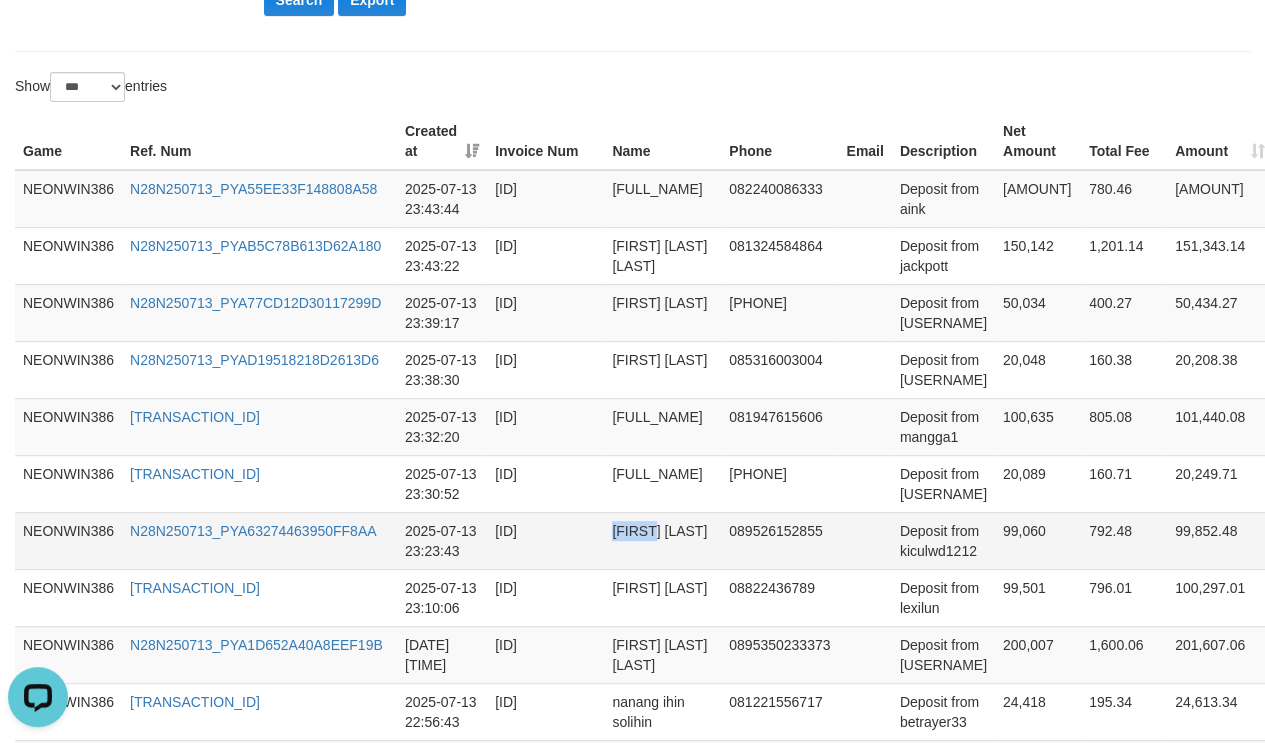 click on "[FIRST] [LAST]" at bounding box center [662, 540] 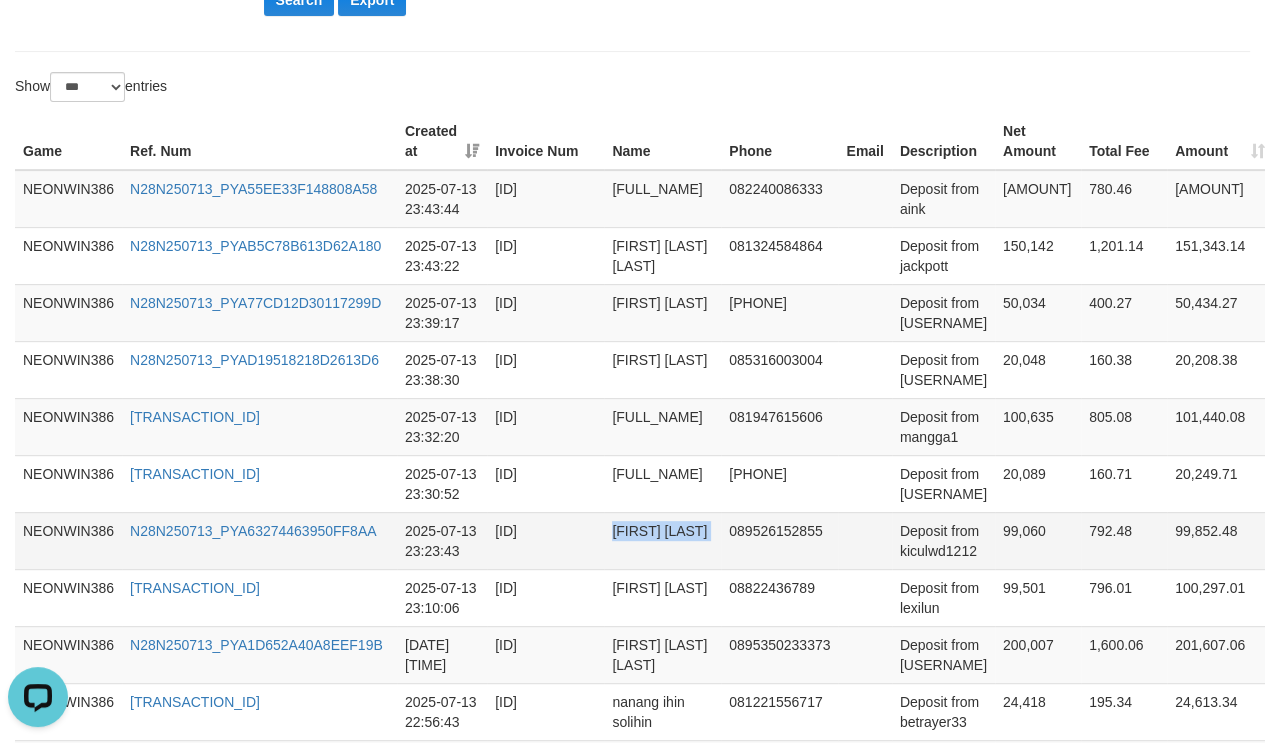 click on "[FIRST] [LAST]" at bounding box center [662, 540] 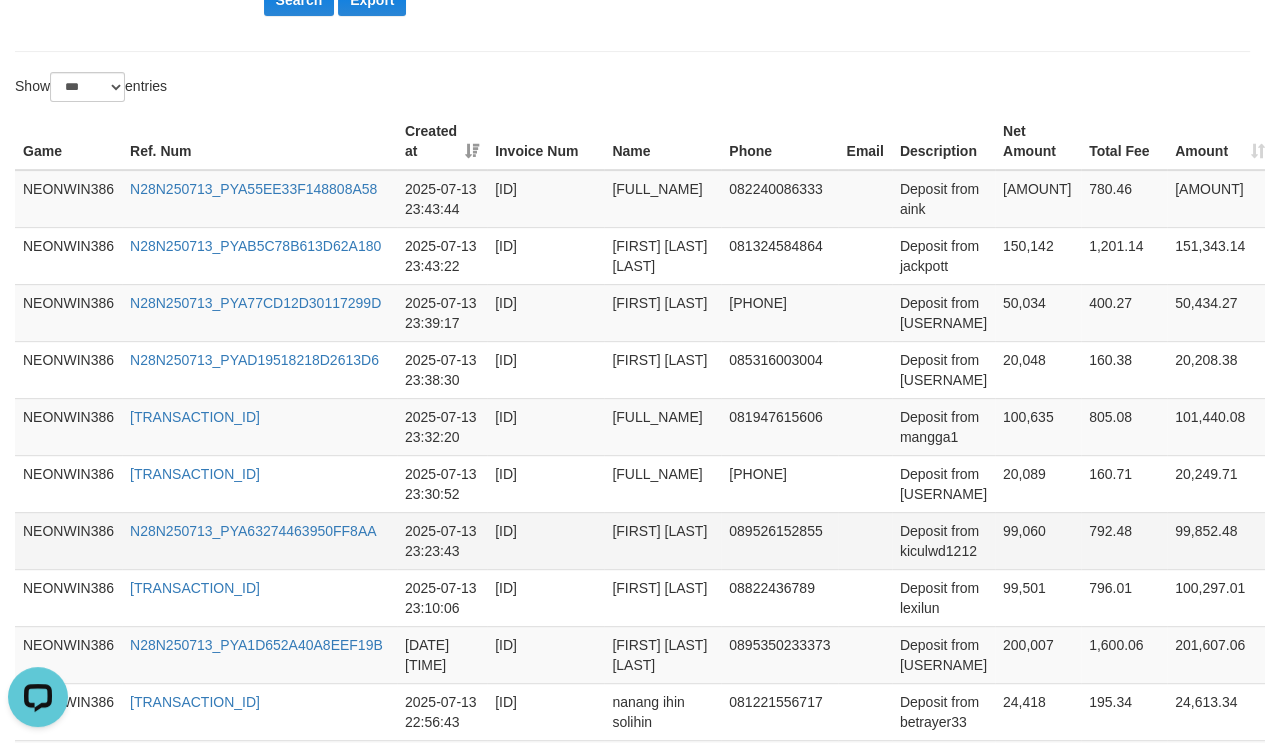 click on "Deposit from kiculwd1212" at bounding box center [943, 540] 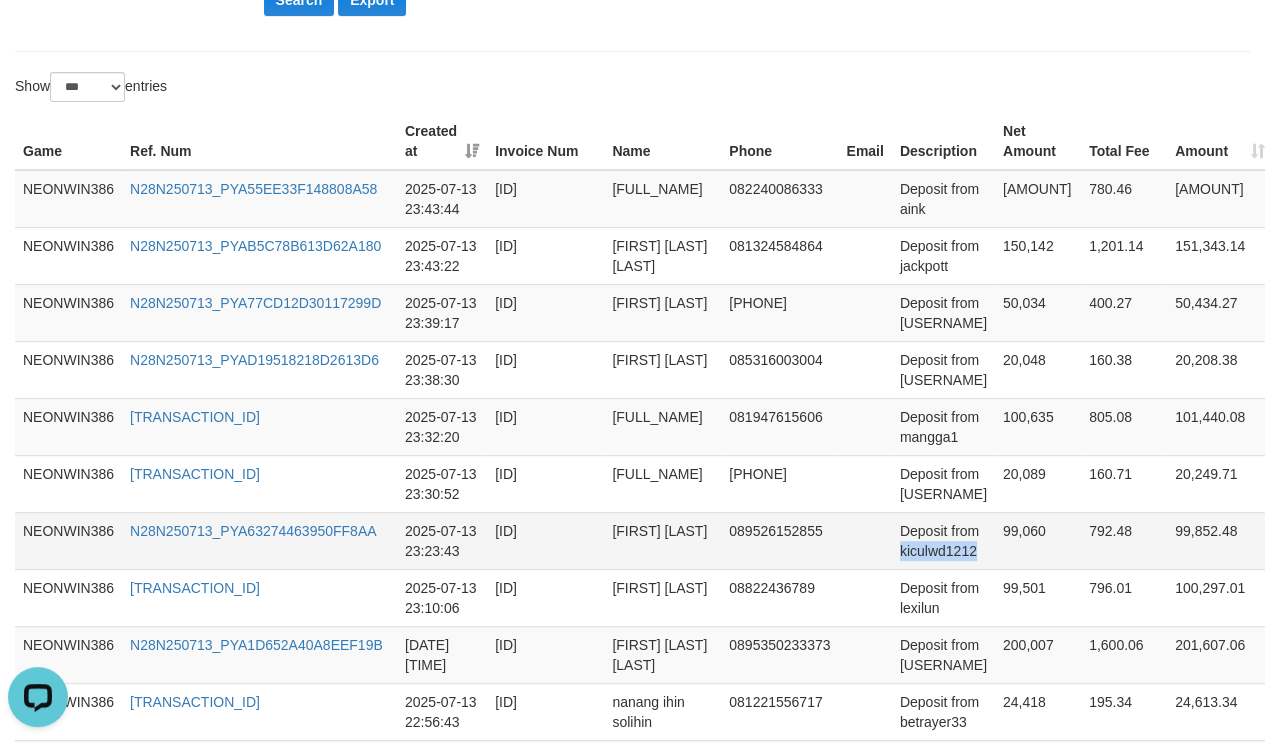 drag, startPoint x: 960, startPoint y: 544, endPoint x: 1228, endPoint y: 549, distance: 268.04663 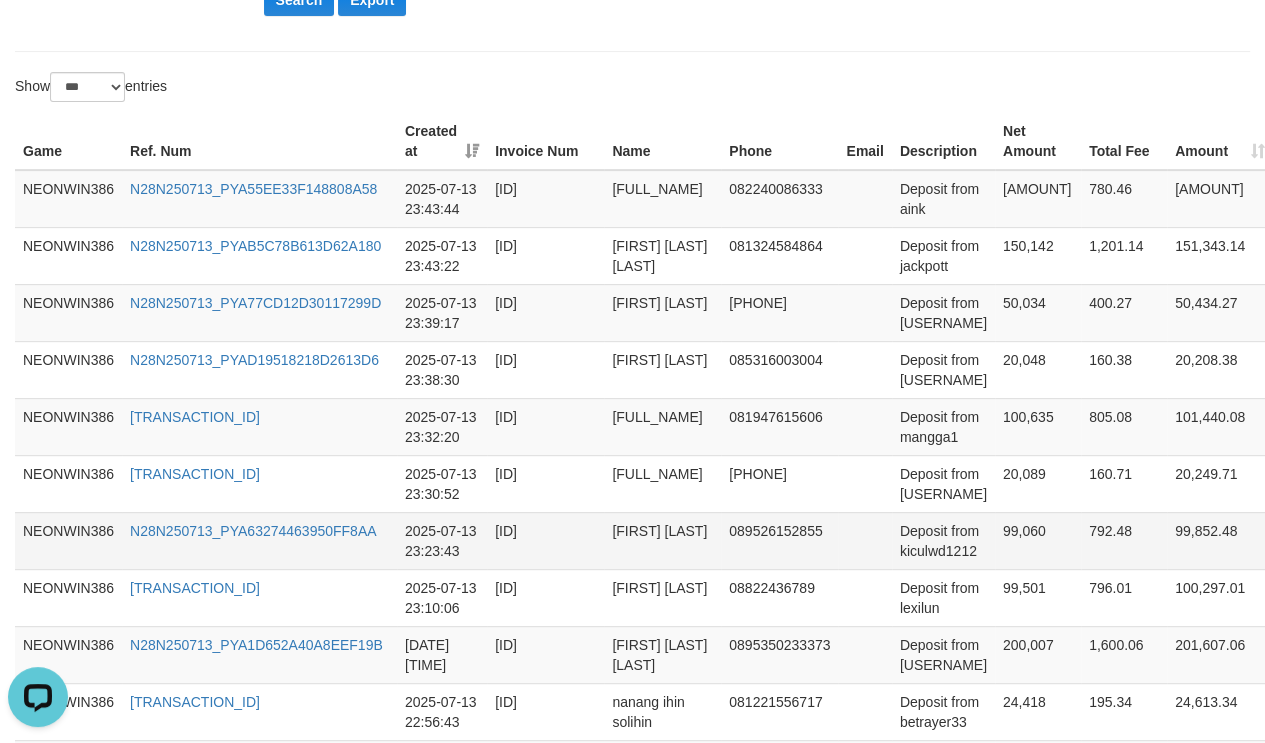 click on "99,060" at bounding box center (1038, 540) 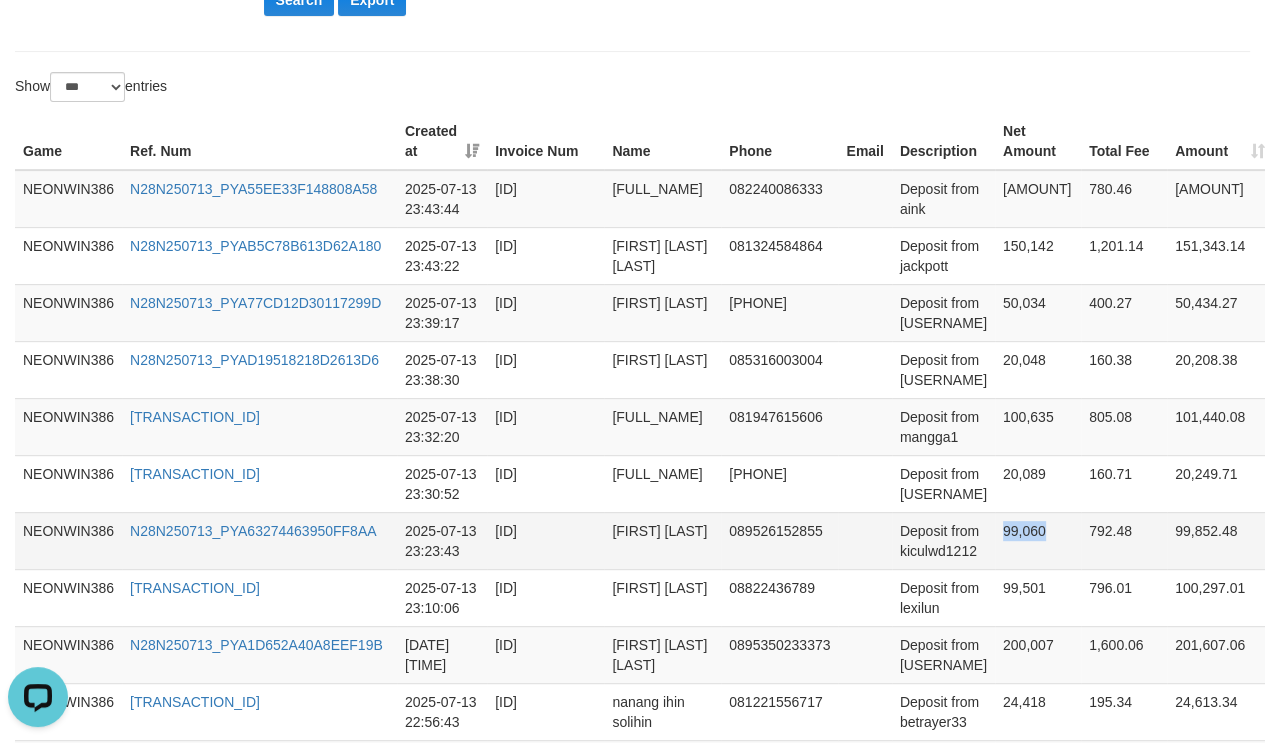 click on "99,060" at bounding box center (1038, 540) 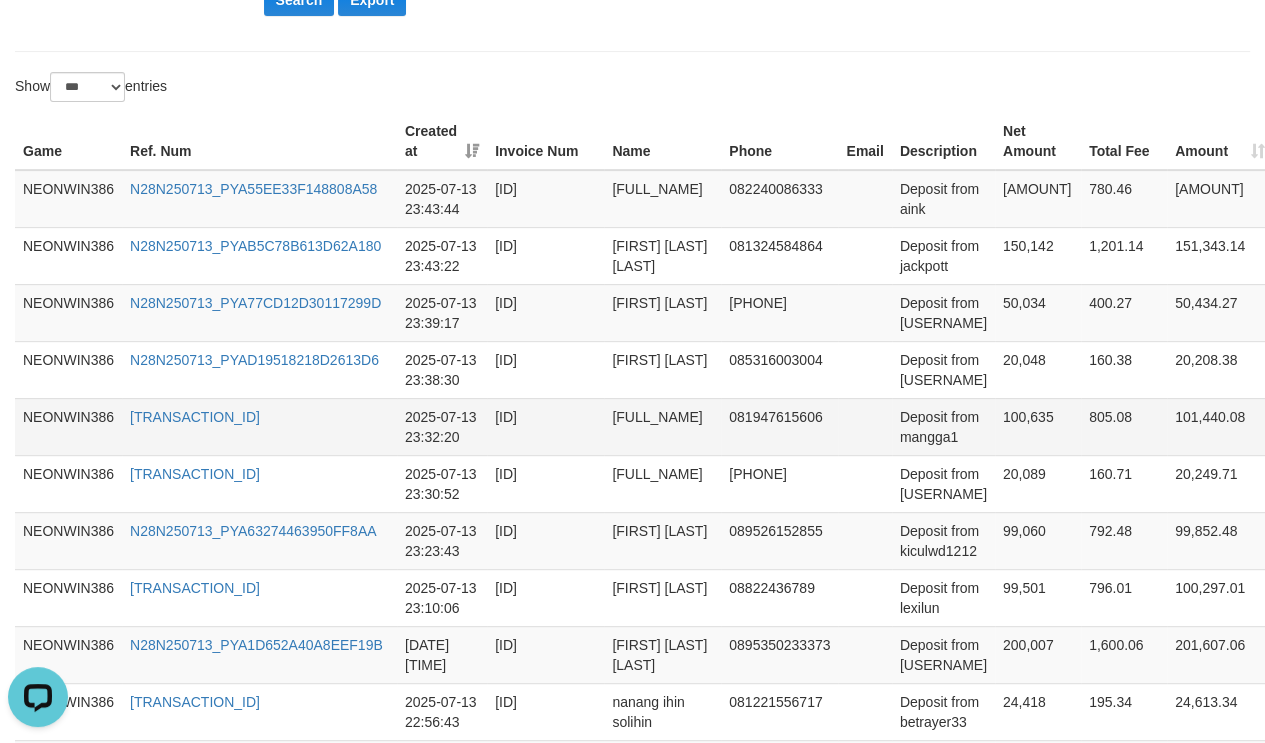 click on "[FULL_NAME]" at bounding box center (662, 426) 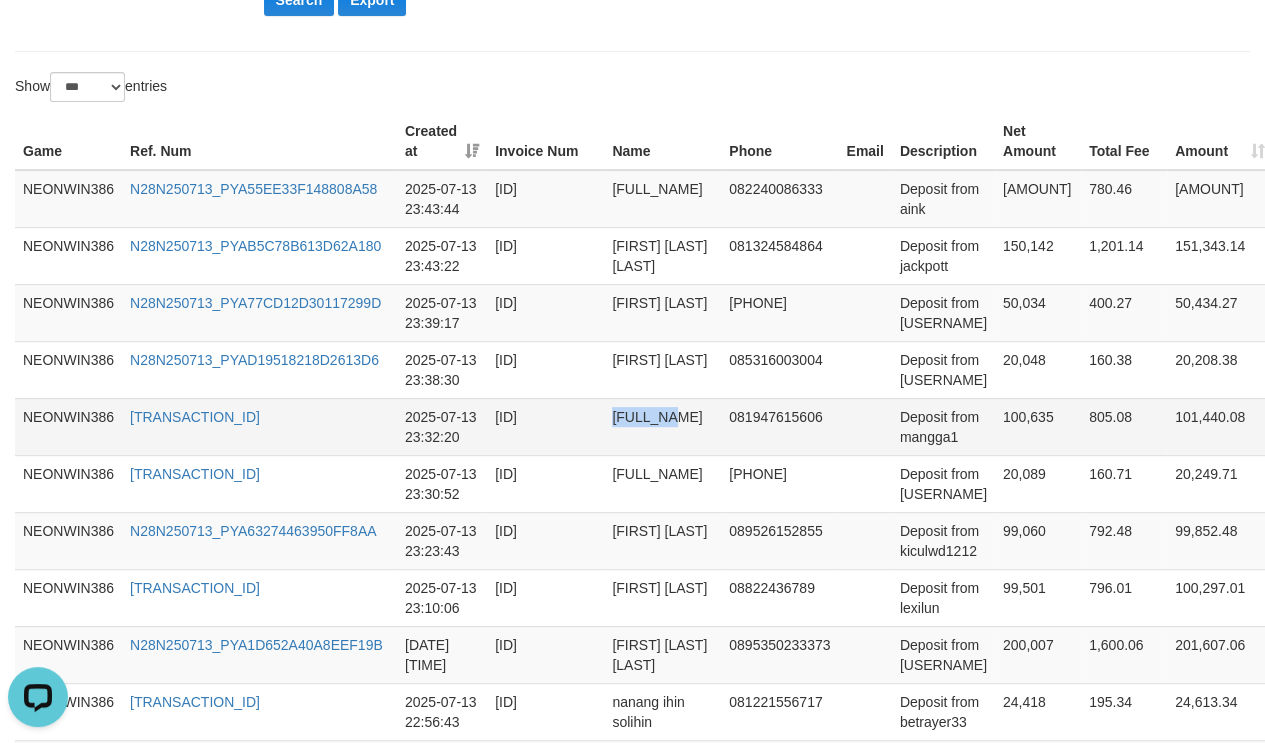 click on "[FULL_NAME]" at bounding box center (662, 426) 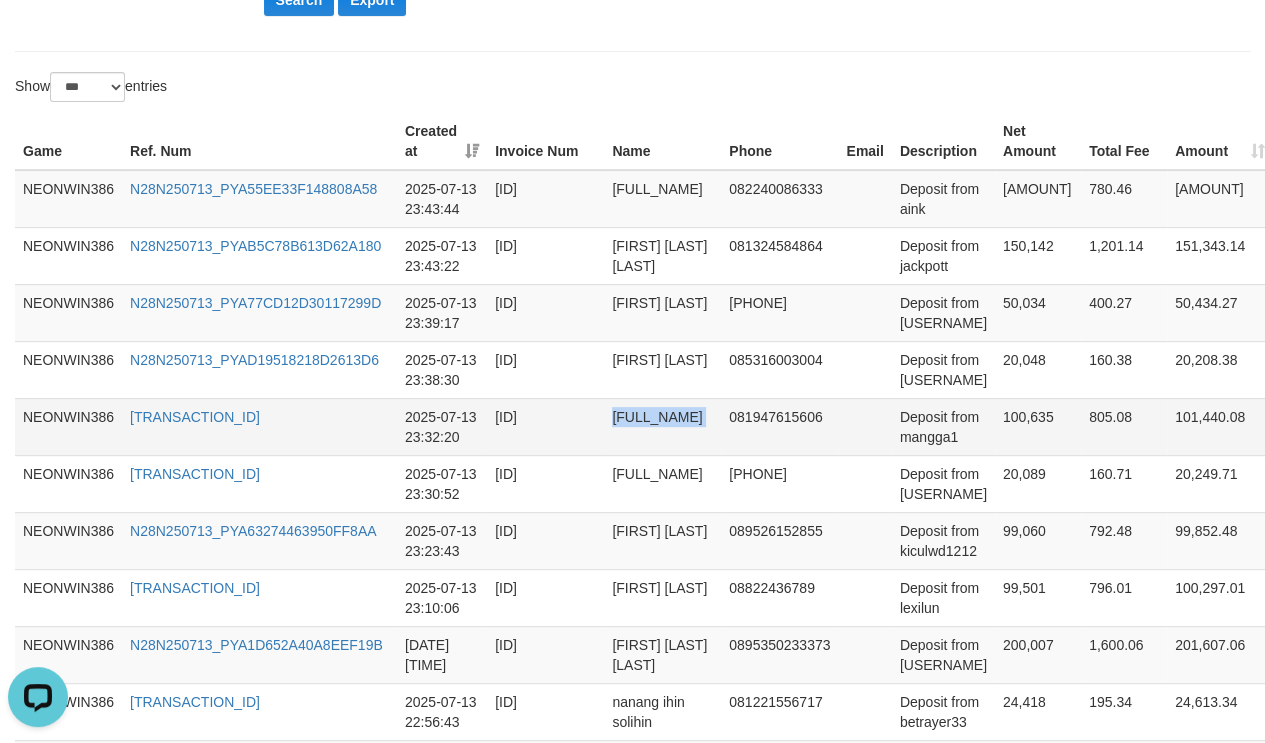 click on "[FULL_NAME]" at bounding box center [662, 426] 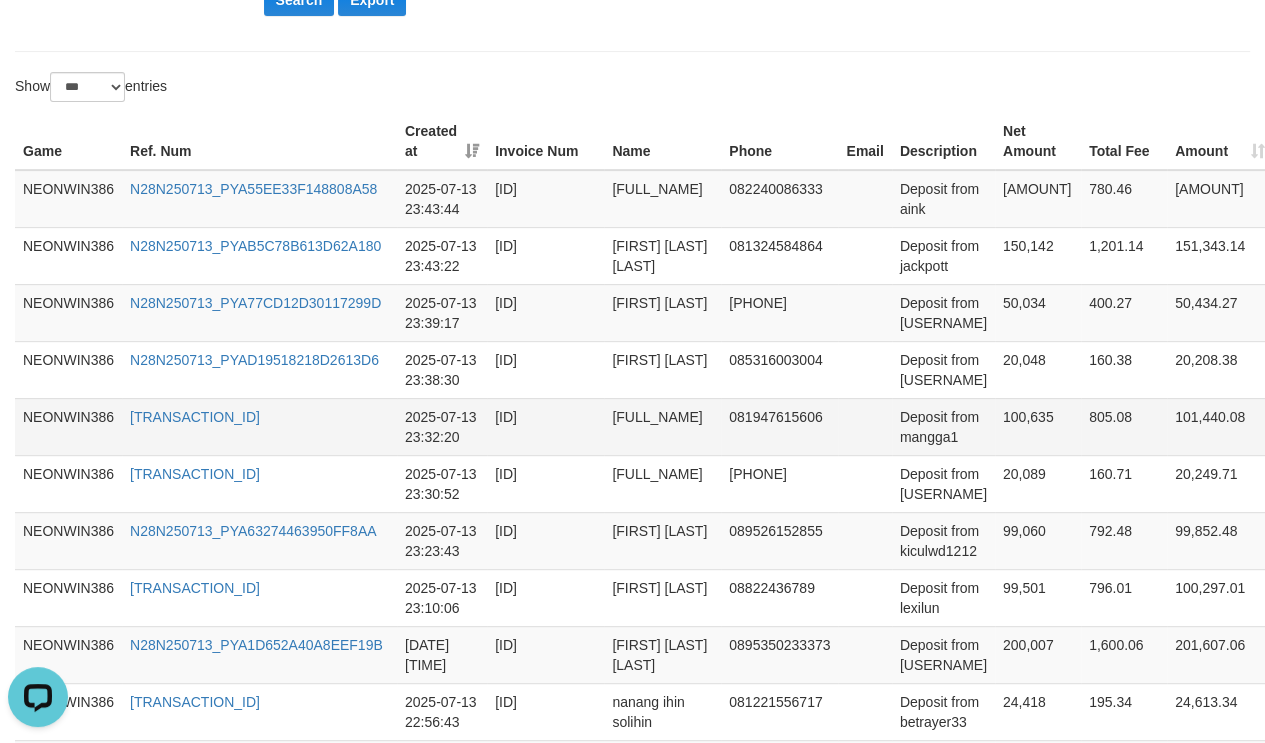 click on "Deposit from mangga1" at bounding box center (943, 426) 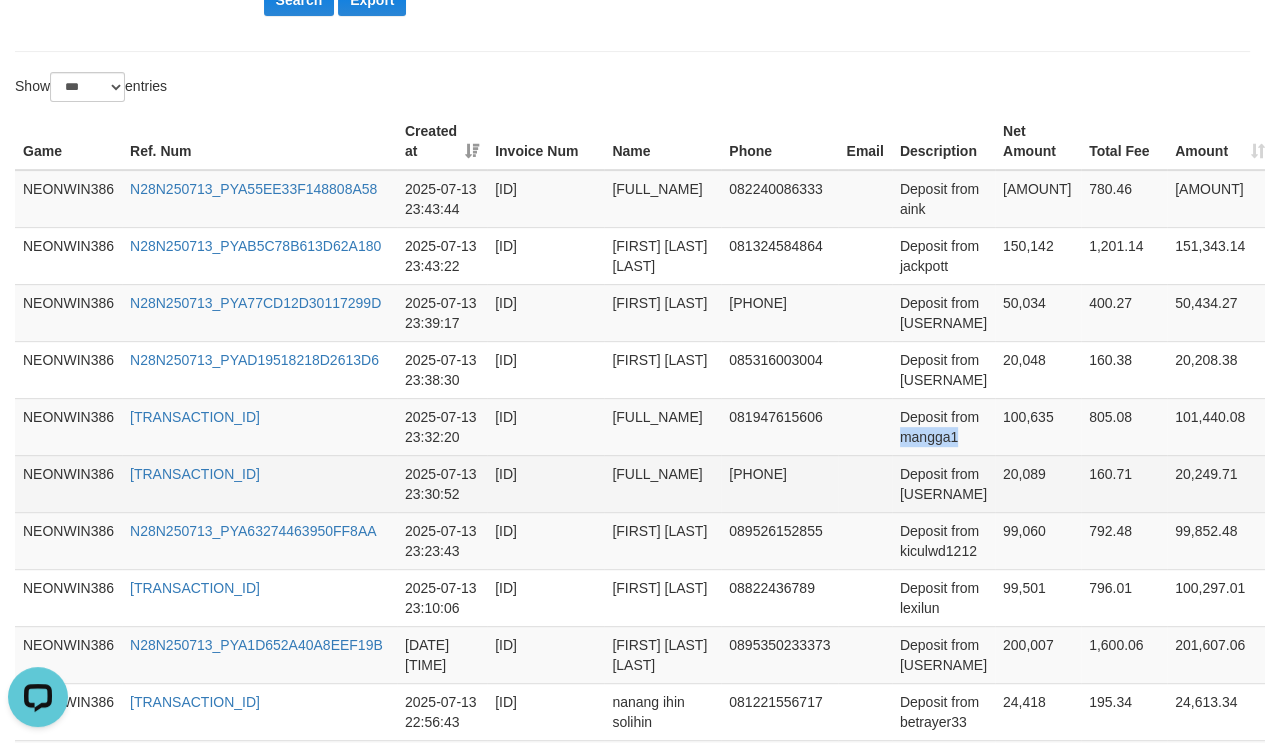 drag, startPoint x: 940, startPoint y: 432, endPoint x: 1224, endPoint y: 463, distance: 285.6869 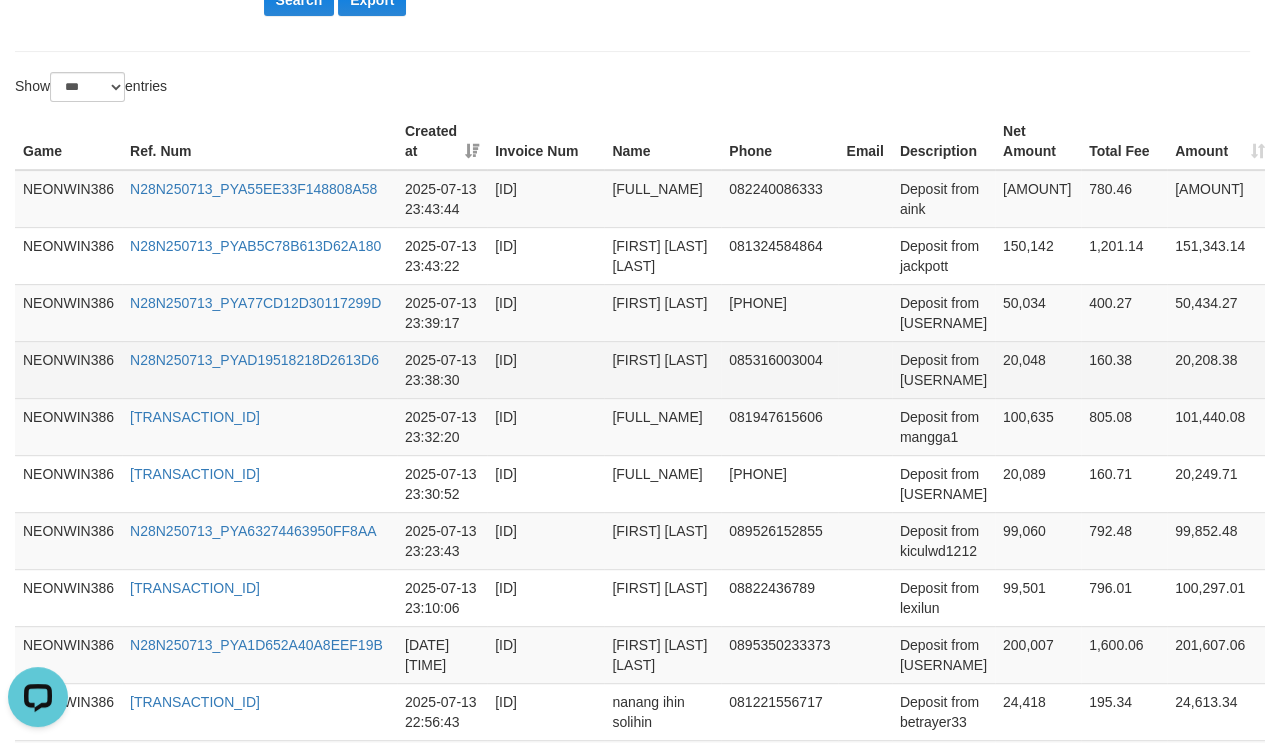 click on "[FIRST] [LAST]" at bounding box center (662, 369) 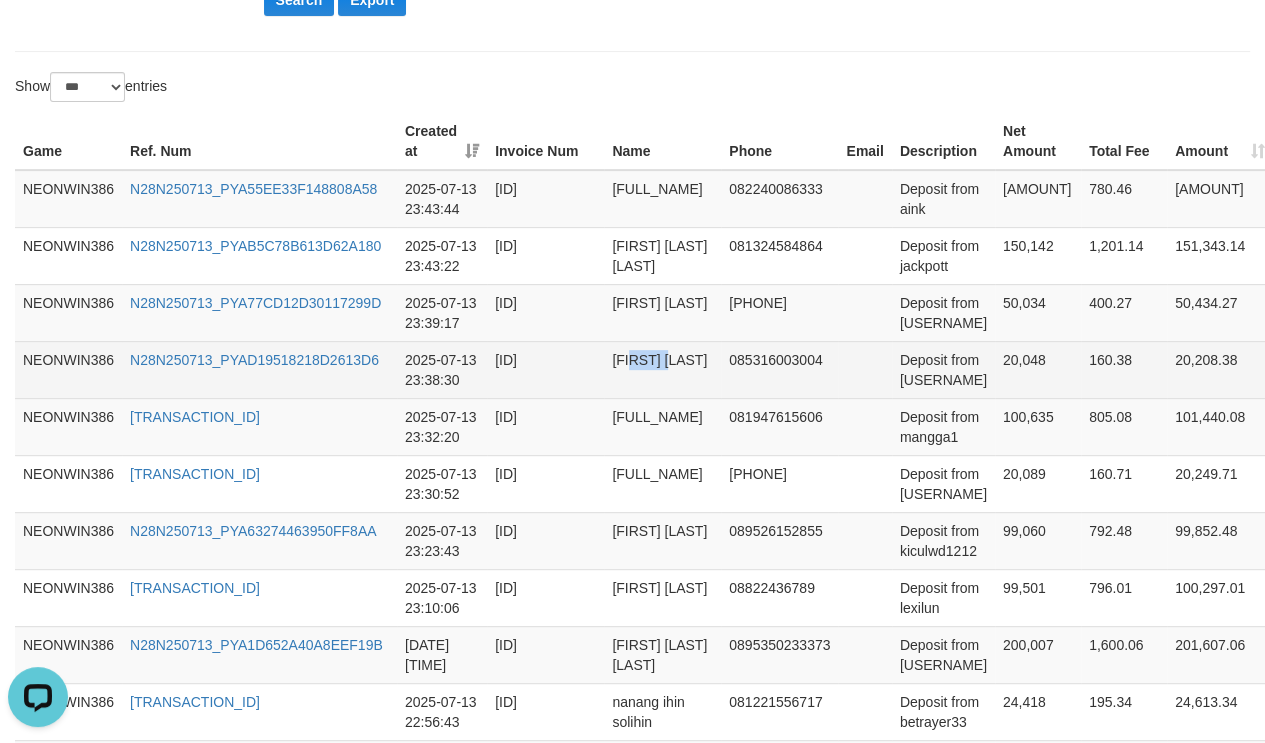 click on "[FIRST] [LAST]" at bounding box center (662, 369) 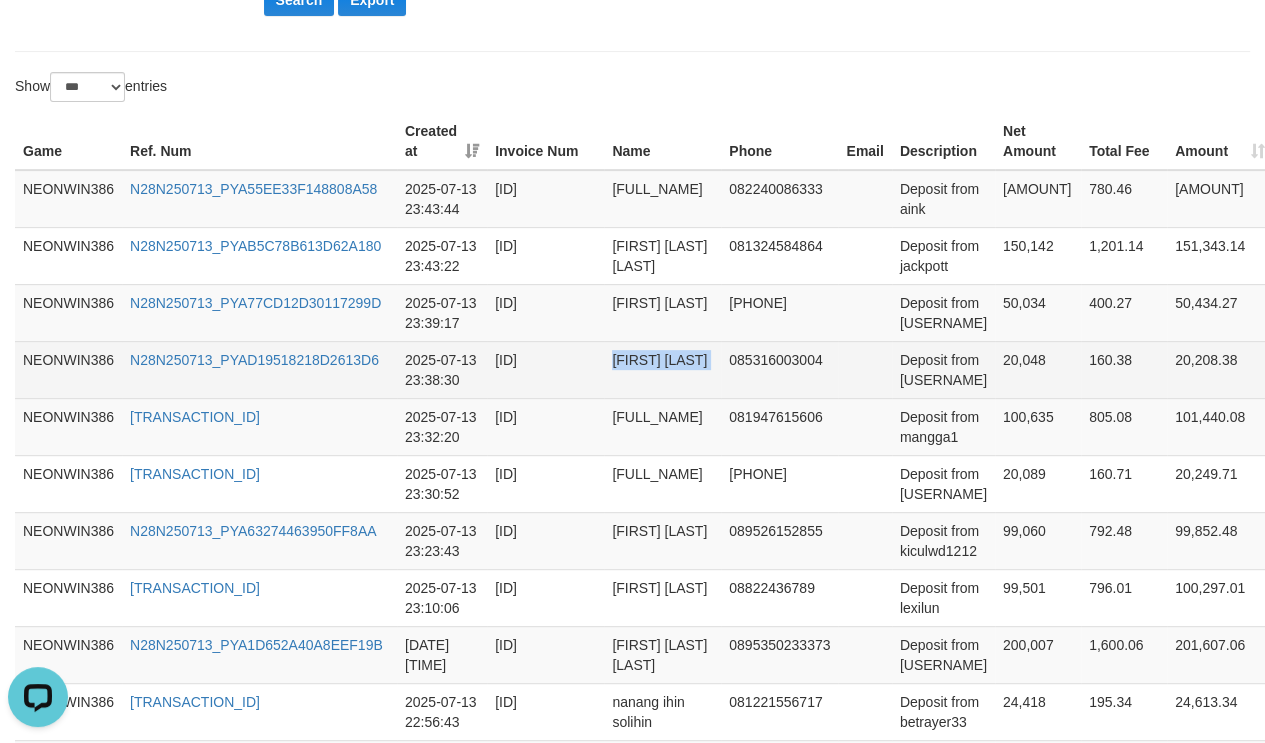 click on "[FIRST] [LAST]" at bounding box center [662, 369] 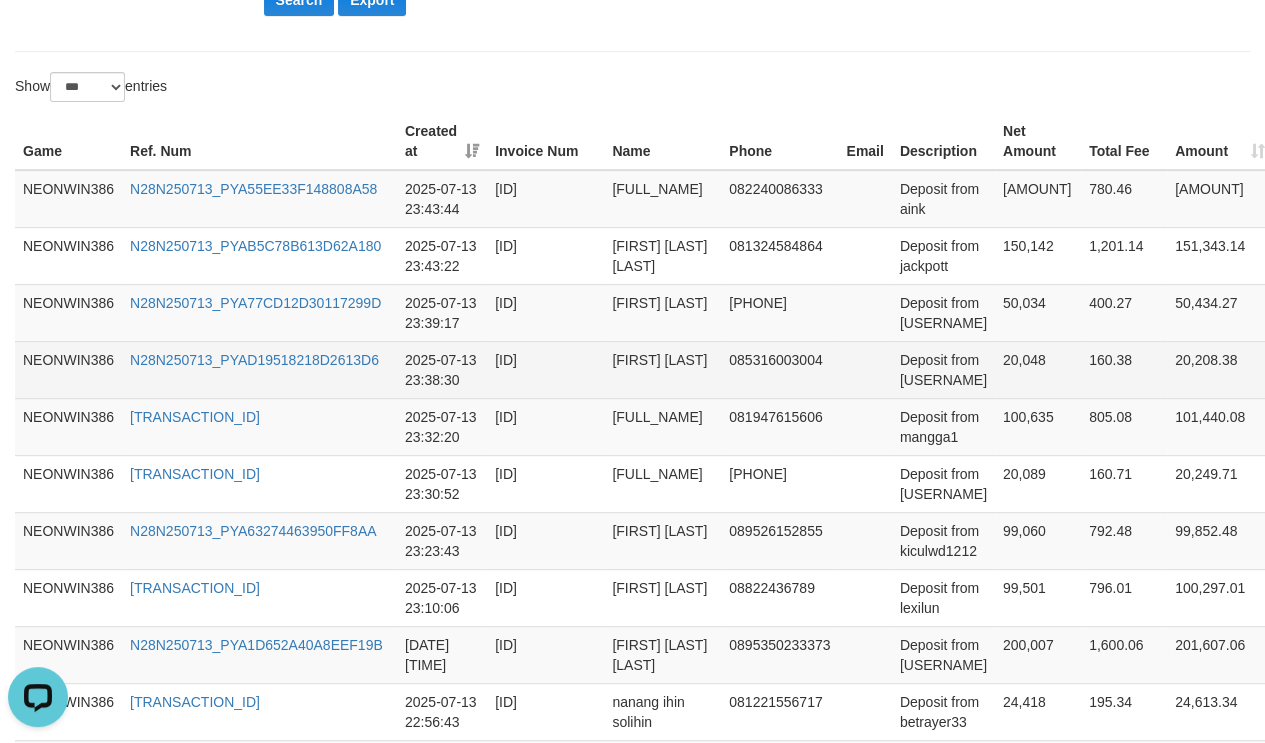 click on "Deposit from [USERNAME]" at bounding box center (943, 369) 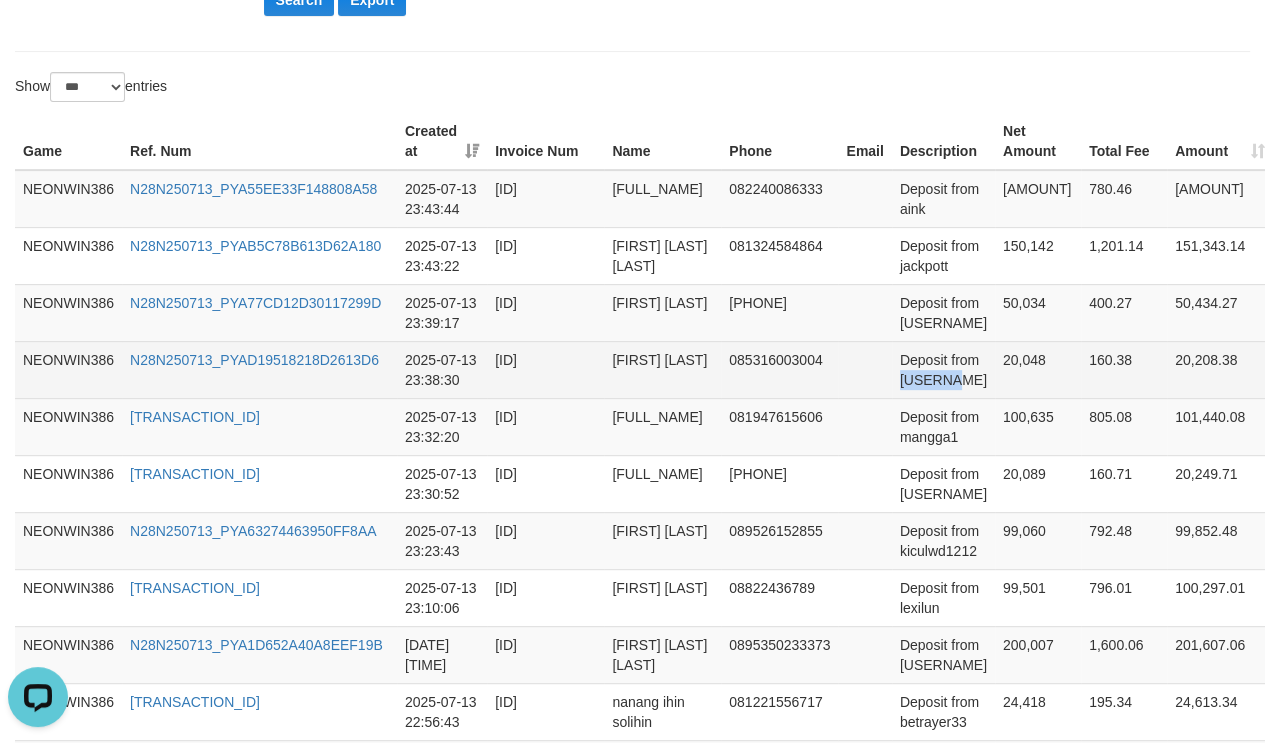 drag, startPoint x: 919, startPoint y: 374, endPoint x: 1240, endPoint y: 431, distance: 326.02148 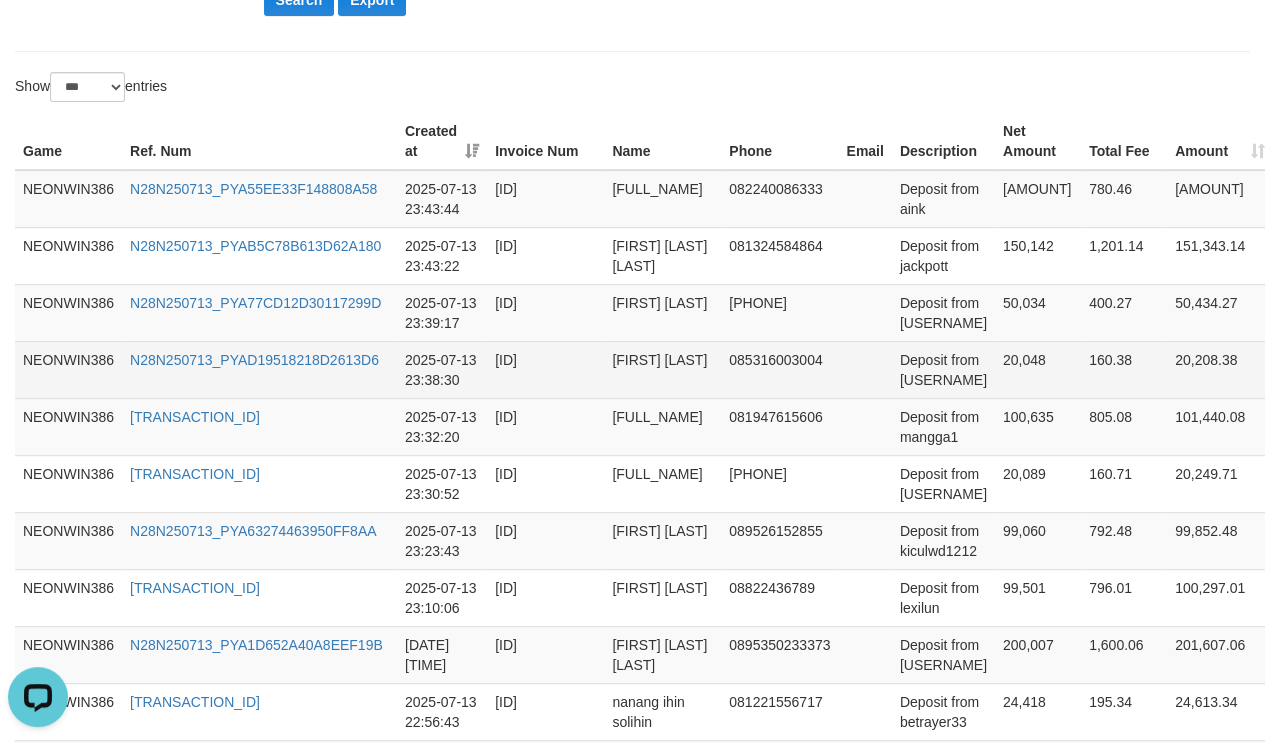 click on "20,048" at bounding box center [1038, 369] 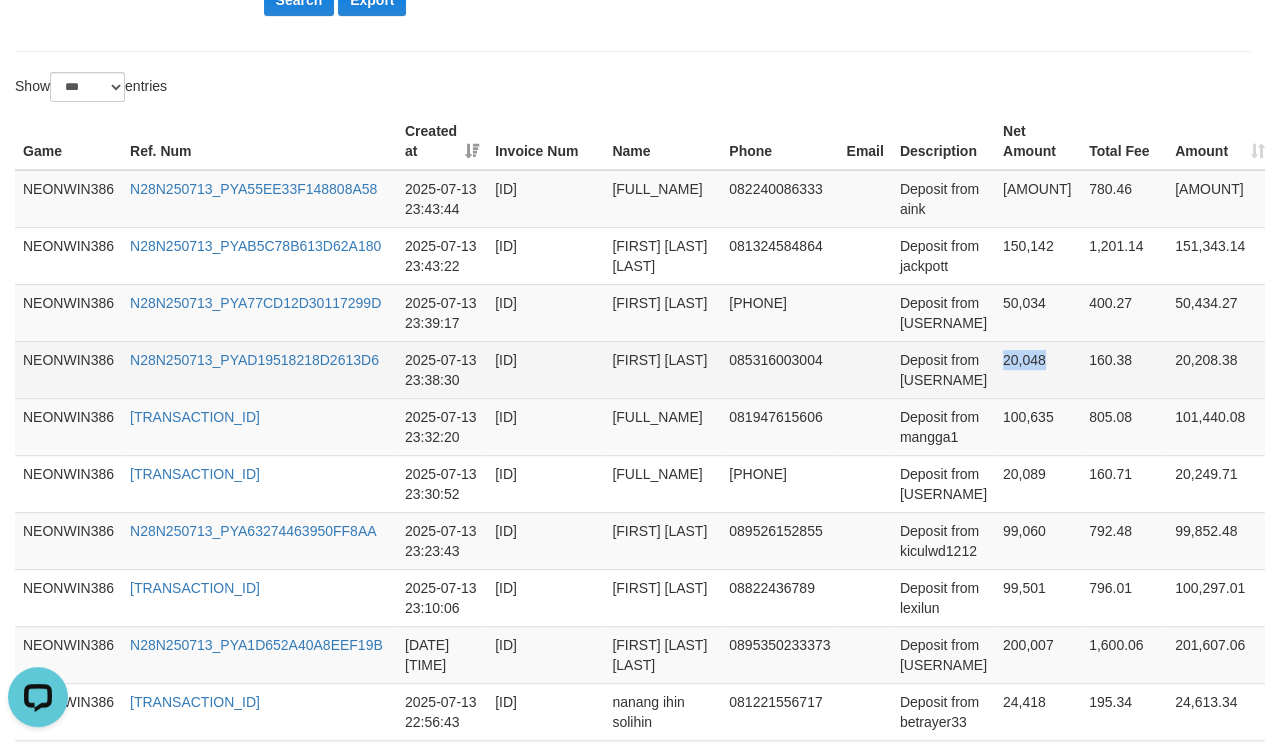 click on "20,048" at bounding box center (1038, 369) 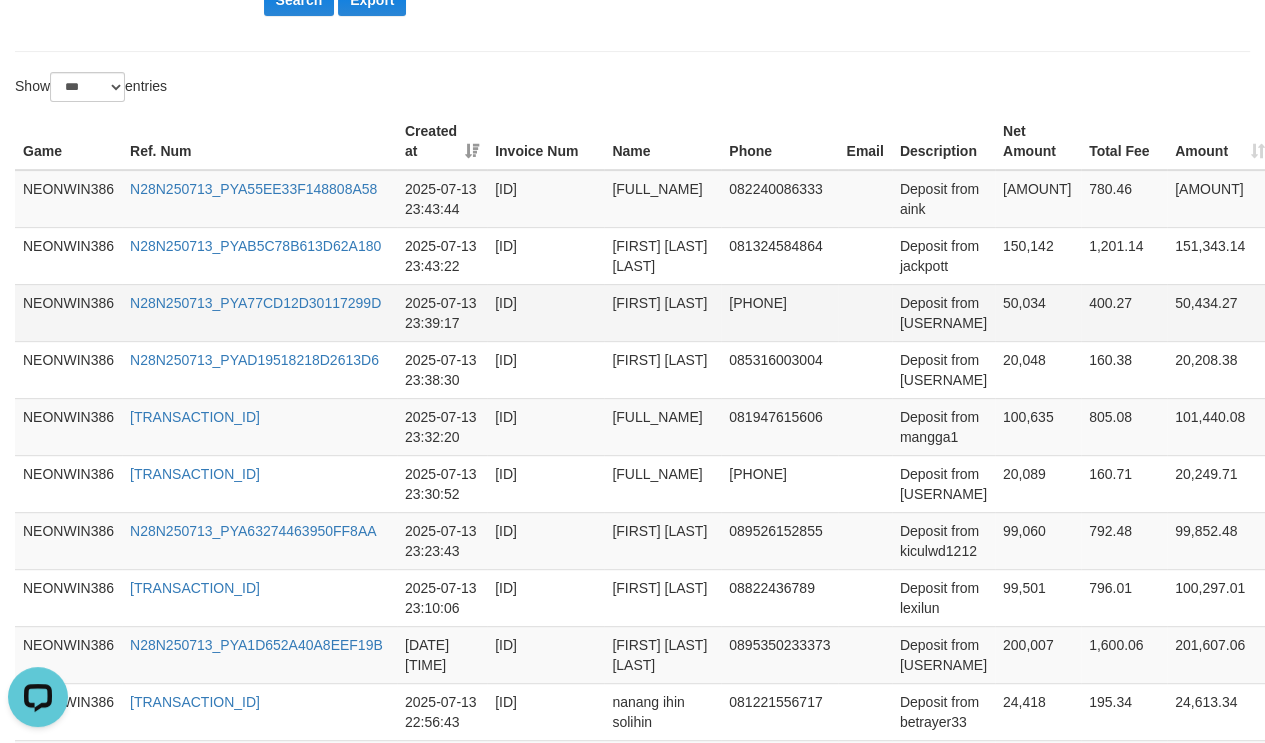click on "[FIRST] [LAST]" at bounding box center (662, 312) 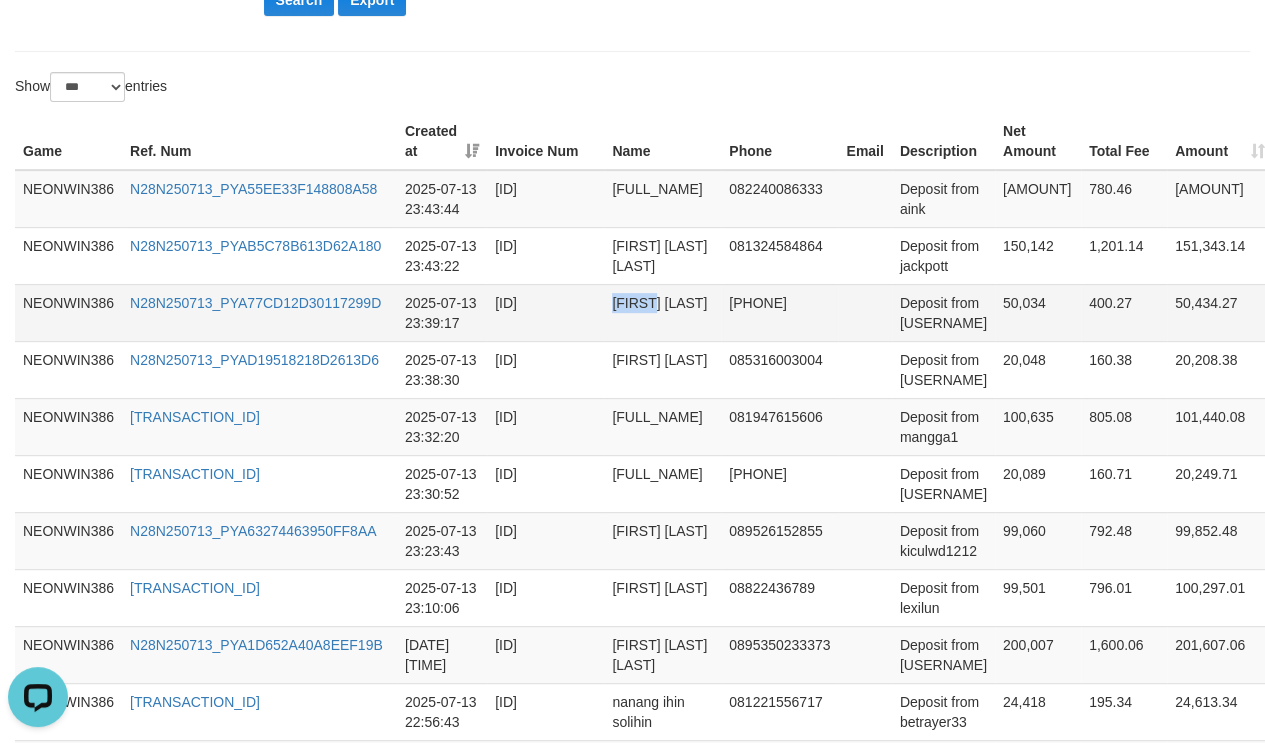 click on "[FIRST] [LAST]" at bounding box center [662, 312] 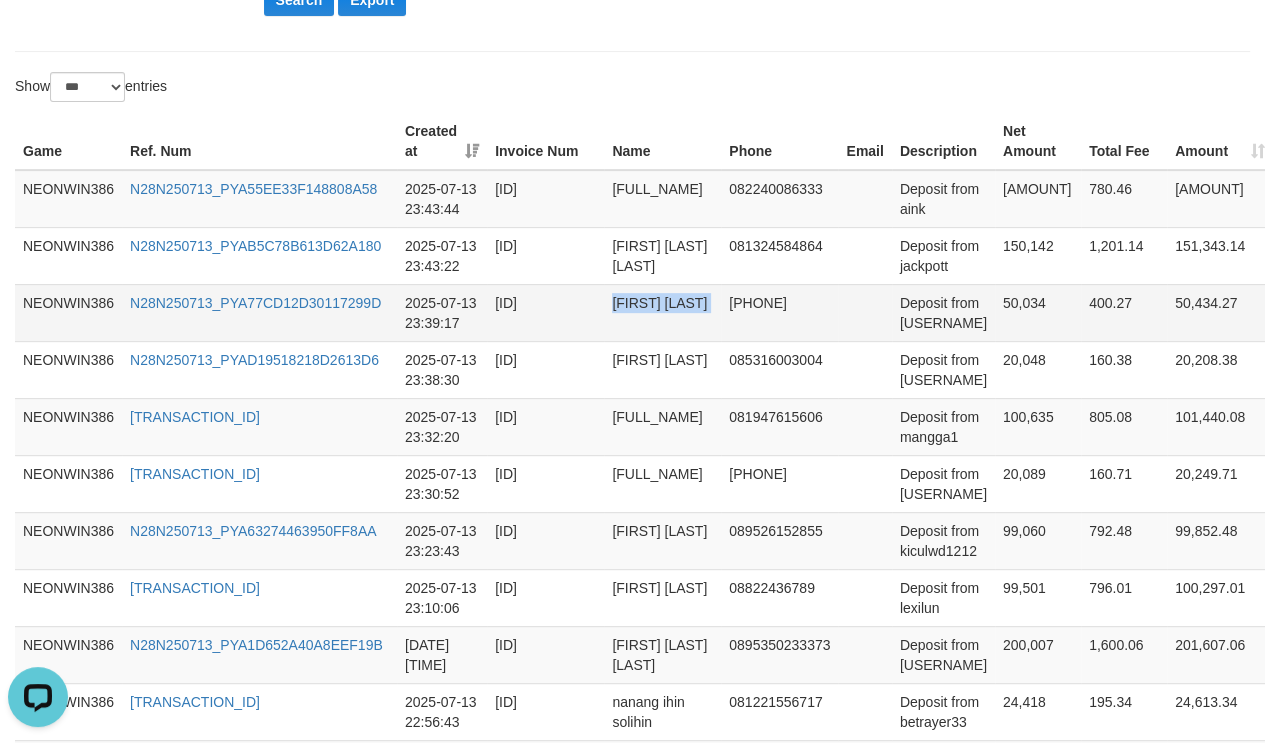 click on "[FIRST] [LAST]" at bounding box center (662, 312) 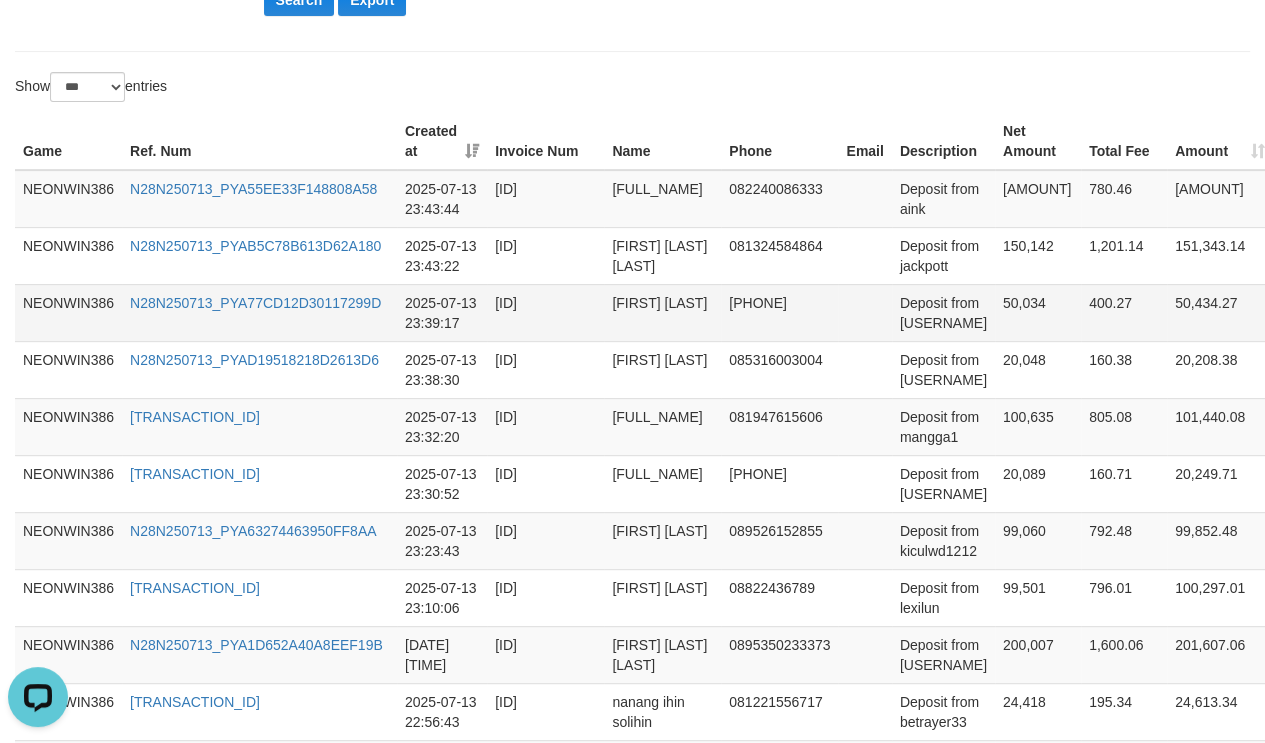 click on "Deposit from [USERNAME]" at bounding box center [943, 312] 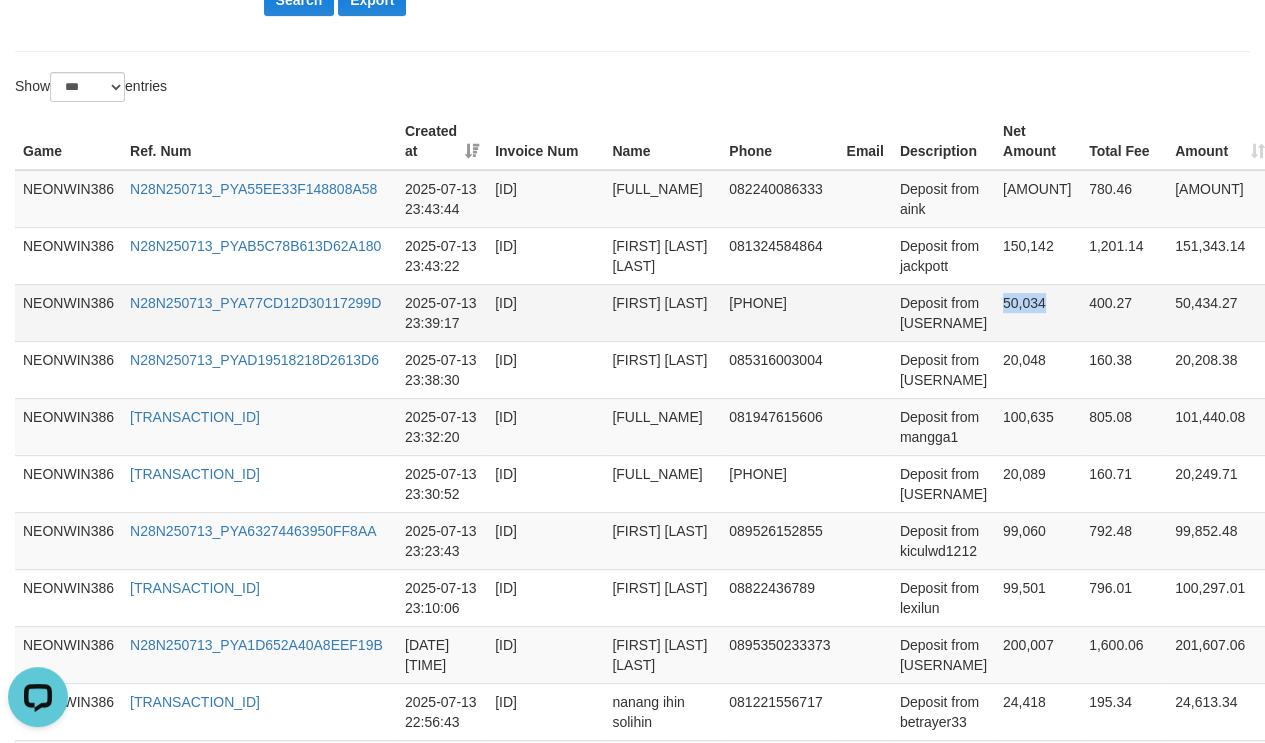 click on "50,034" at bounding box center (1038, 312) 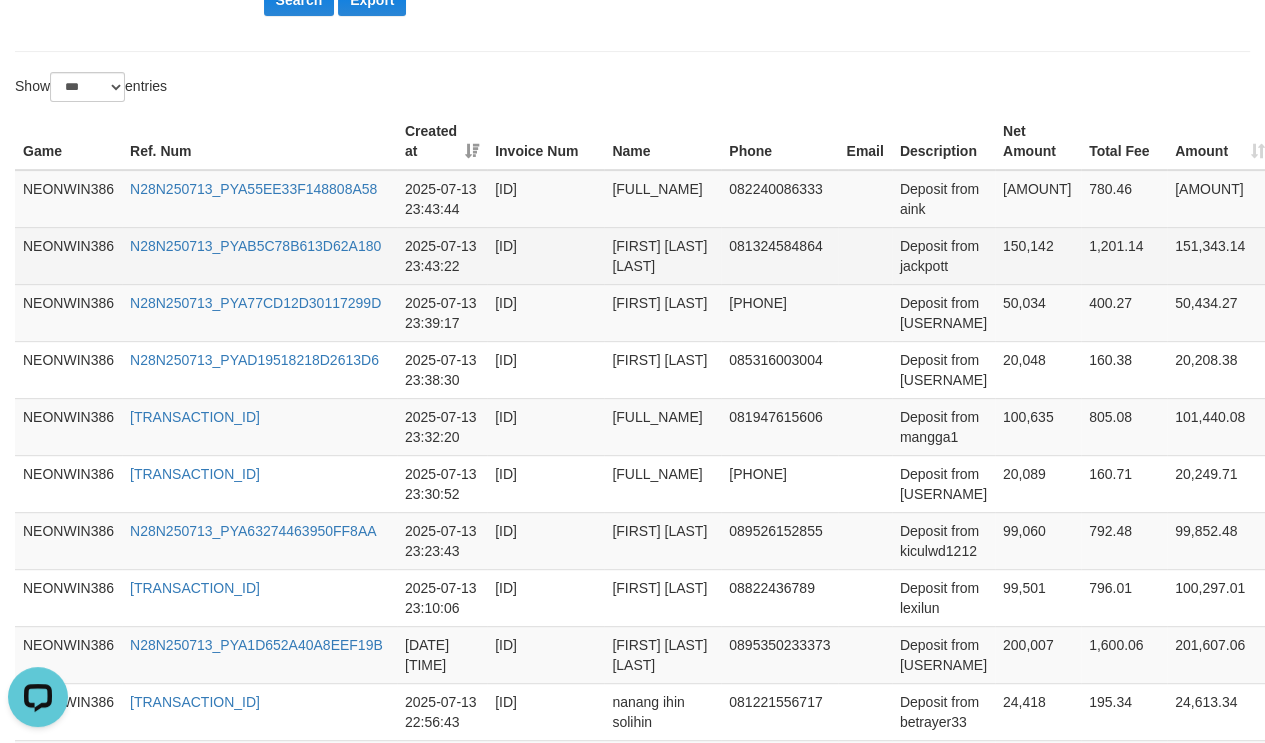 click on "[FIRST] [LAST] [LAST]" at bounding box center (662, 255) 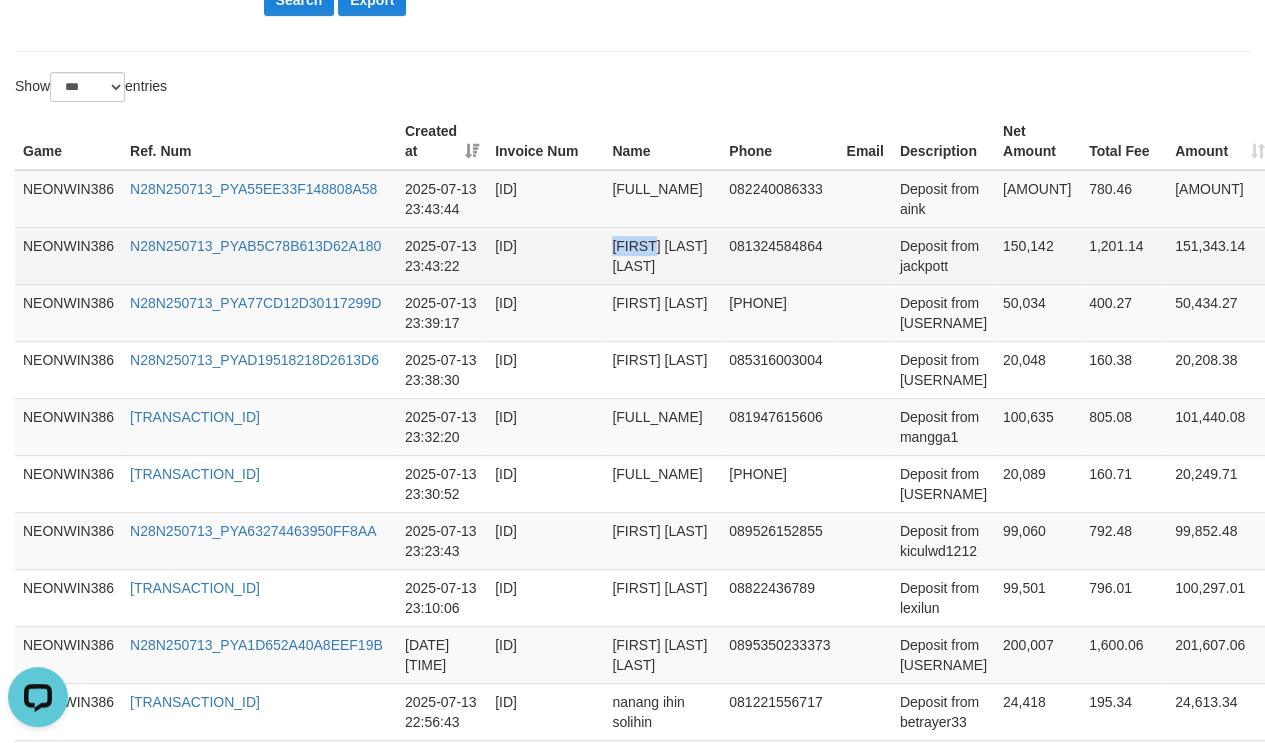 click on "[FIRST] [LAST] [LAST]" at bounding box center (662, 255) 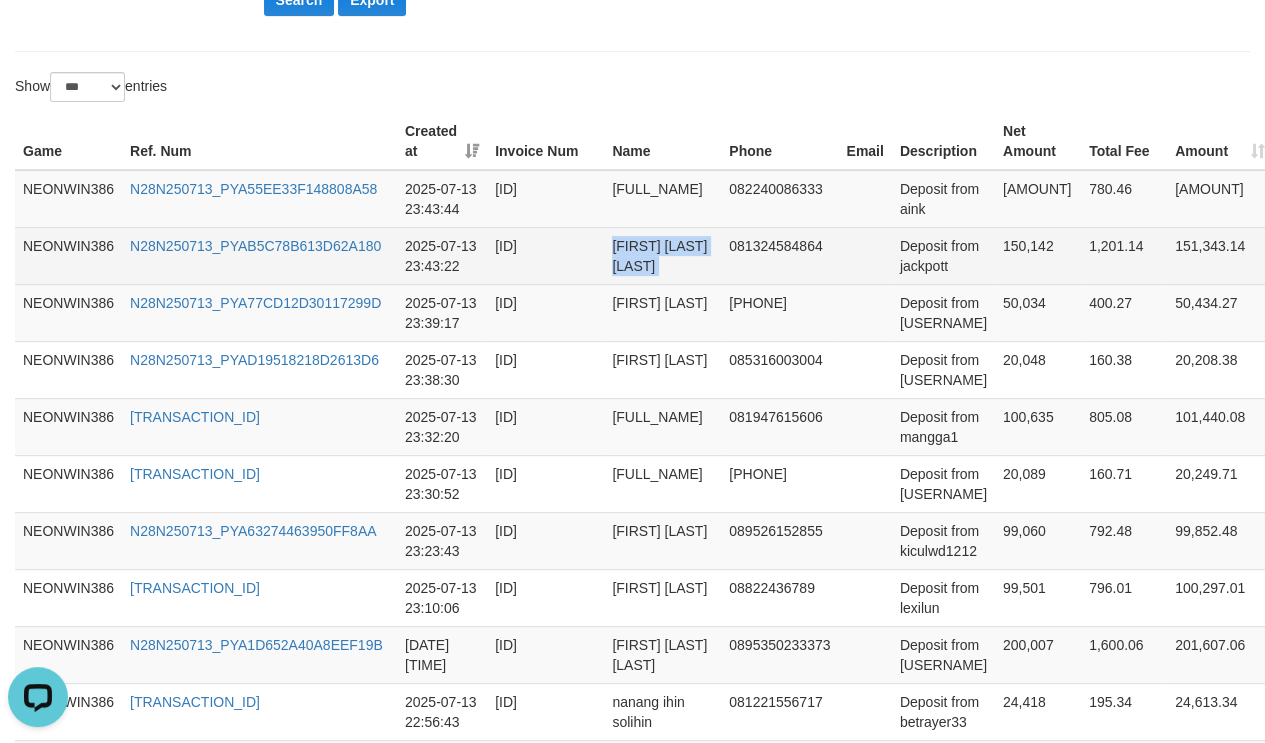 click on "[FIRST] [LAST] [LAST]" at bounding box center (662, 255) 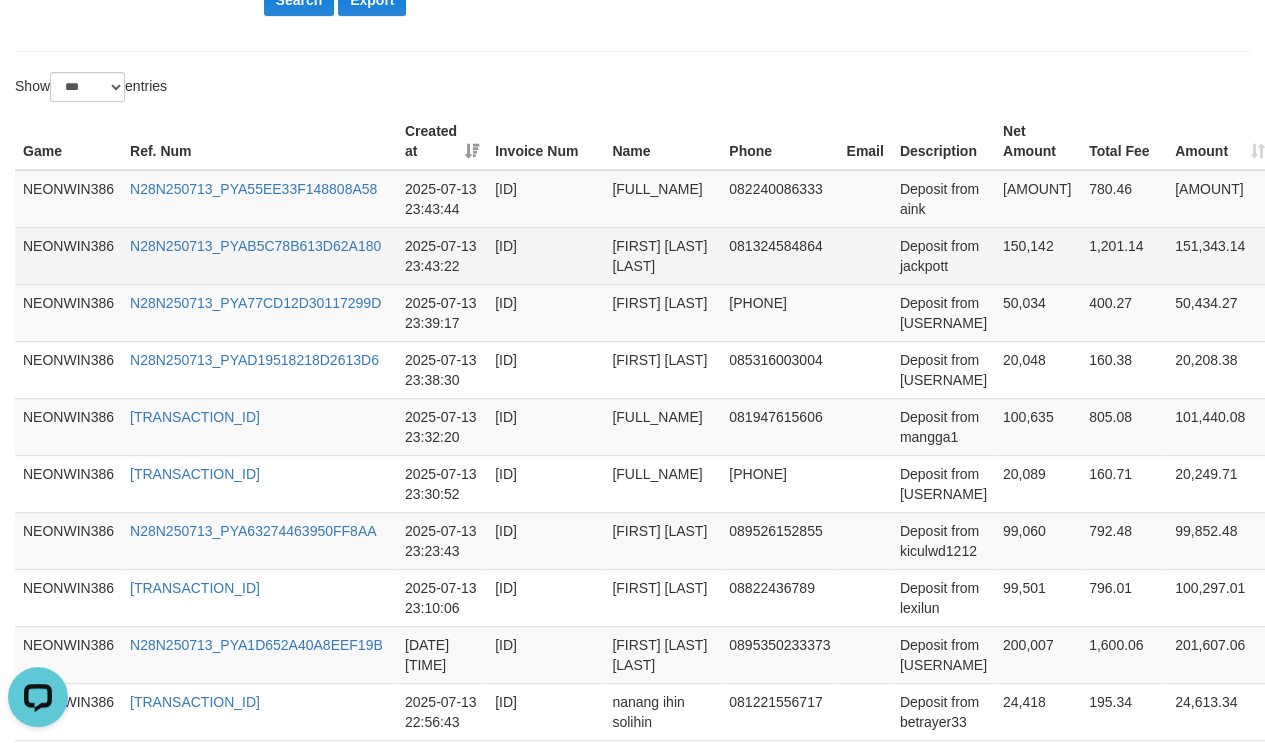 click on "Deposit from jackpott" at bounding box center (943, 255) 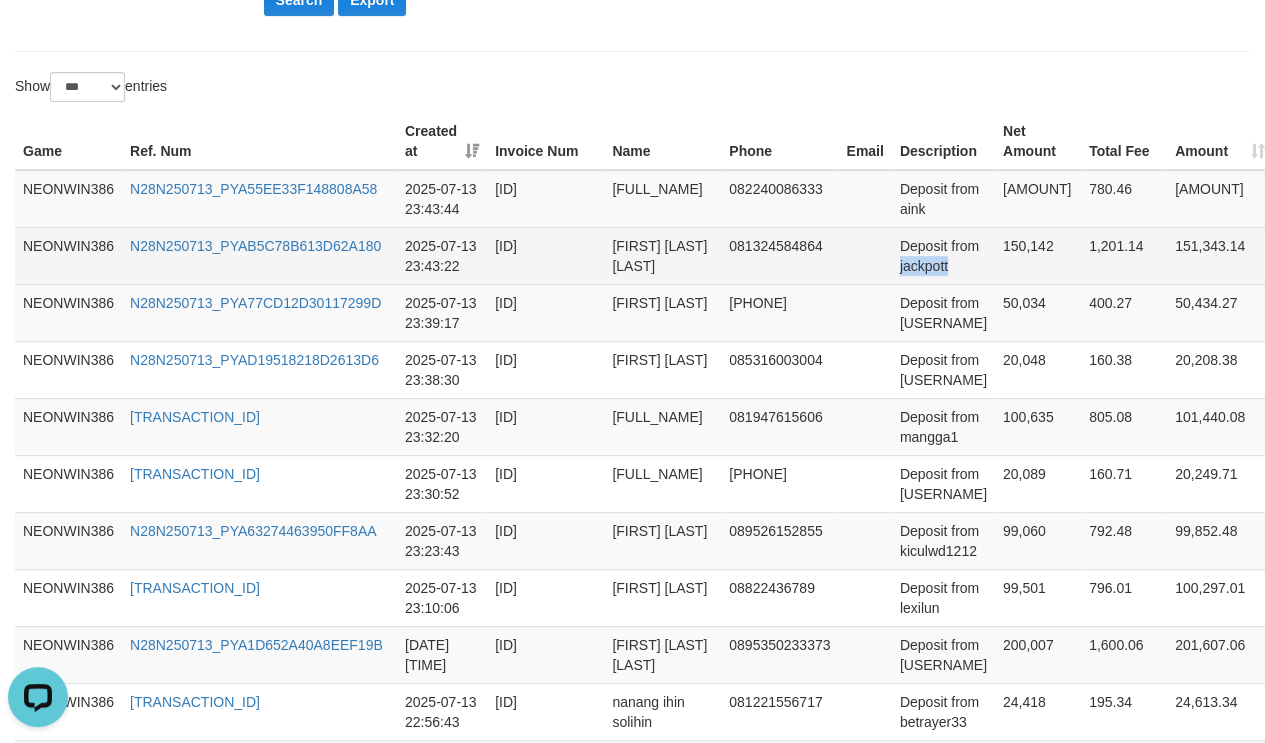 click on "Deposit from jackpott" at bounding box center (943, 255) 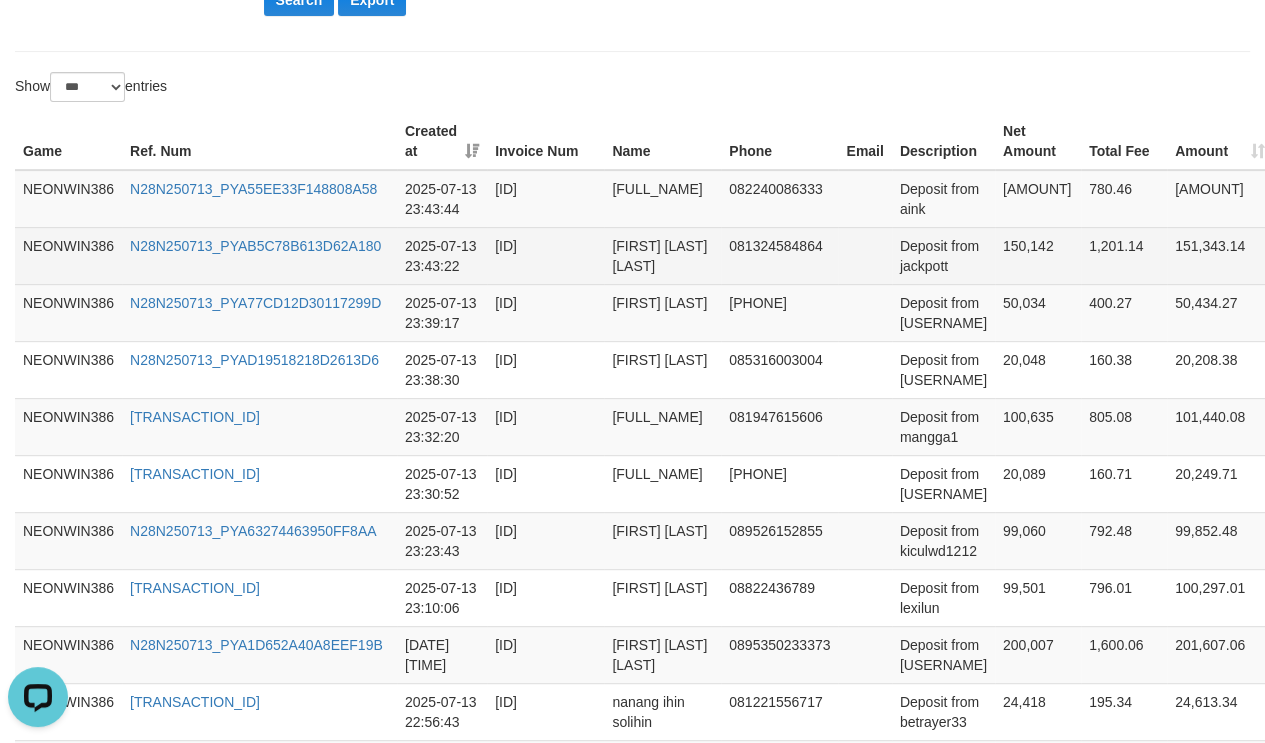 click on "150,142" at bounding box center [1038, 255] 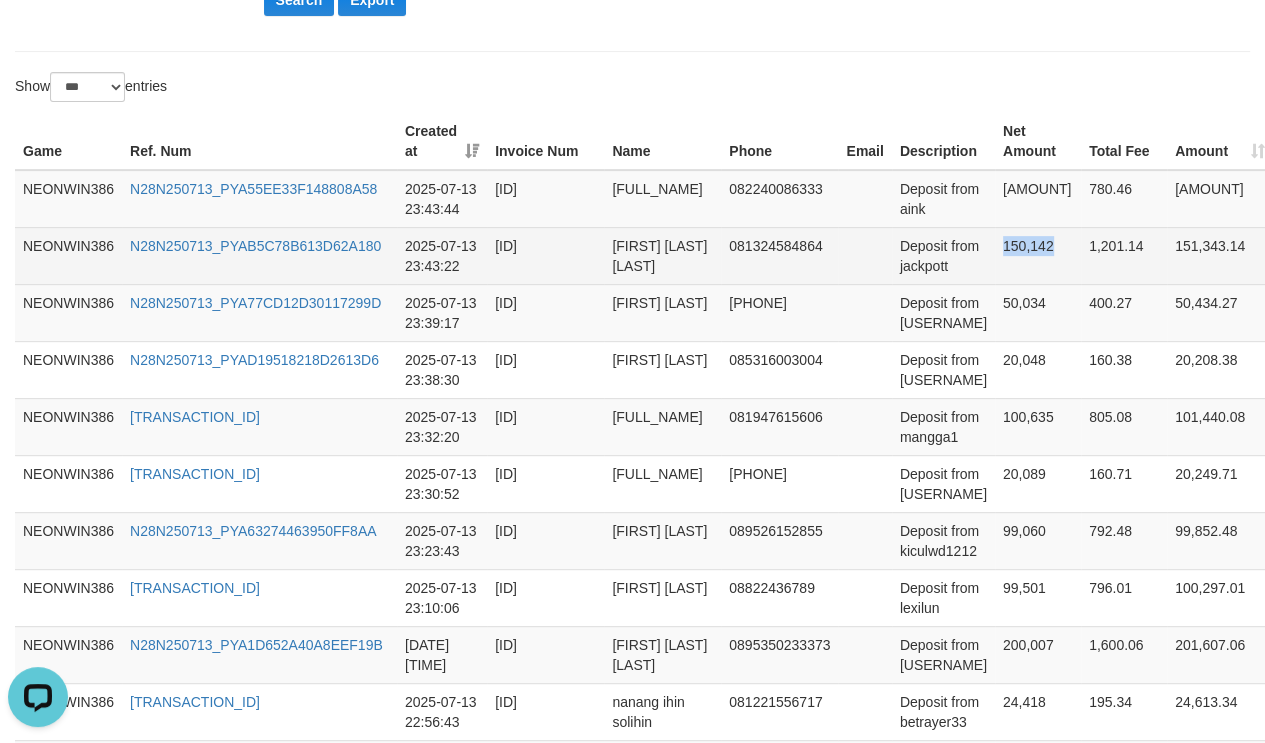 click on "150,142" at bounding box center [1038, 255] 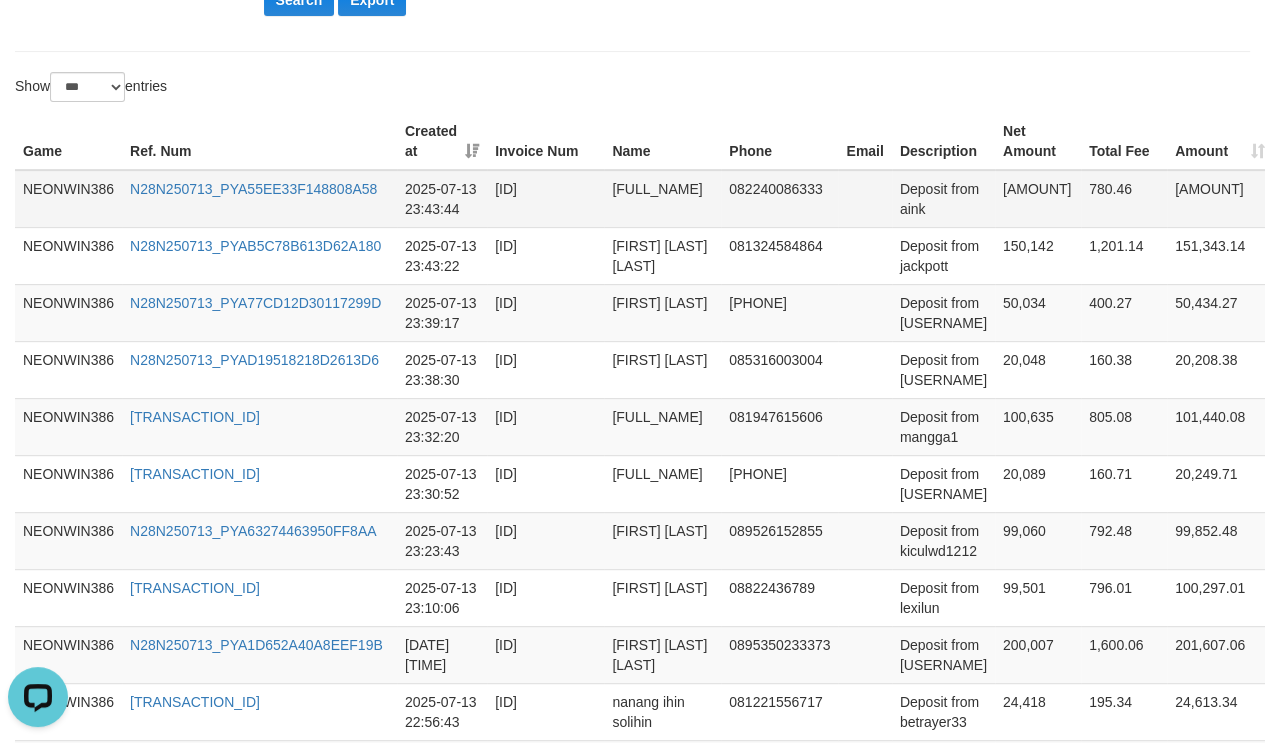 click on "[FULL_NAME]" at bounding box center (662, 199) 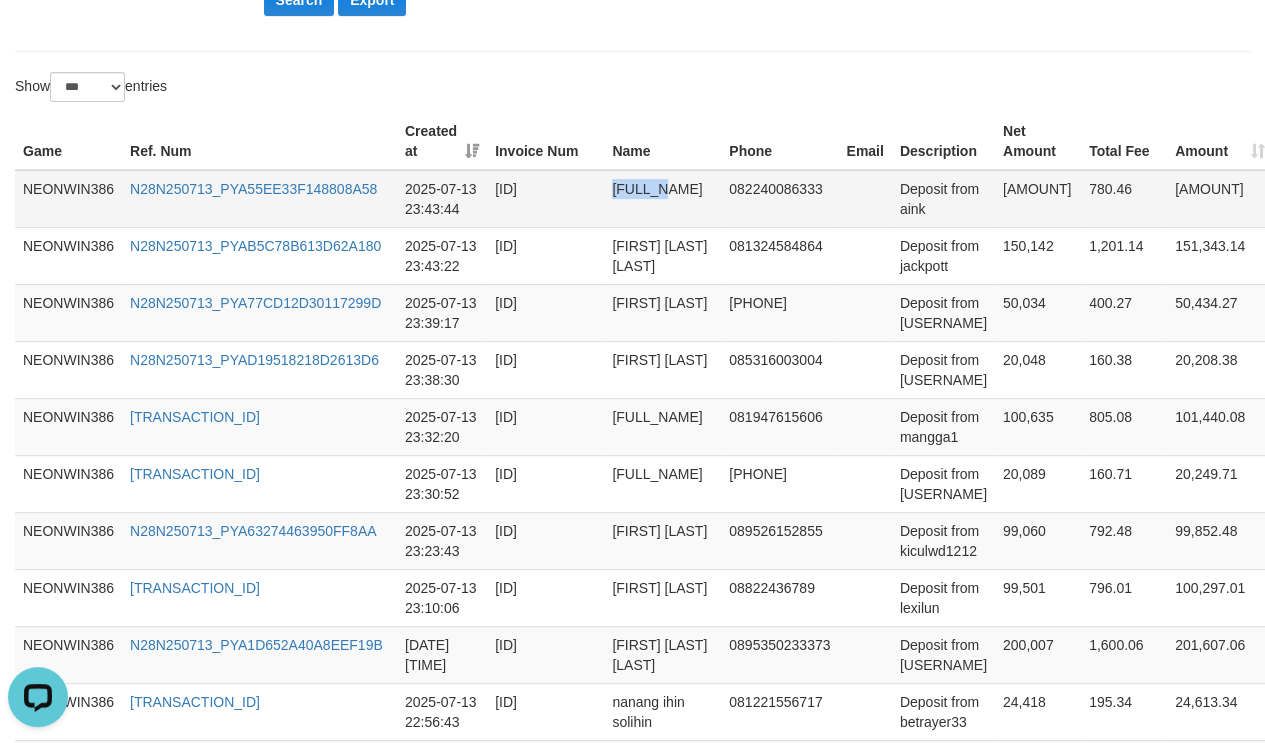 click on "[FULL_NAME]" at bounding box center (662, 199) 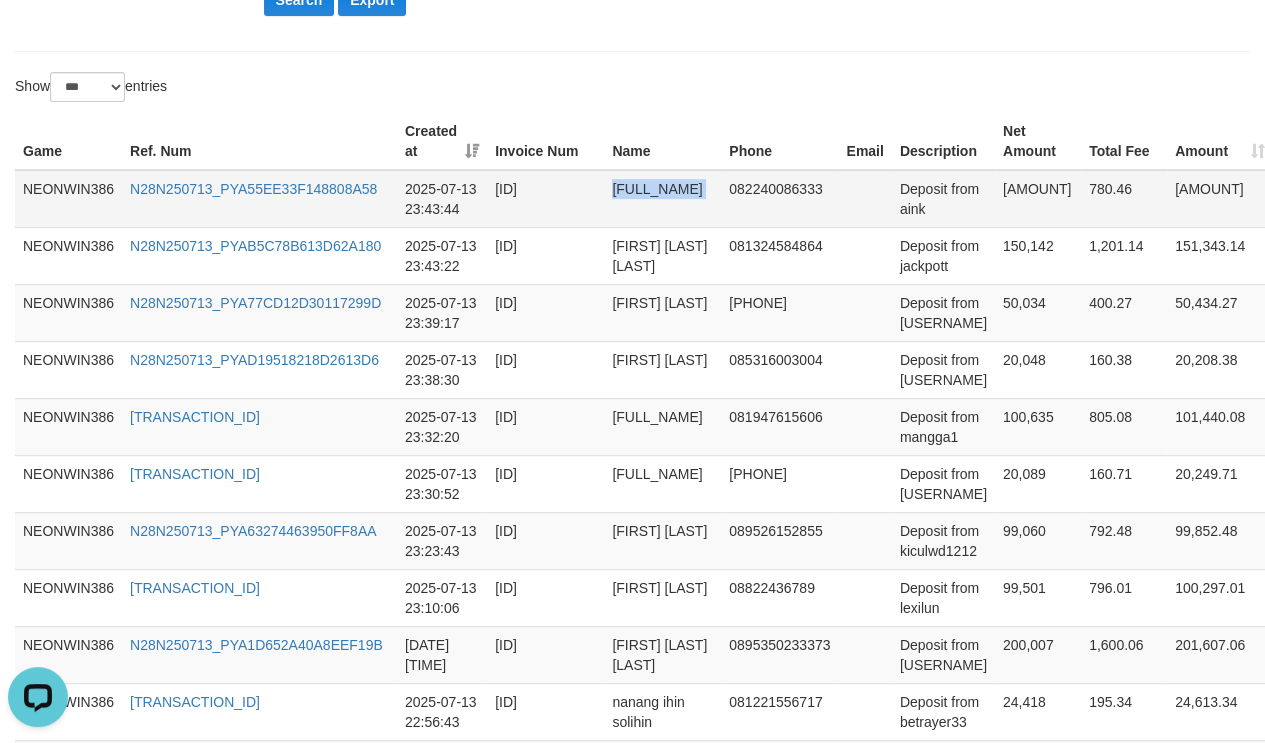 click on "[FULL_NAME]" at bounding box center (662, 199) 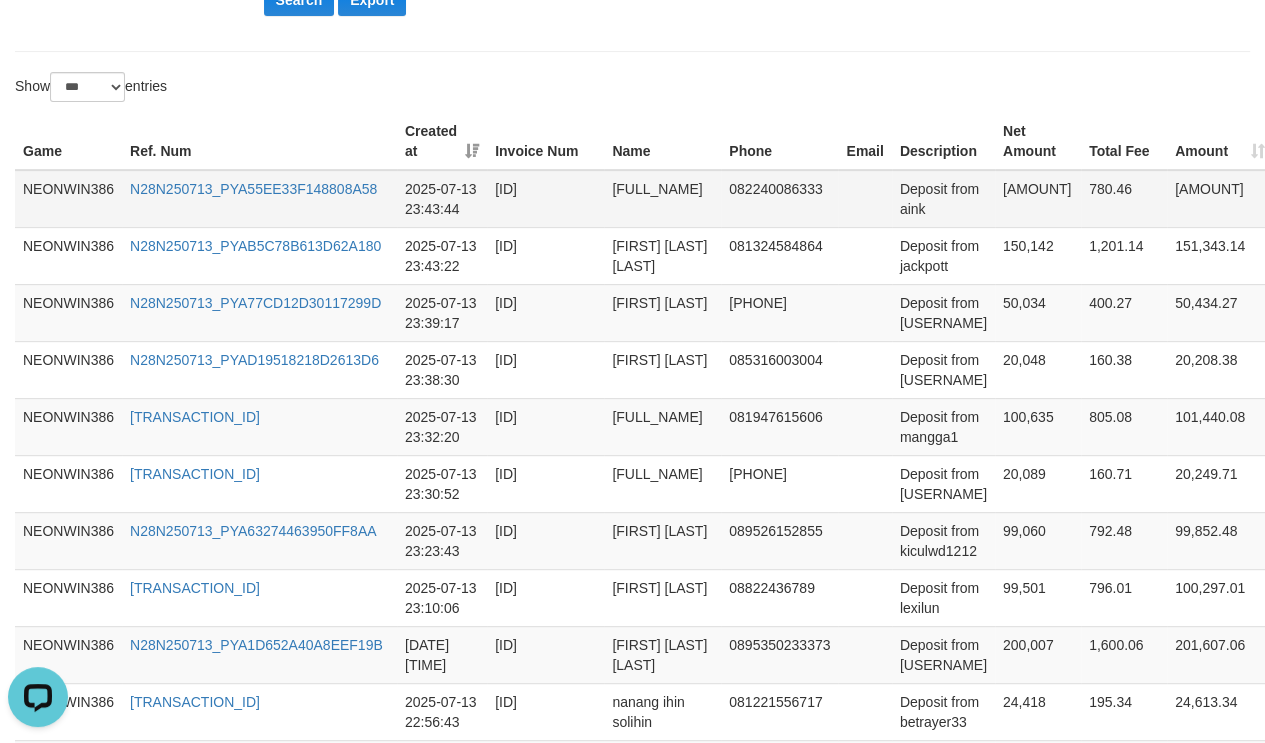click on "Deposit from aink" at bounding box center [943, 199] 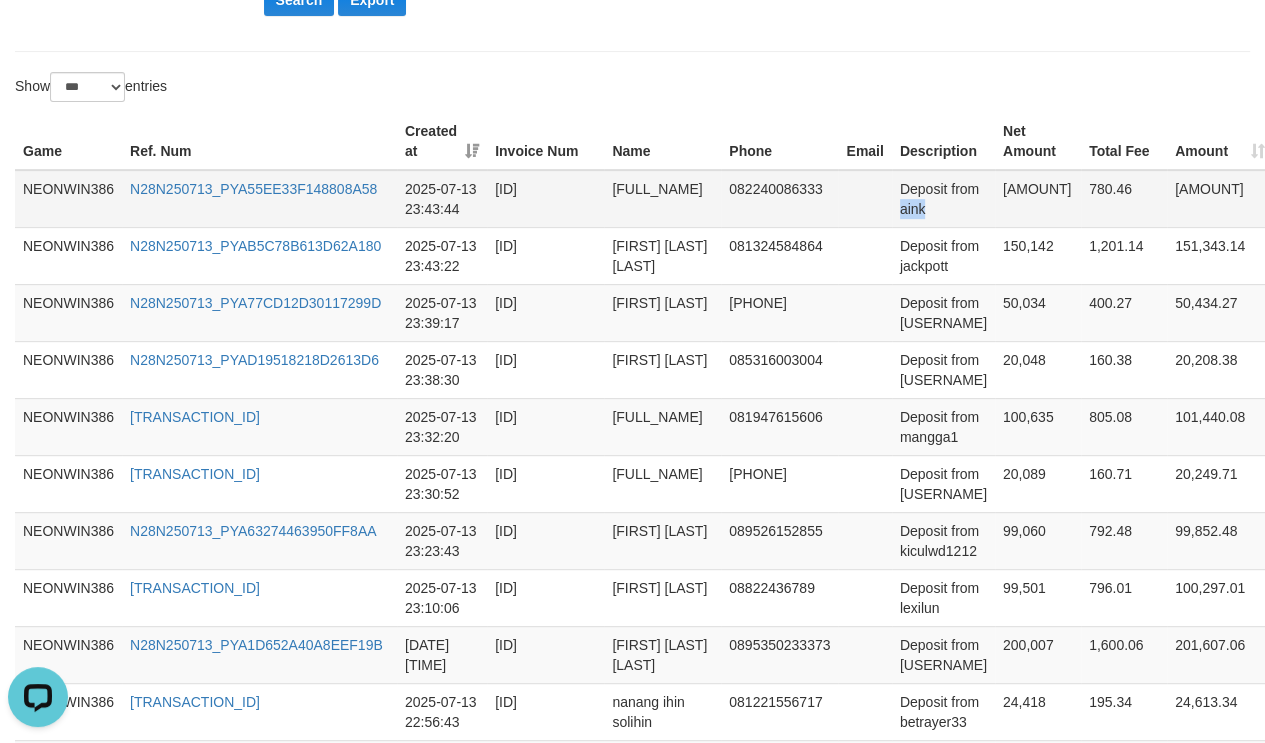 click on "Deposit from aink" at bounding box center (943, 199) 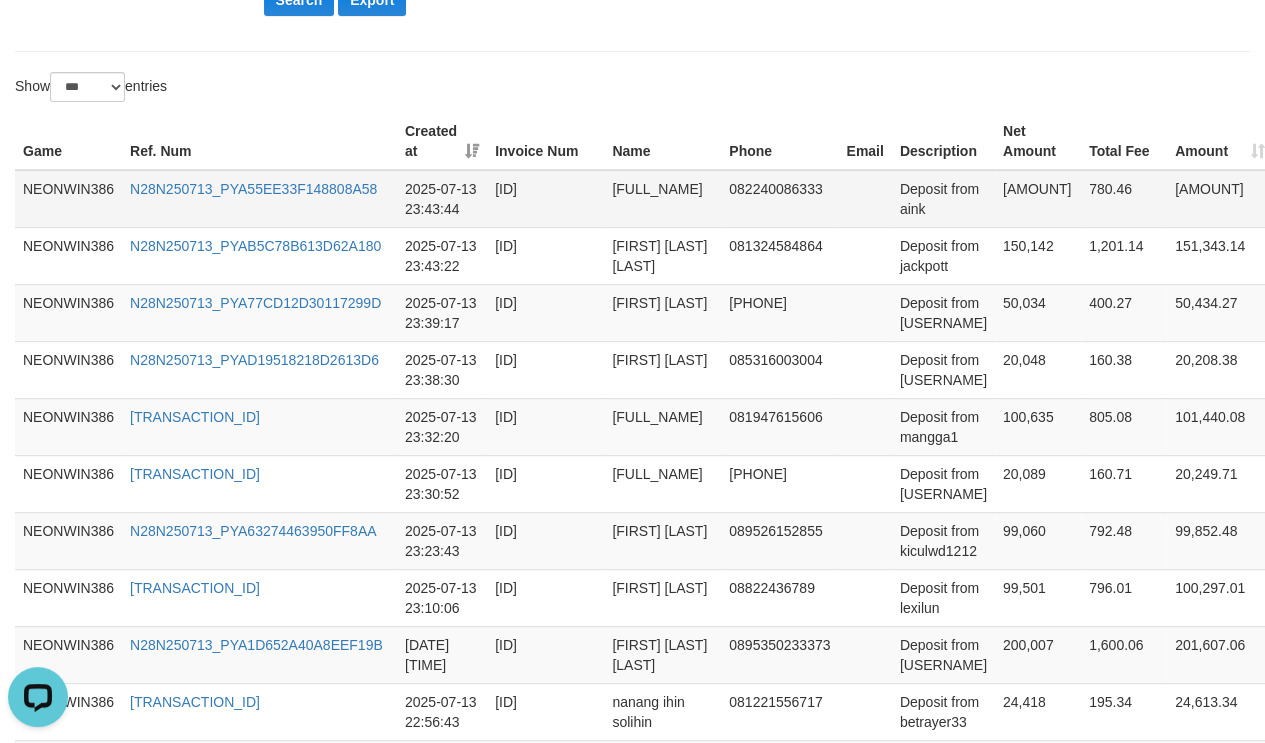 click on "[AMOUNT]" at bounding box center (1038, 199) 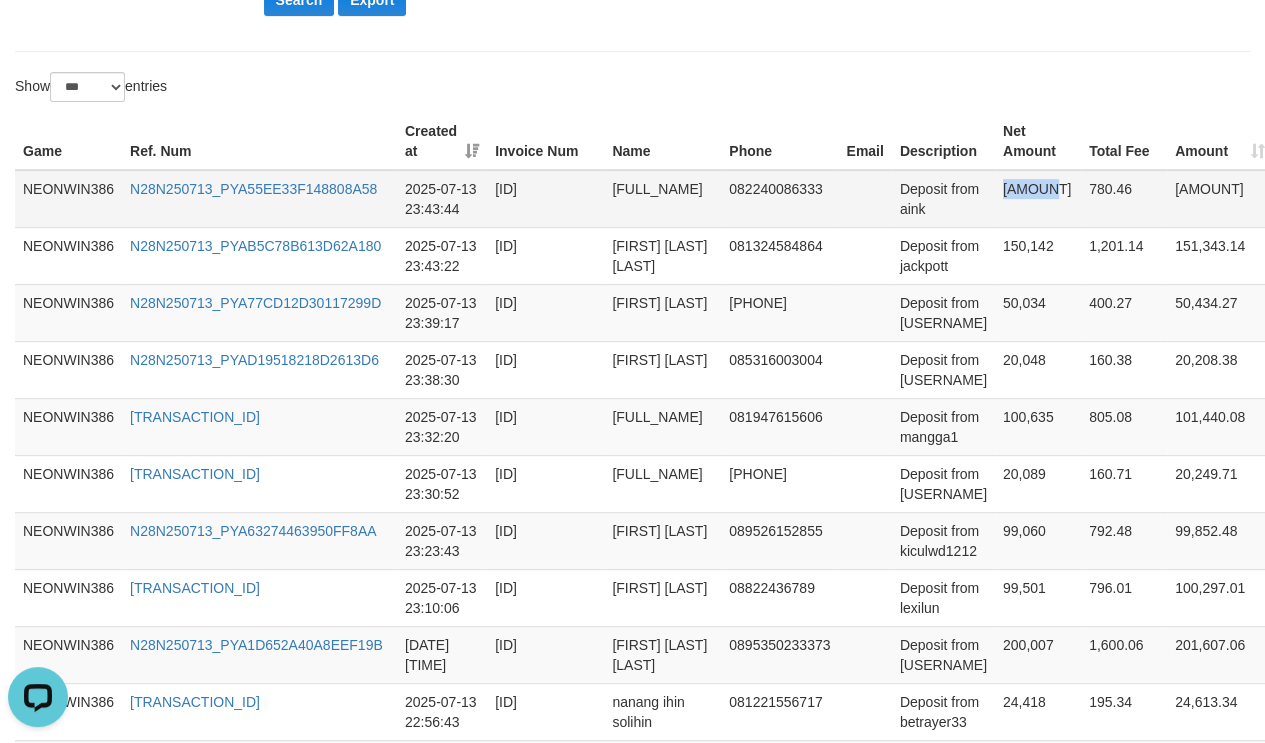 click on "[AMOUNT]" at bounding box center (1038, 199) 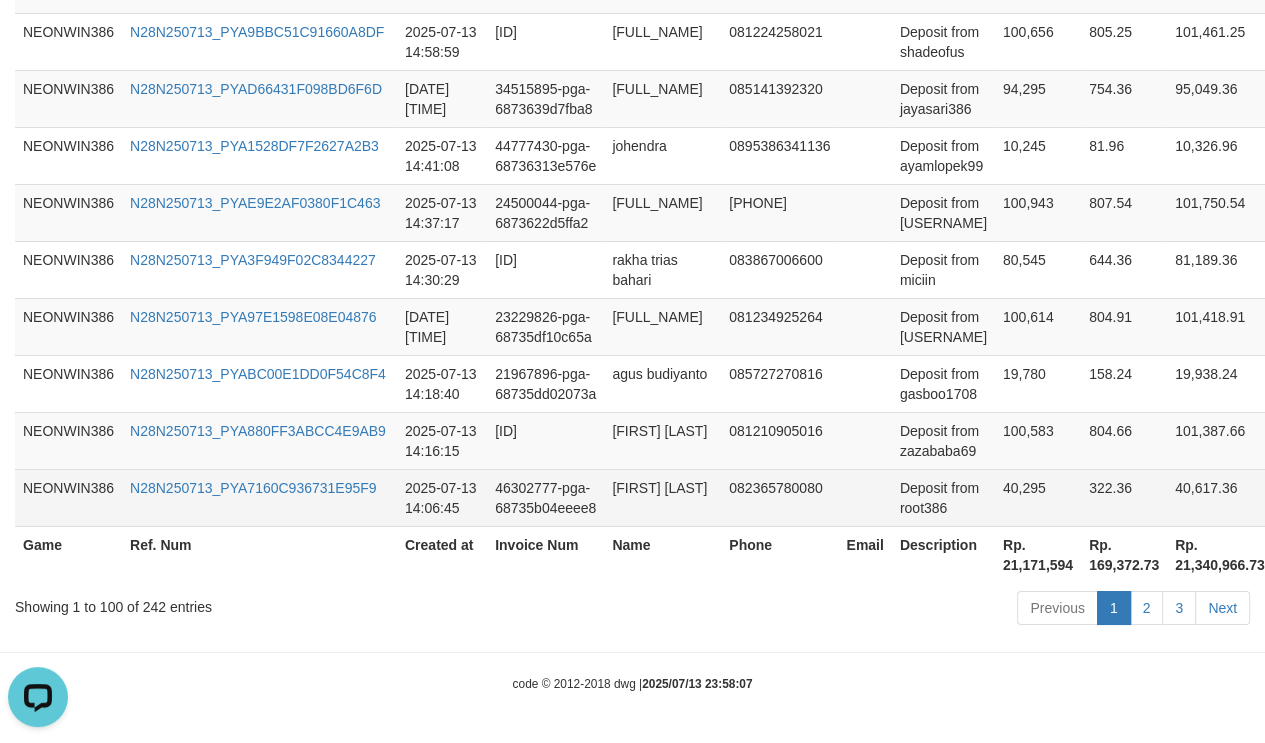 scroll, scrollTop: 5970, scrollLeft: 0, axis: vertical 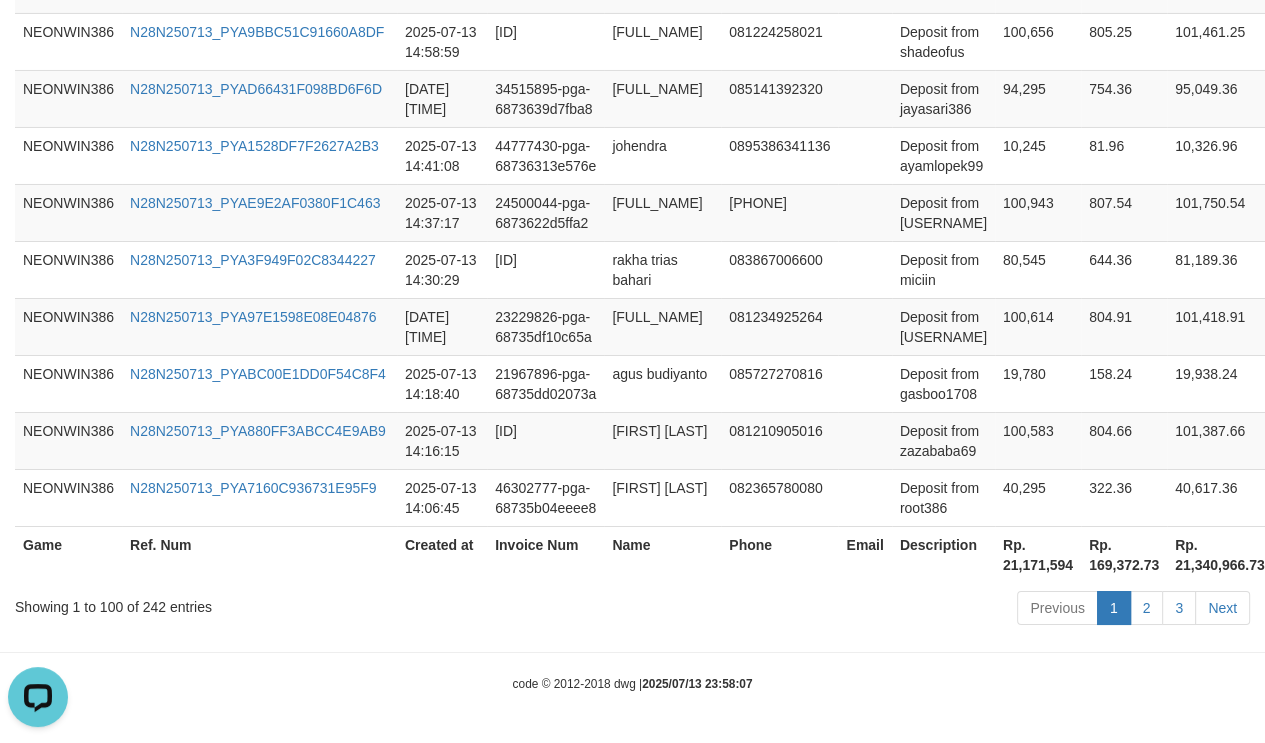 click on "Rp. 21,171,594" at bounding box center (1038, 554) 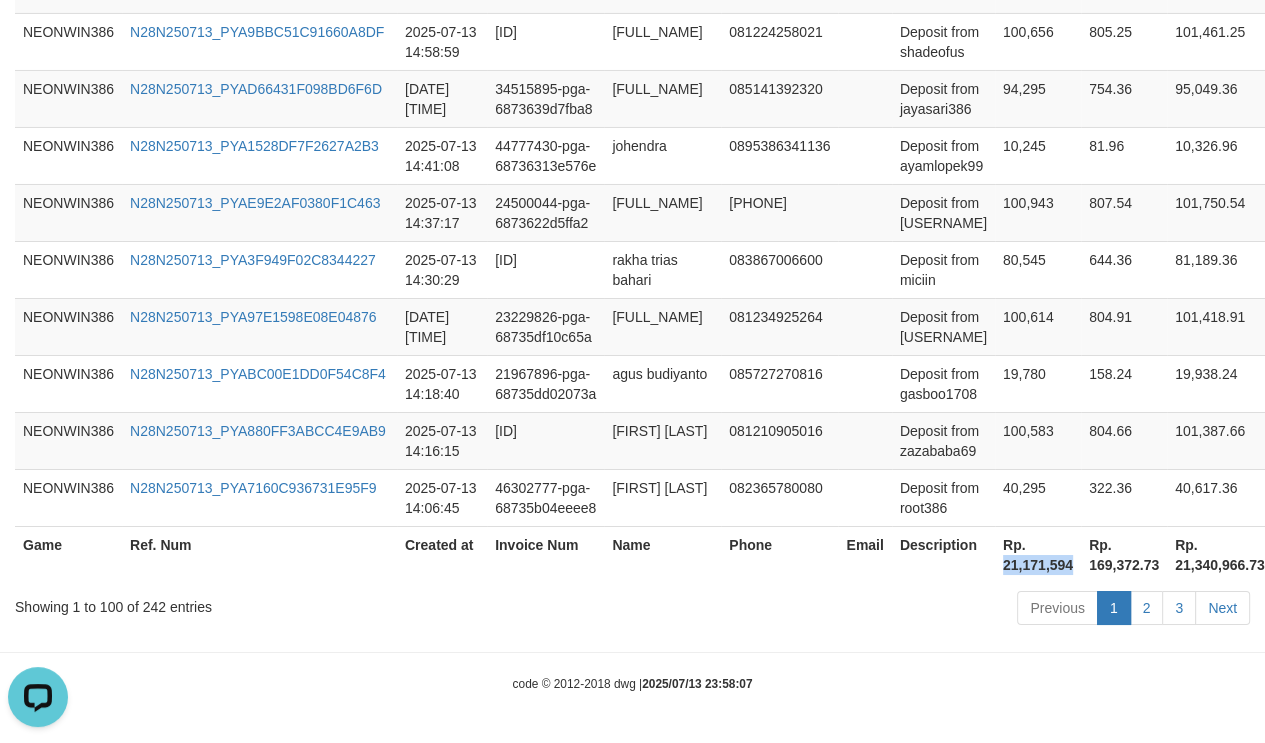 click on "Rp. 21,171,594" at bounding box center (1038, 554) 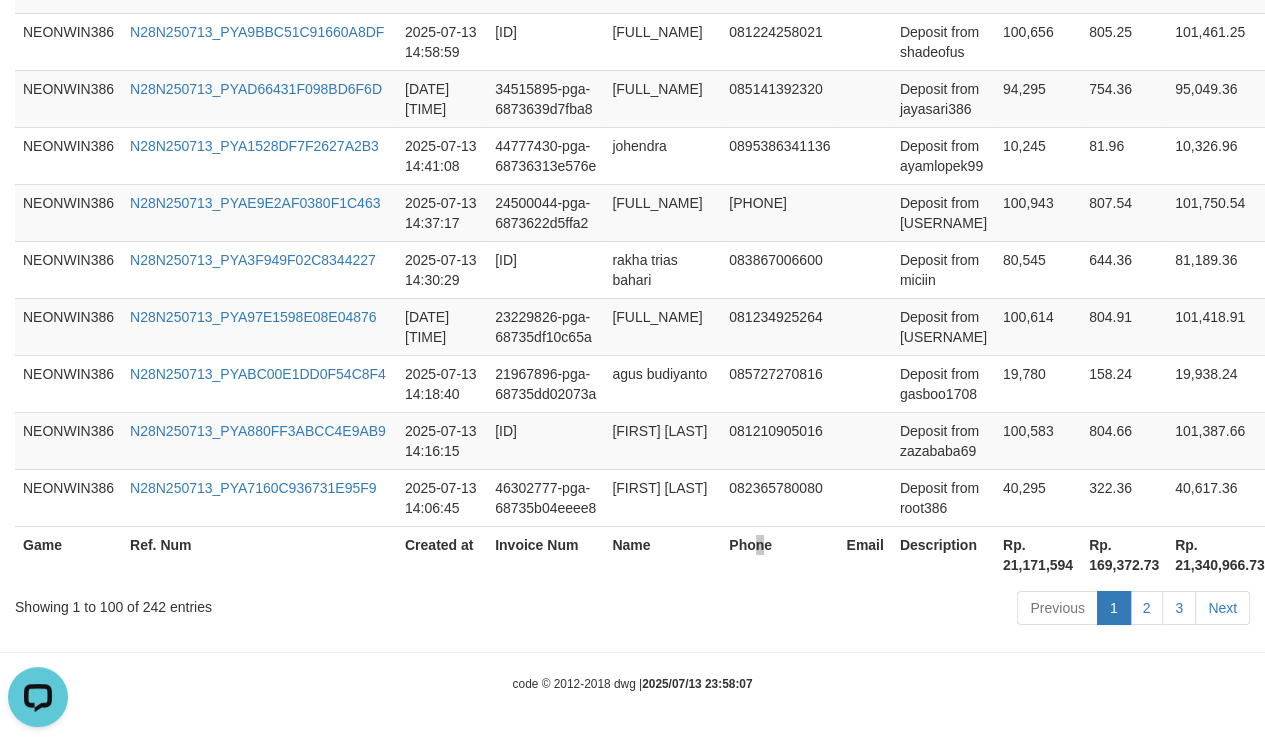 drag, startPoint x: 765, startPoint y: 556, endPoint x: 783, endPoint y: 543, distance: 22.203604 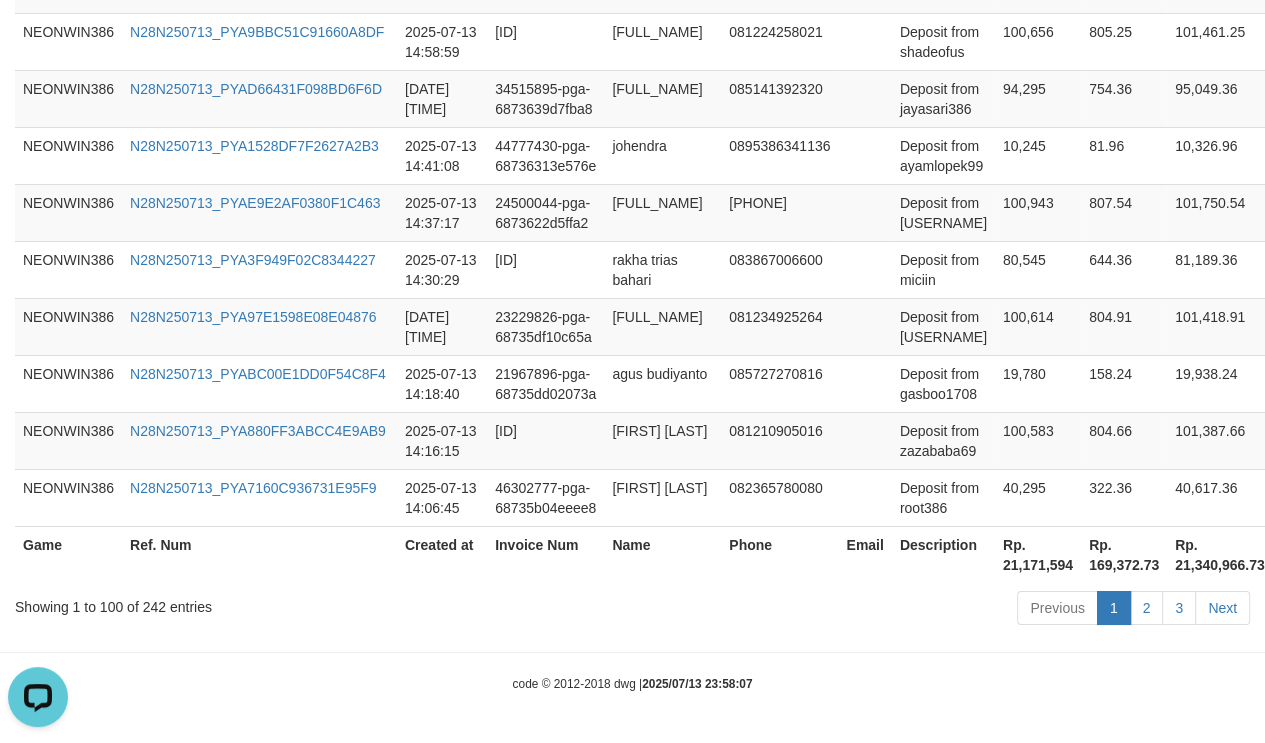 scroll, scrollTop: 708, scrollLeft: 0, axis: vertical 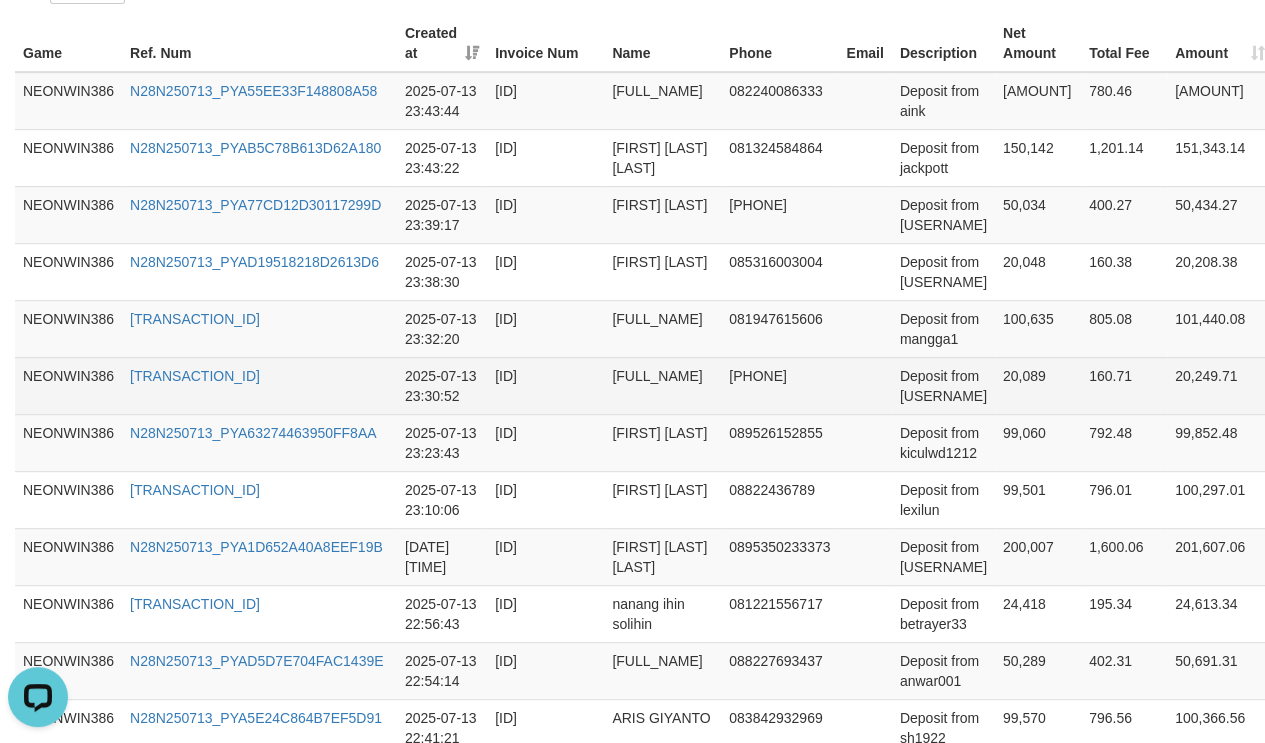 click on "[FULL_NAME]" at bounding box center [662, 385] 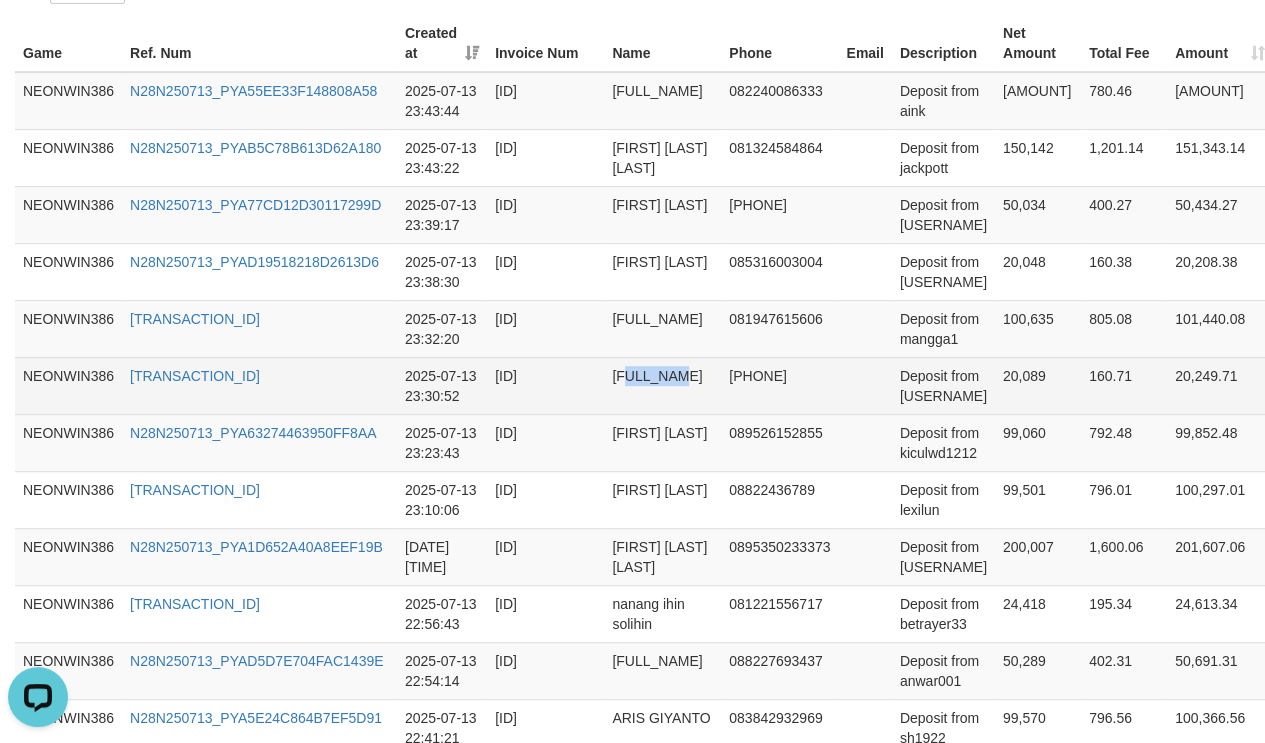 click on "[FULL_NAME]" at bounding box center [662, 385] 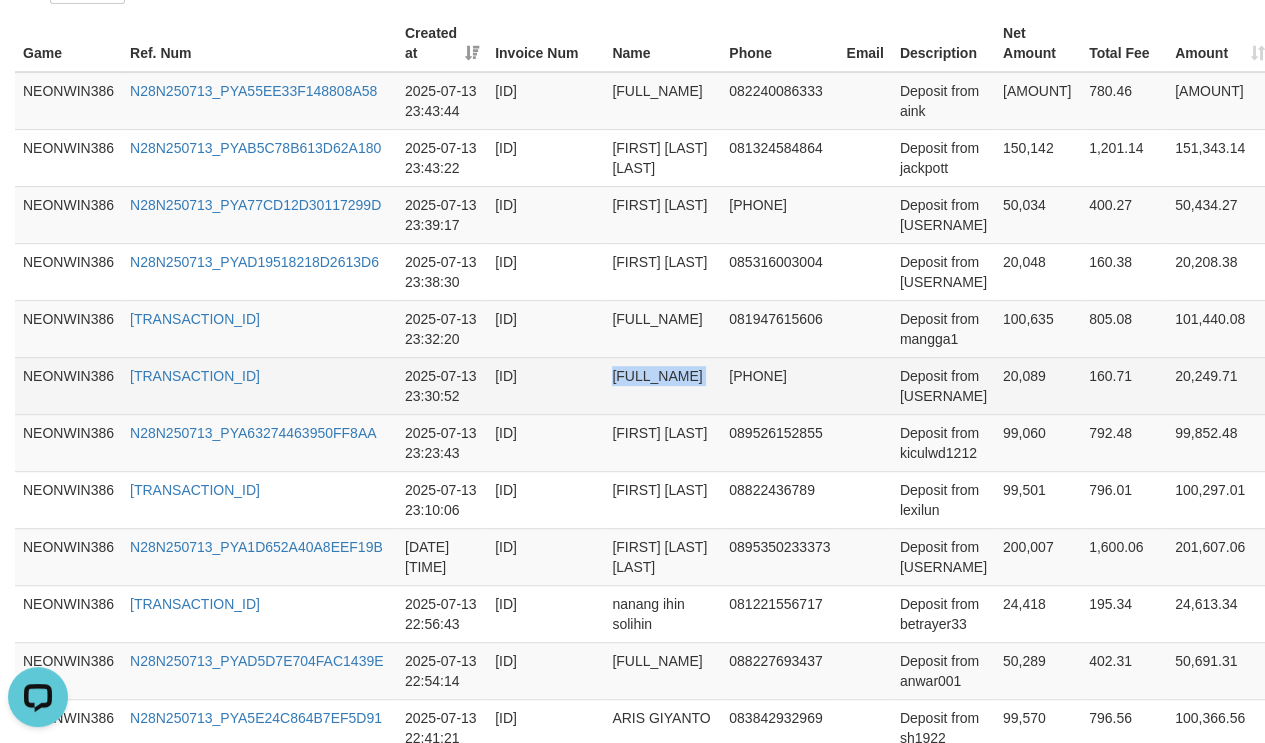click on "[FULL_NAME]" at bounding box center (662, 385) 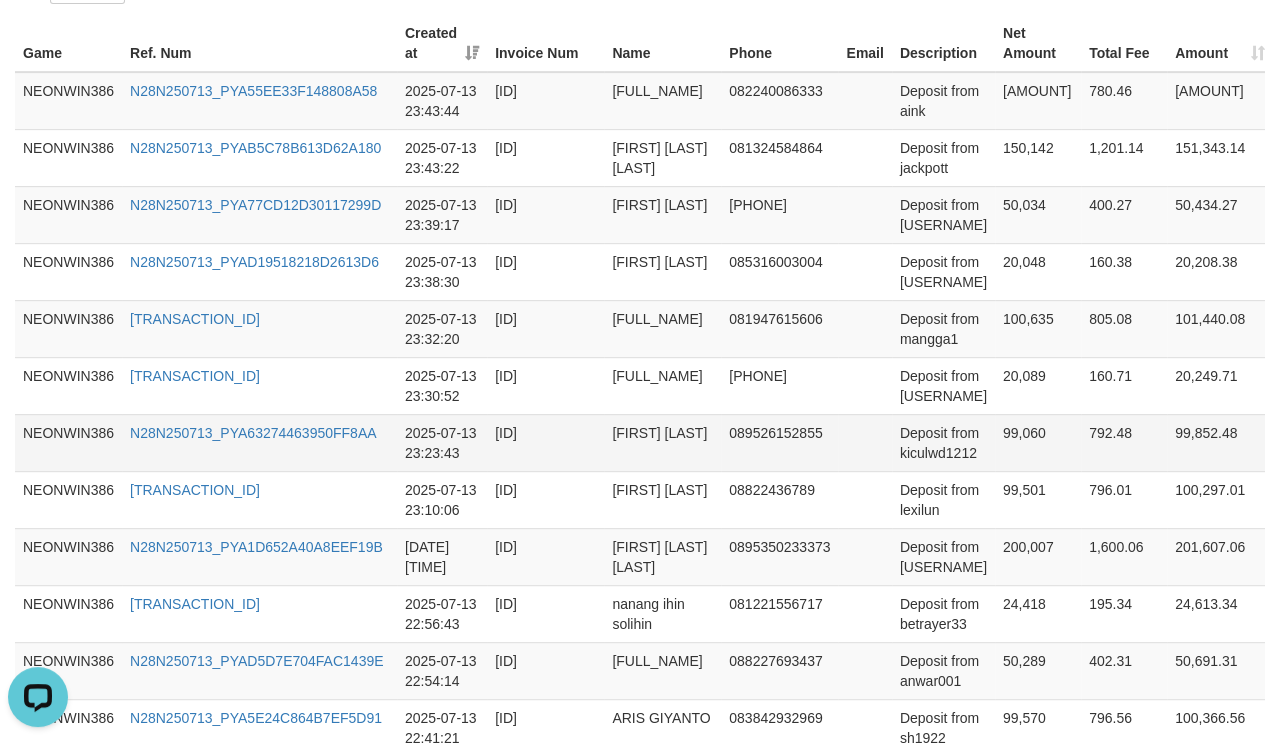 click on "99,060" at bounding box center [1038, 442] 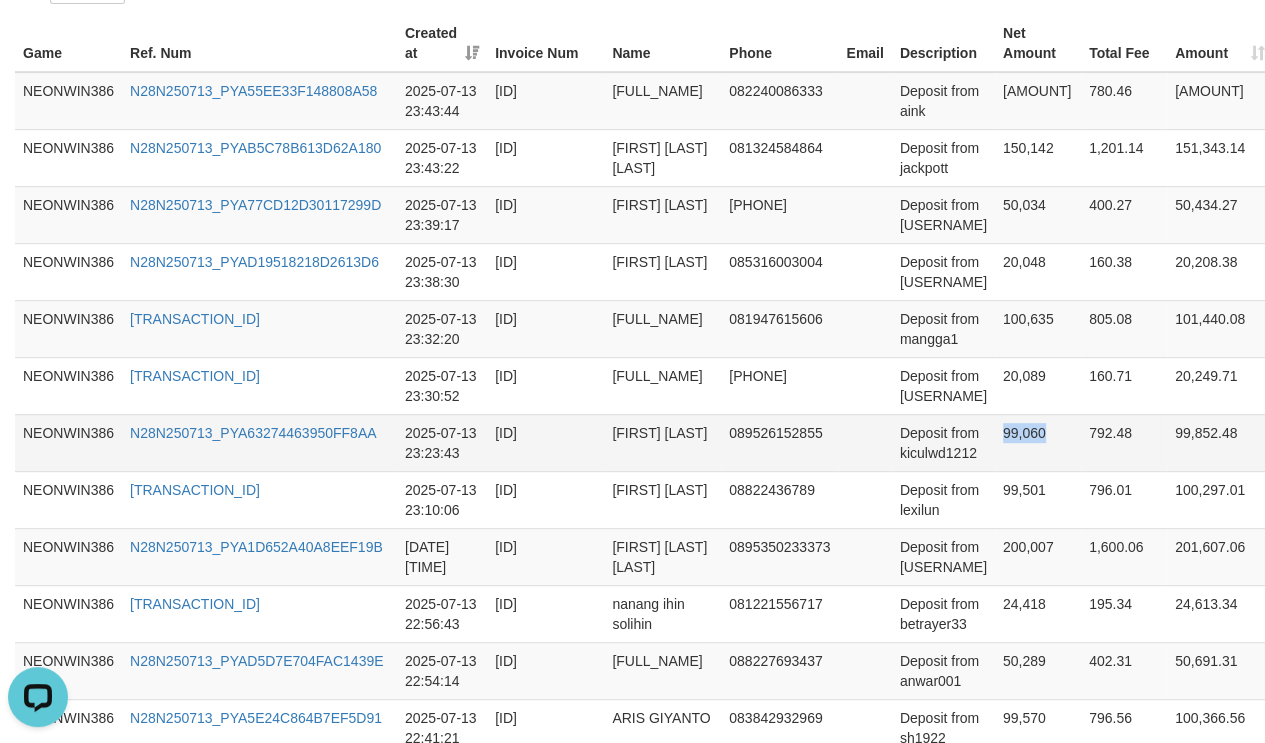 click on "99,060" at bounding box center [1038, 442] 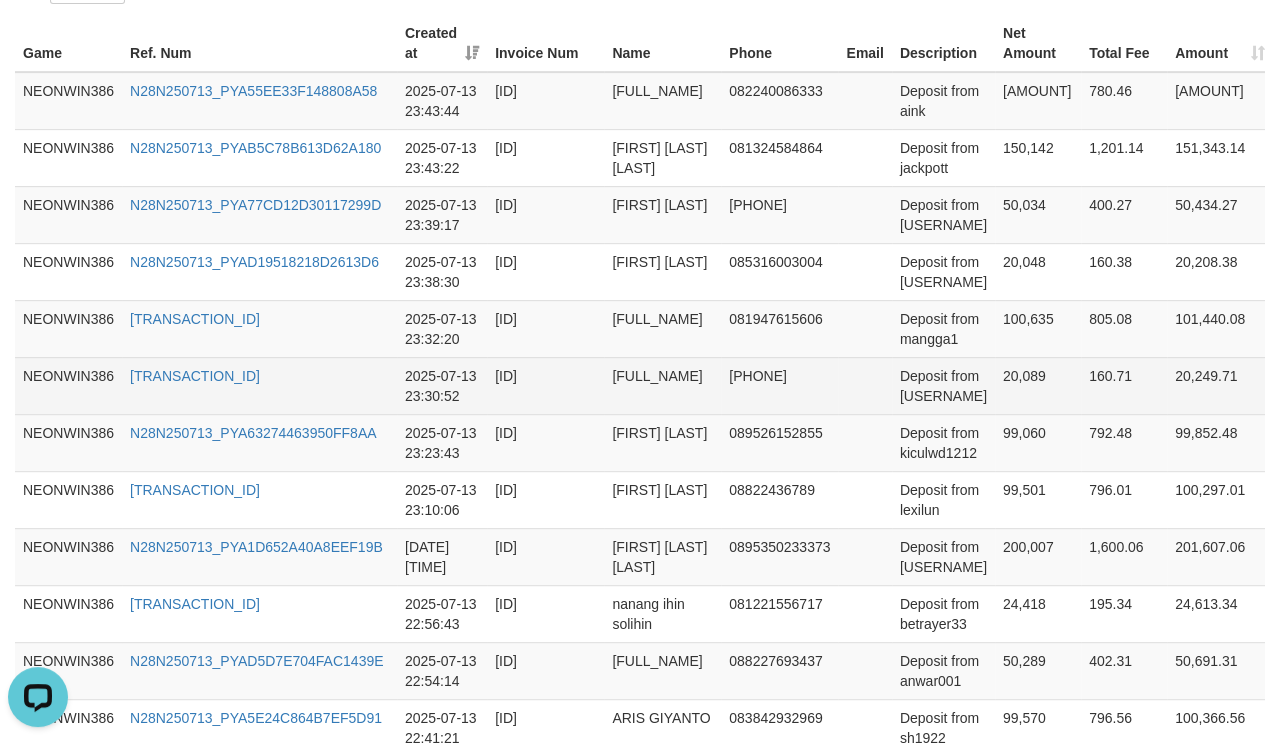 click on "[FULL_NAME]" at bounding box center (662, 385) 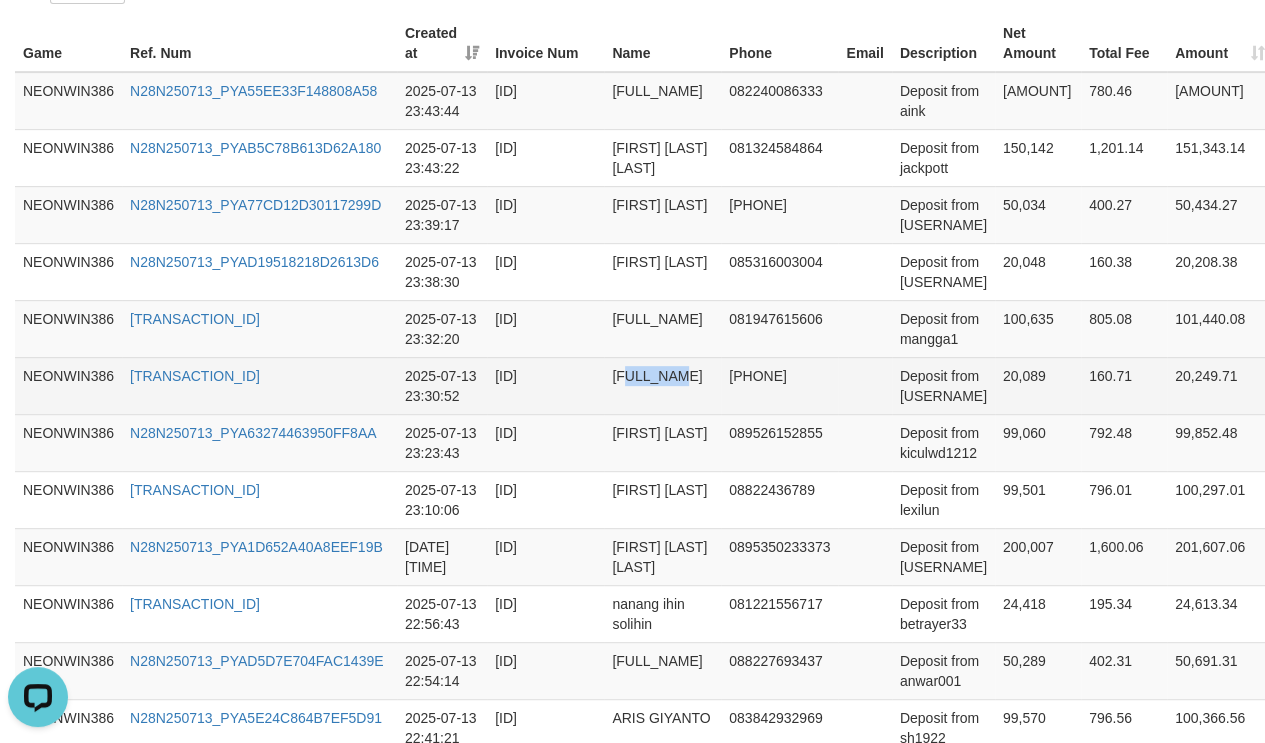 click on "[FULL_NAME]" at bounding box center (662, 385) 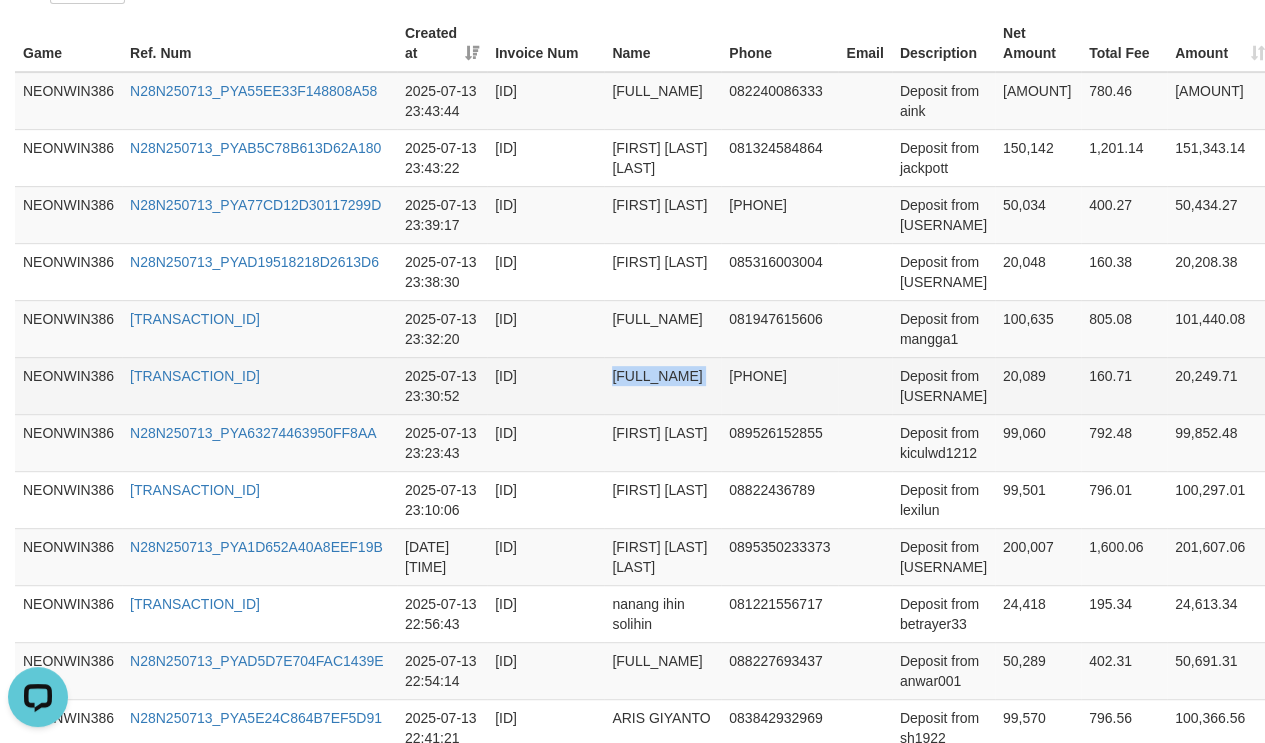 click on "[FULL_NAME]" at bounding box center (662, 385) 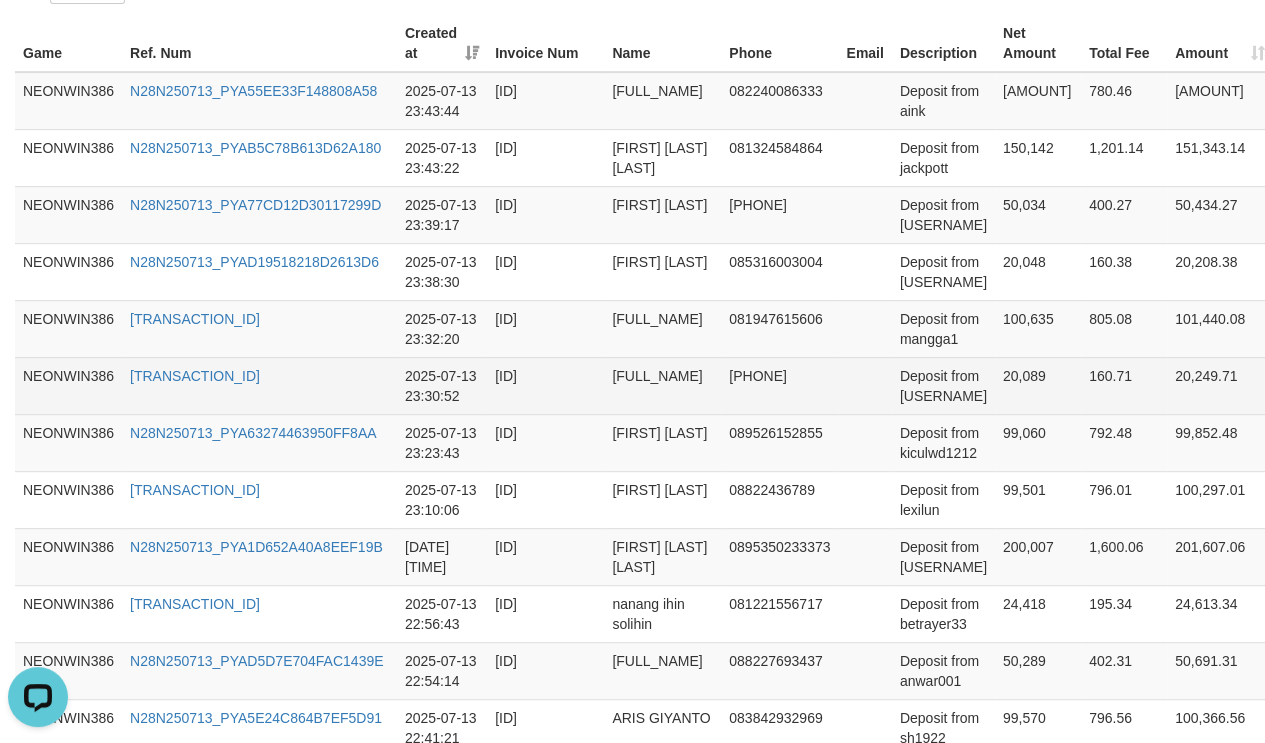 click on "Deposit from [USERNAME]" at bounding box center [943, 385] 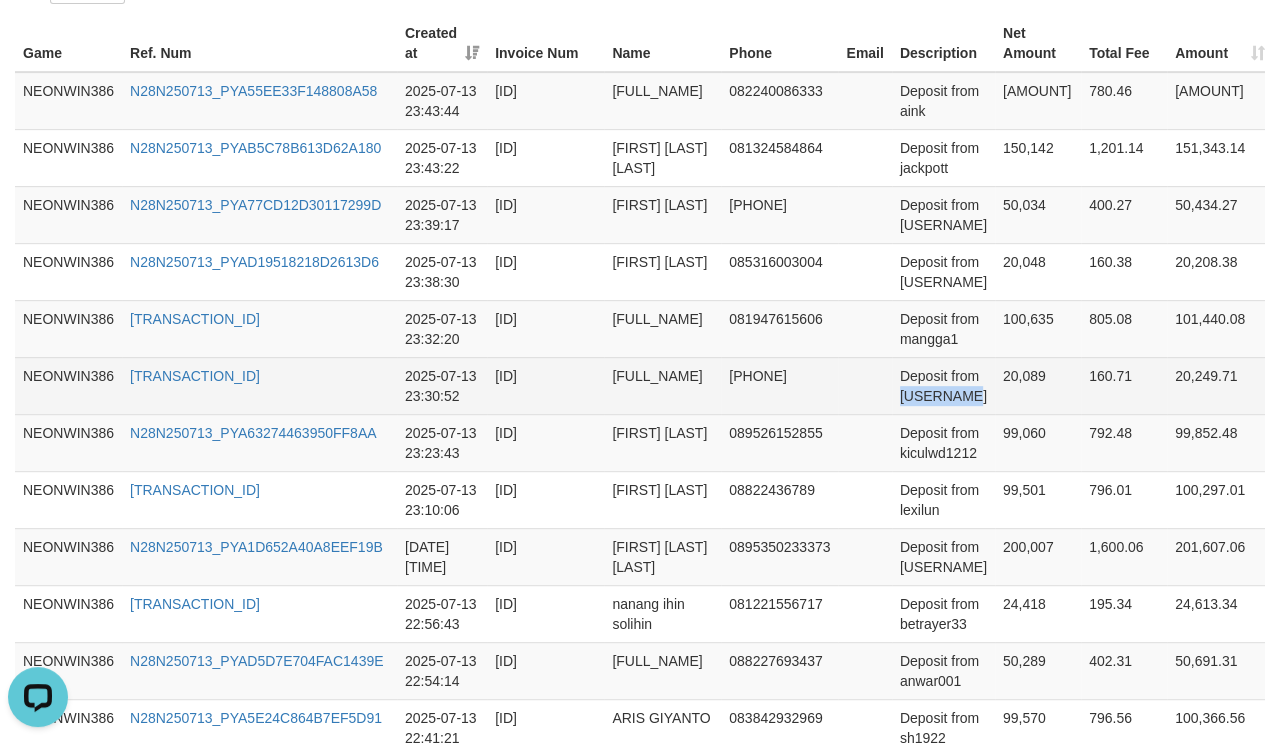 click on "Deposit from [USERNAME]" at bounding box center (943, 385) 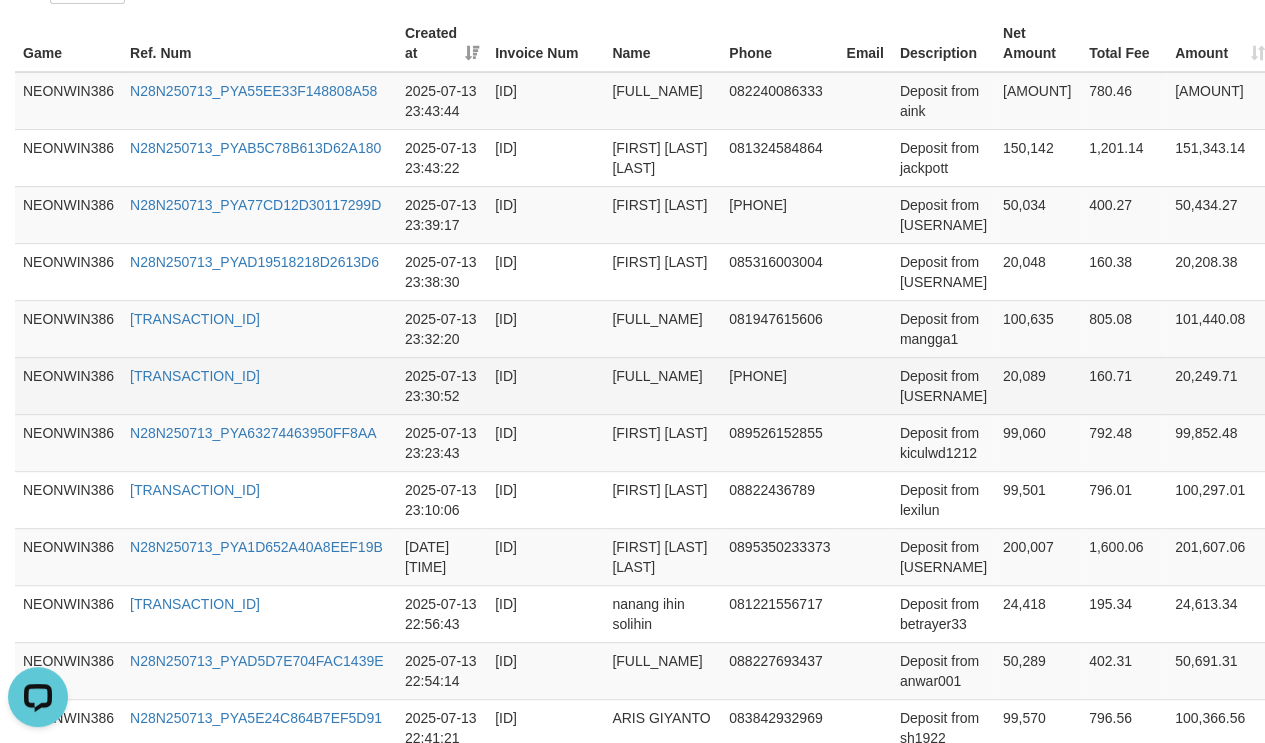 click on "20,089" at bounding box center [1038, 385] 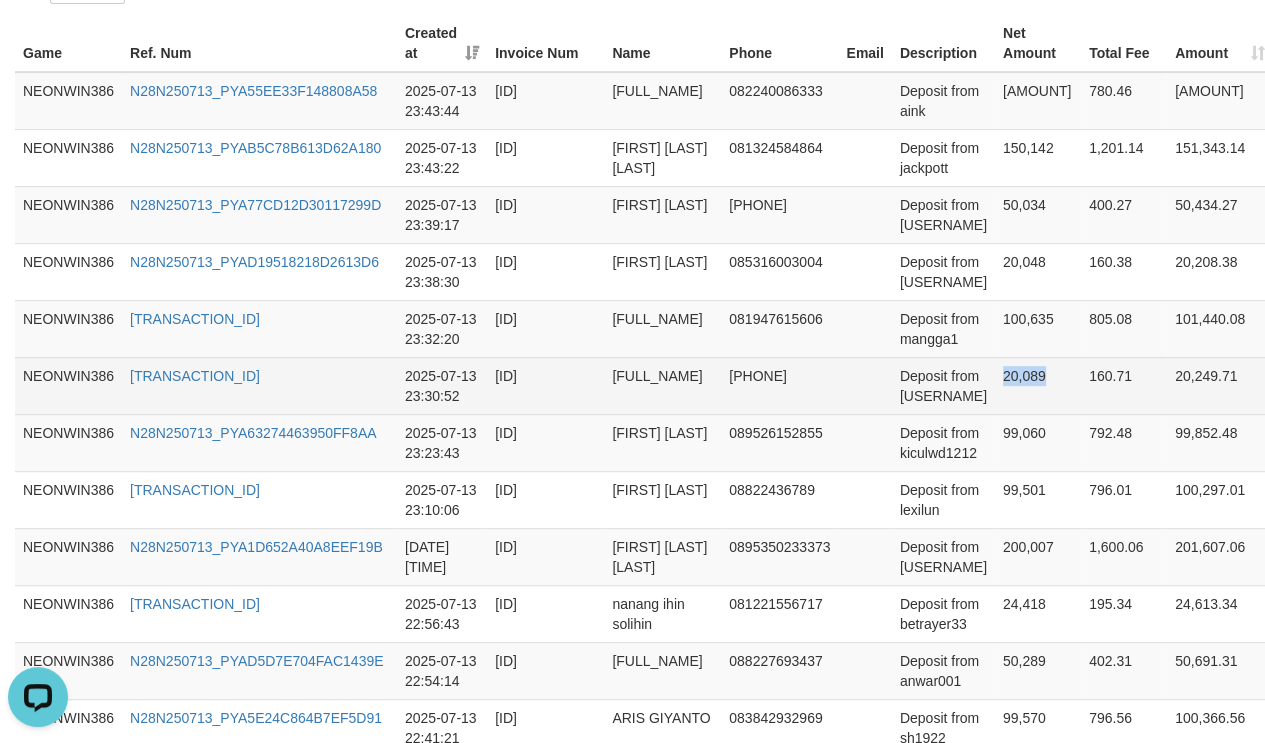 click on "20,089" at bounding box center (1038, 385) 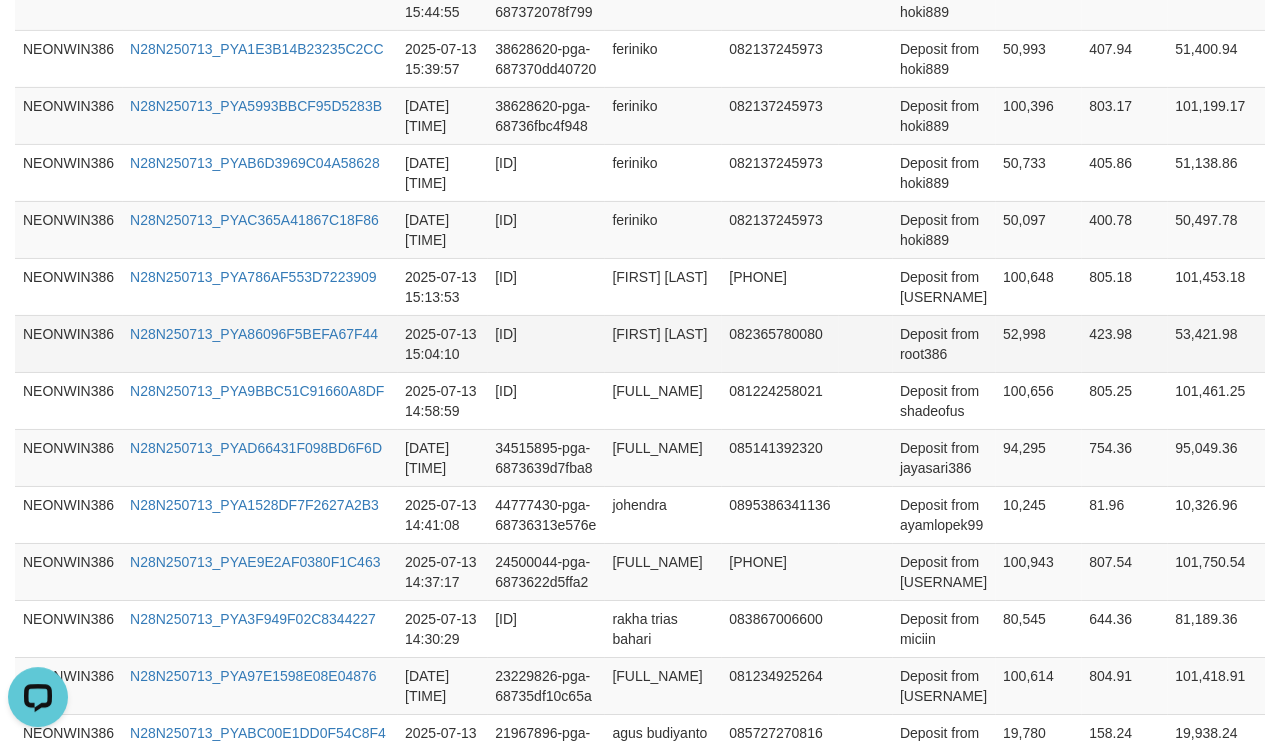 scroll, scrollTop: 5970, scrollLeft: 0, axis: vertical 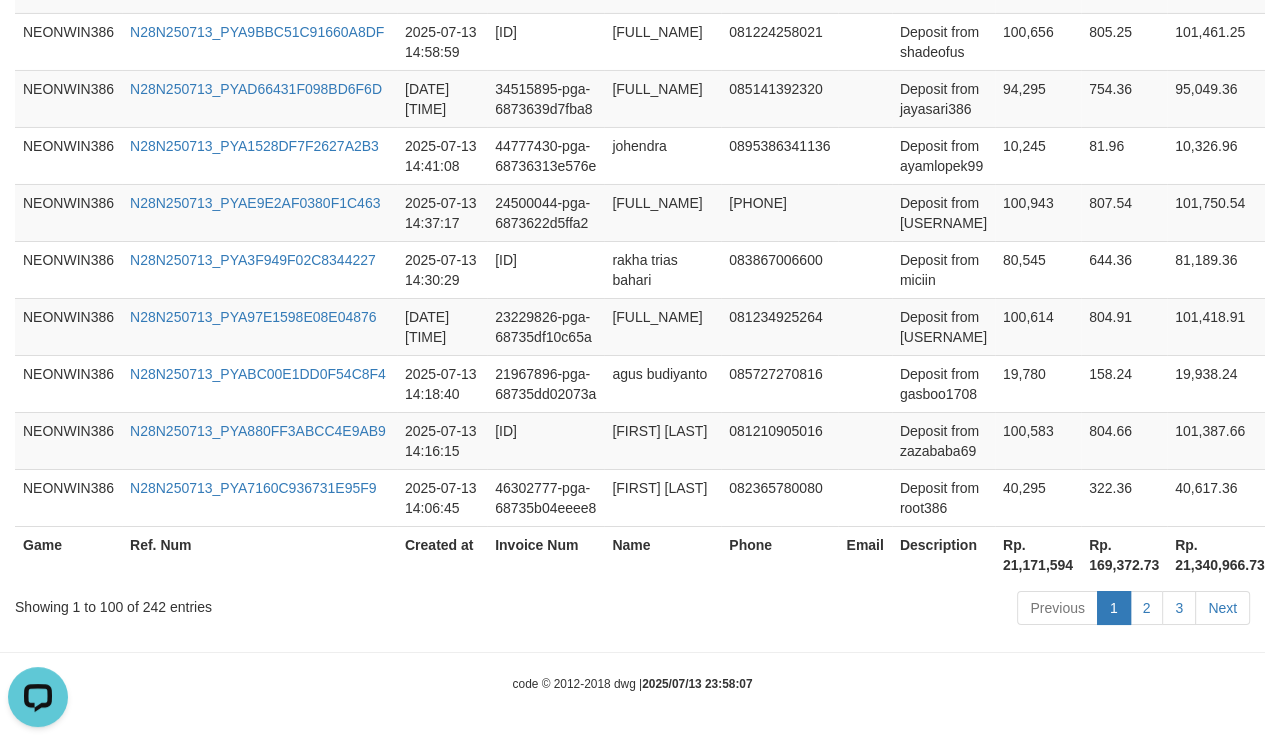 click on "Rp. 21,171,594" at bounding box center [1038, 554] 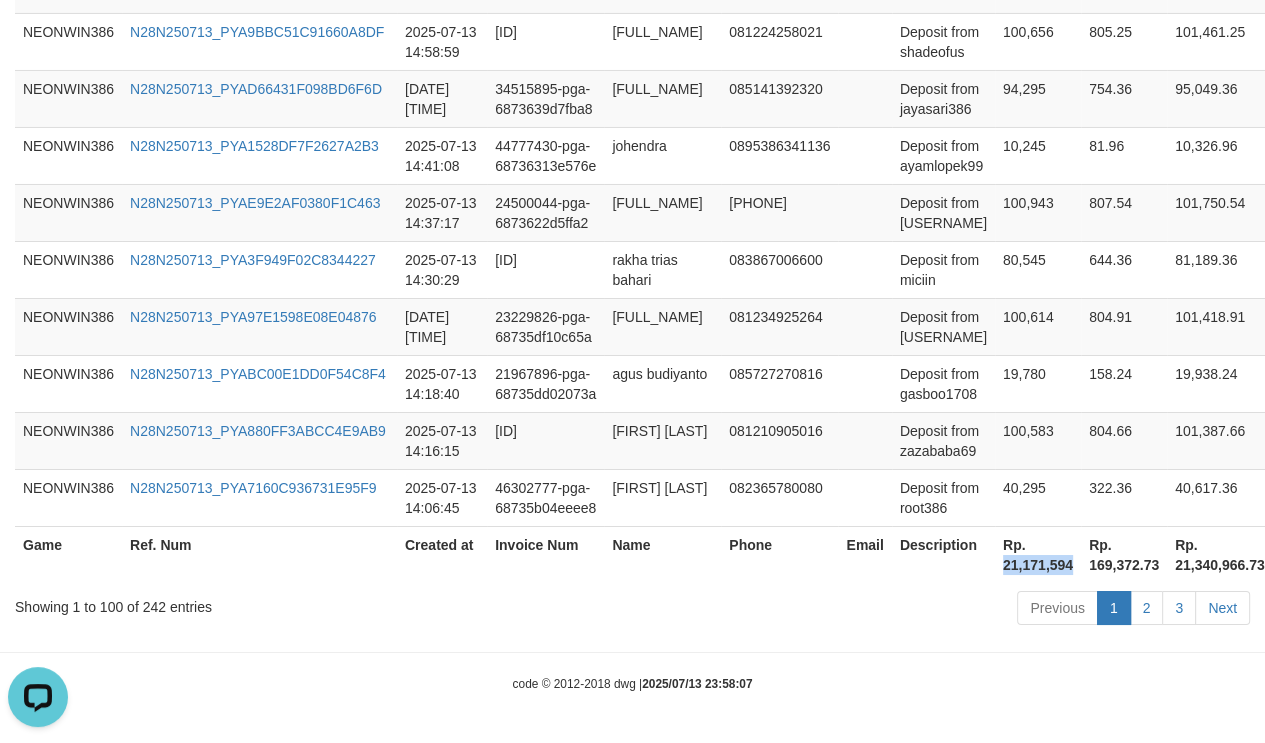 click on "Rp. 21,171,594" at bounding box center [1038, 554] 